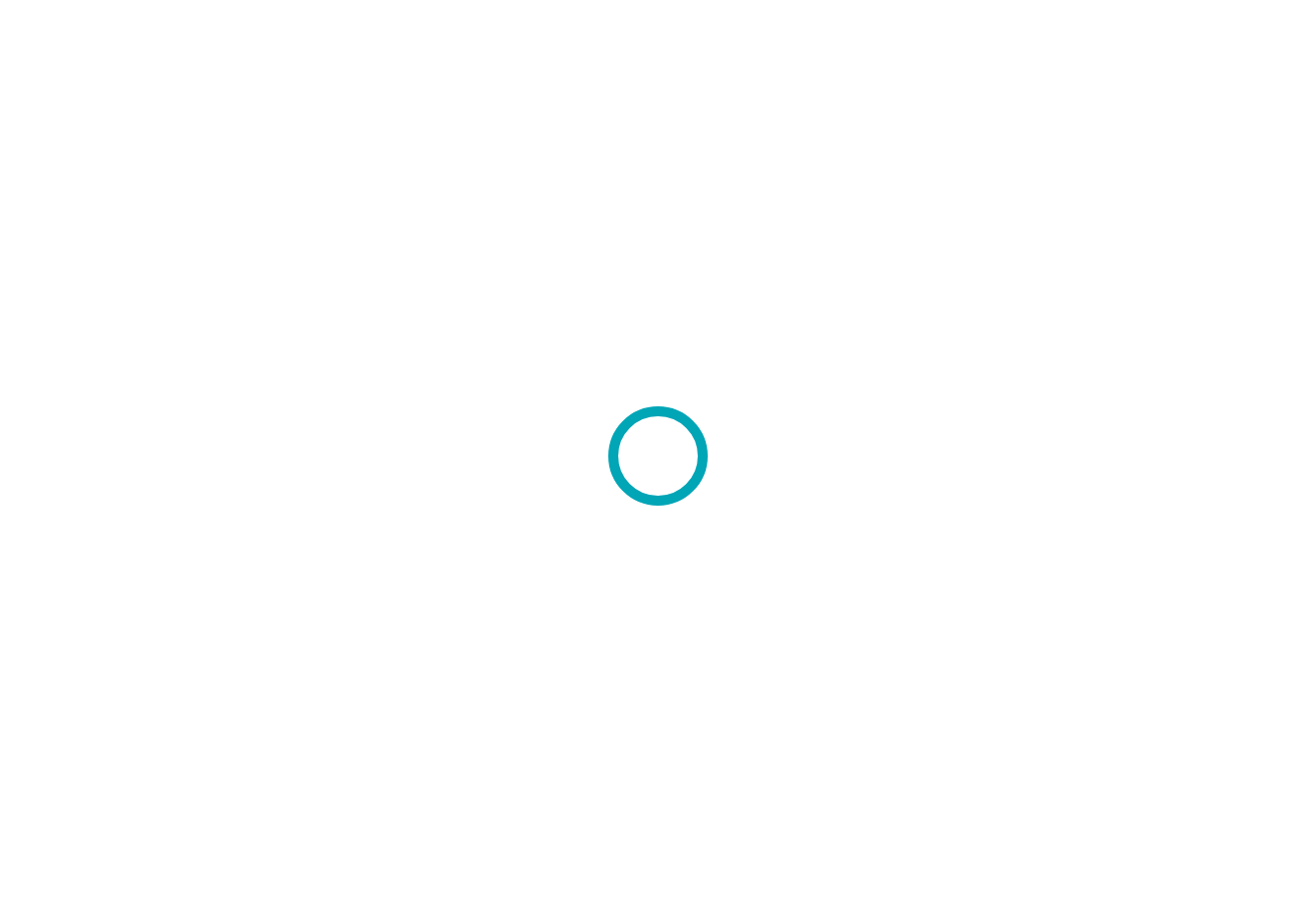 scroll, scrollTop: 0, scrollLeft: 0, axis: both 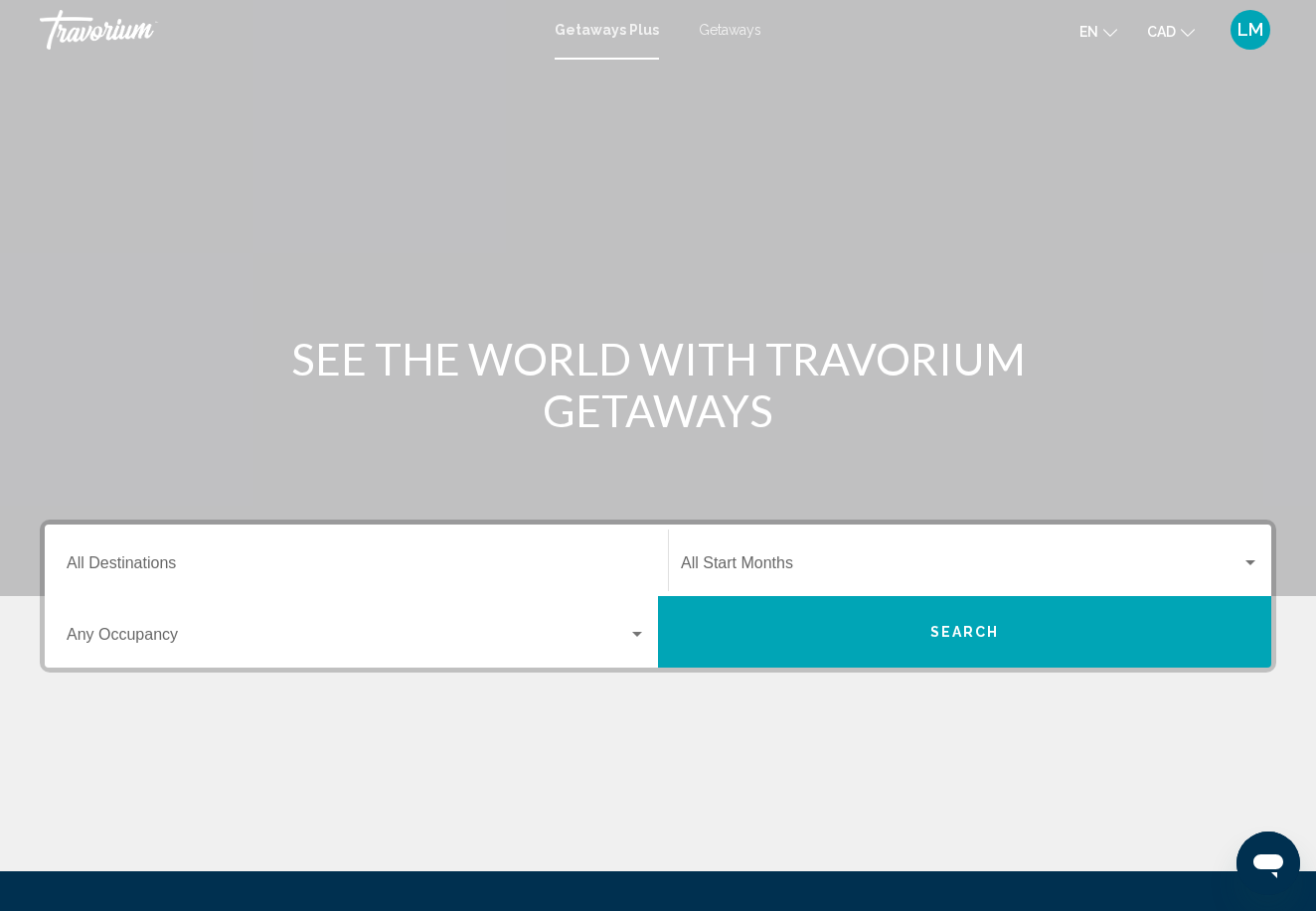 click on "Destination All Destinations" at bounding box center (356, 567) 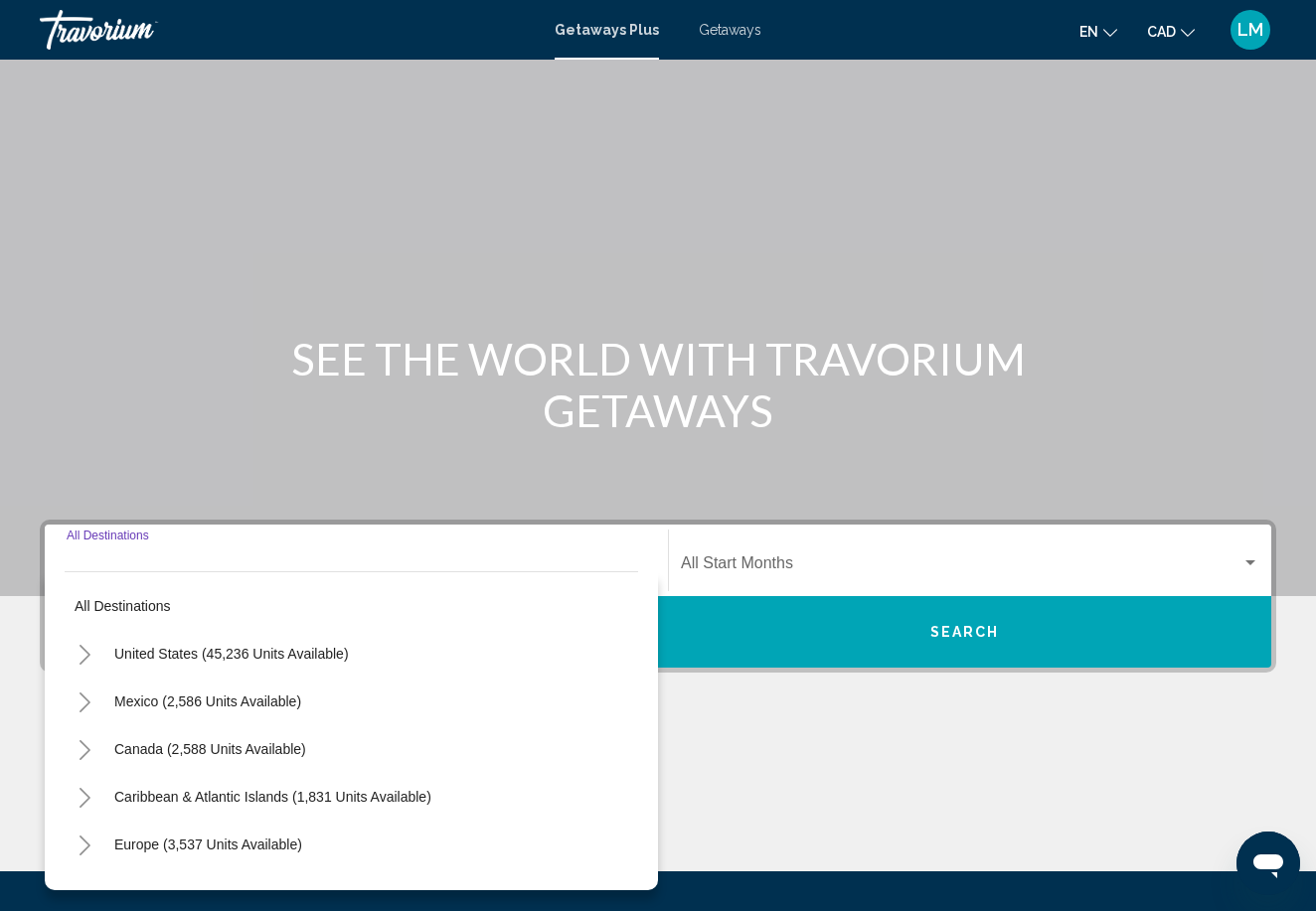 scroll, scrollTop: 204, scrollLeft: 0, axis: vertical 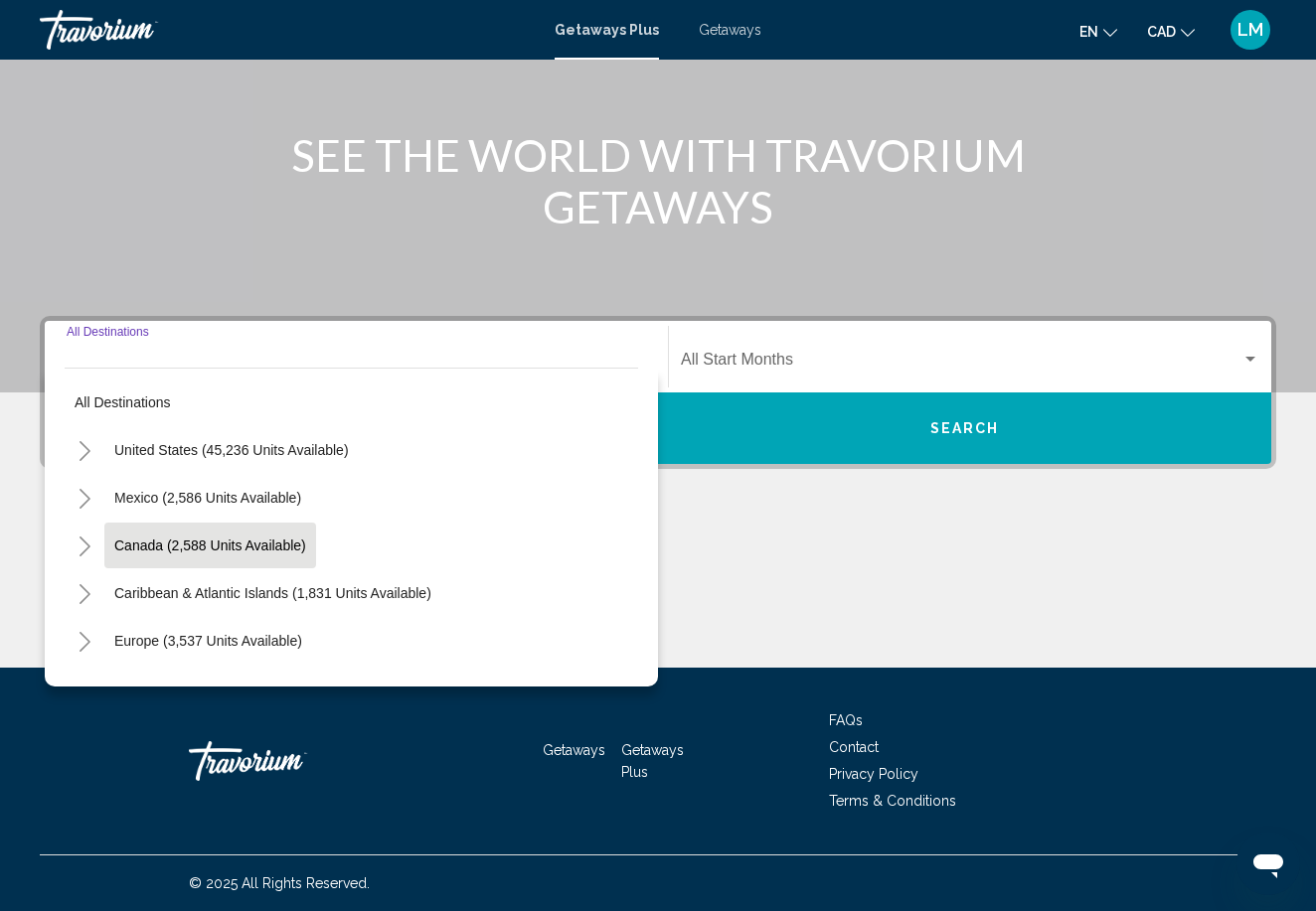 click on "Canada (2,588 units available)" at bounding box center [272, 593] 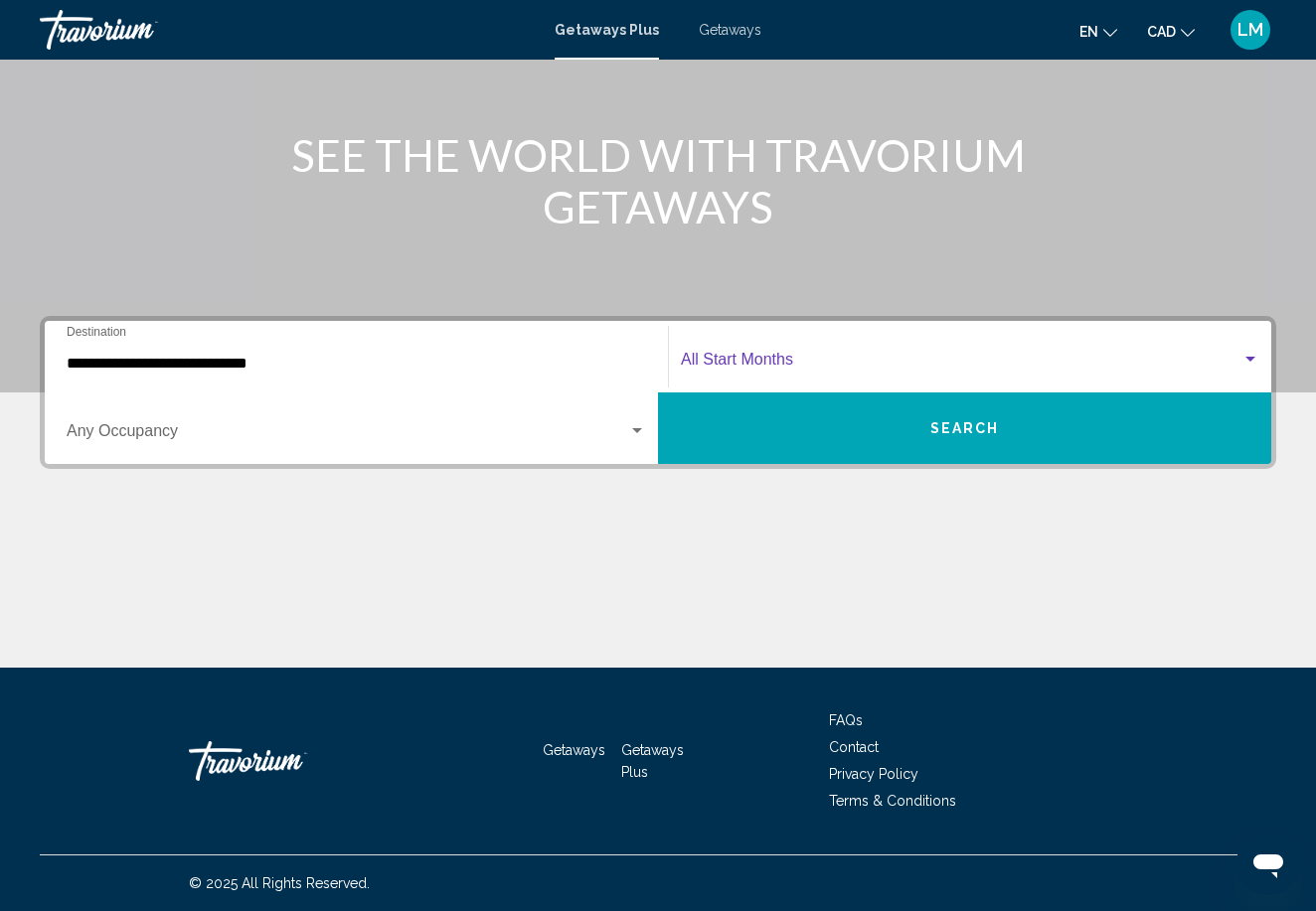 click at bounding box center (961, 364) 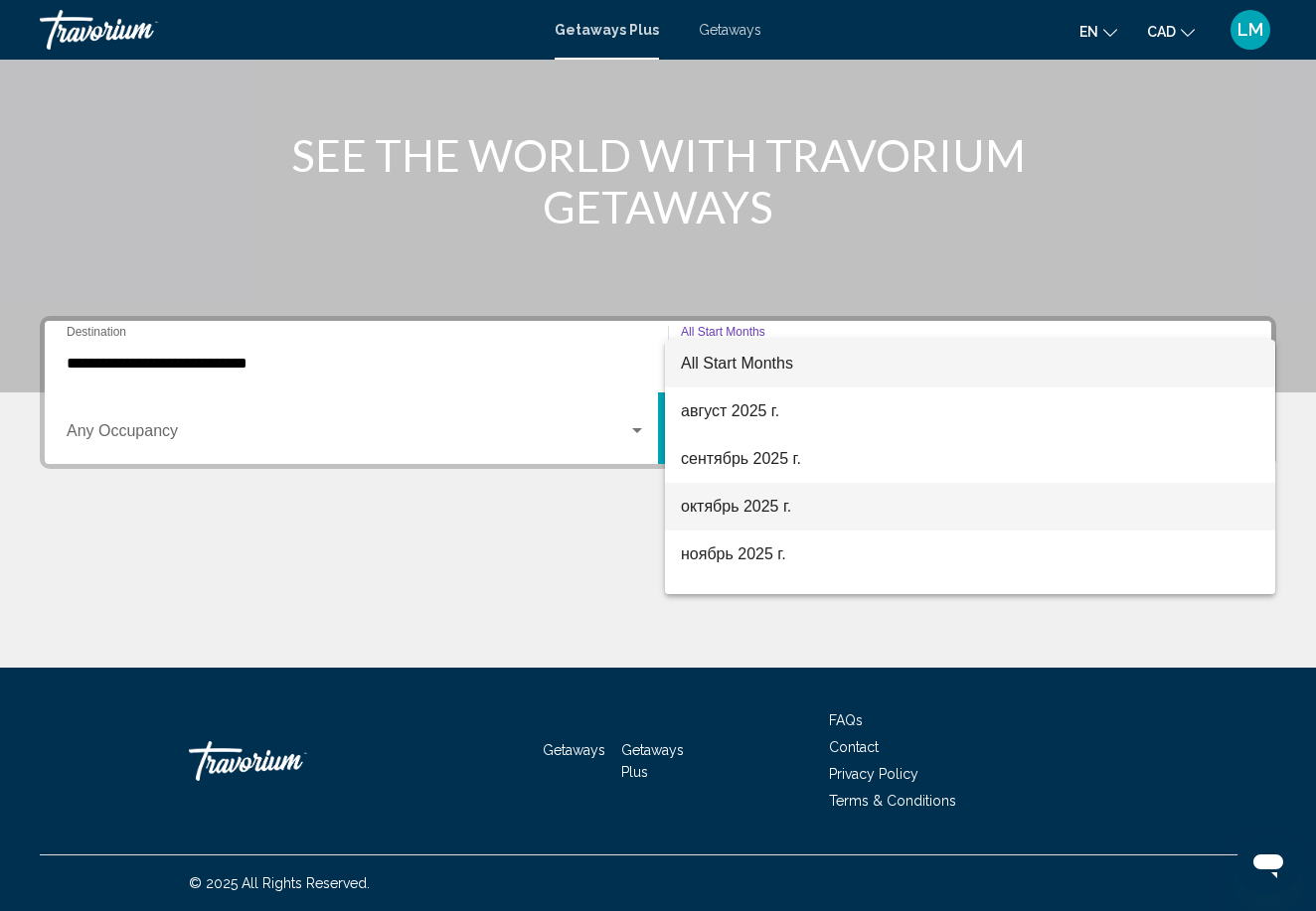 click on "октябрь 2025 г." at bounding box center [970, 507] 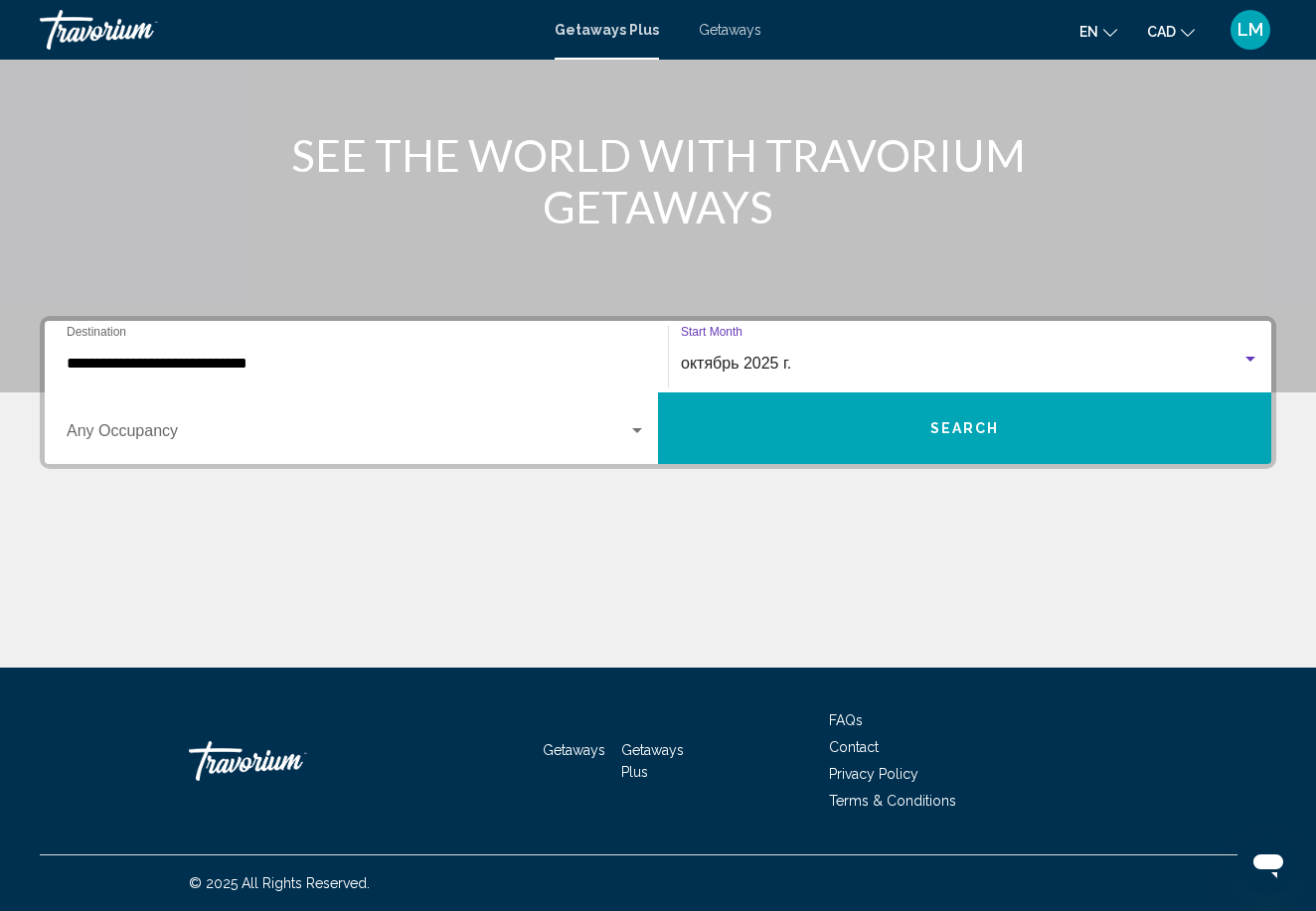 click at bounding box center [347, 435] 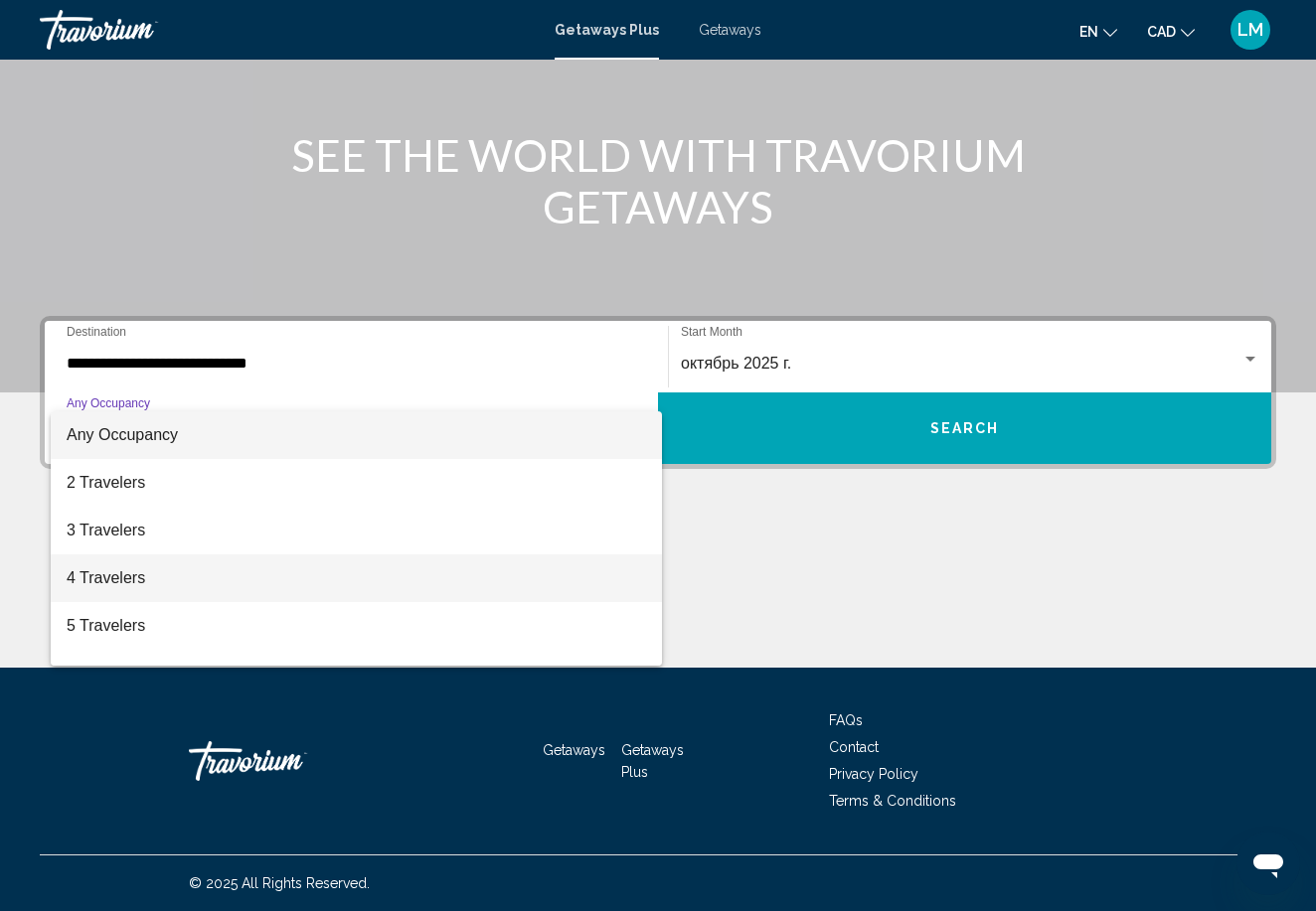 click on "4 Travelers" at bounding box center [356, 578] 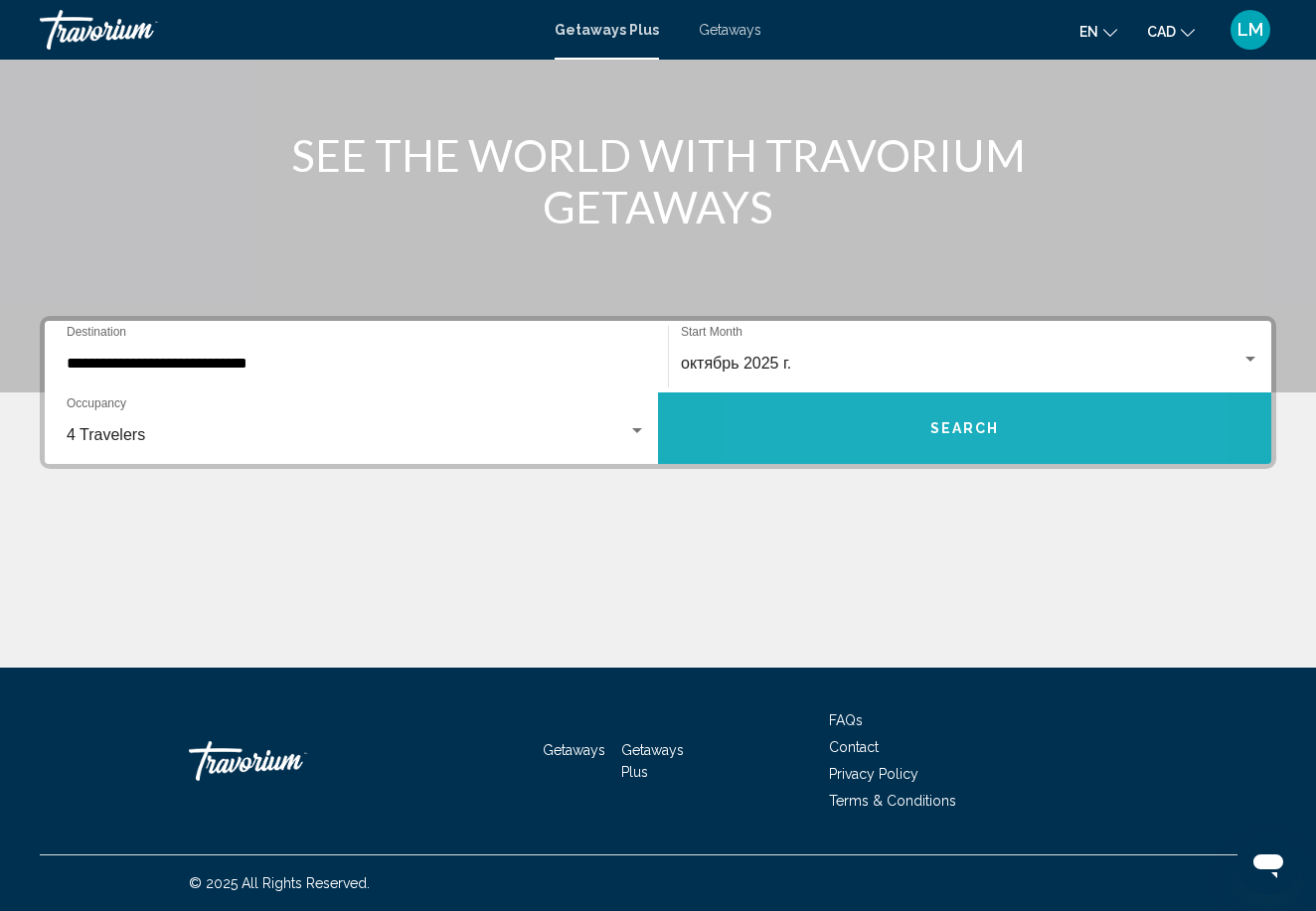 click on "Search" at bounding box center [964, 428] 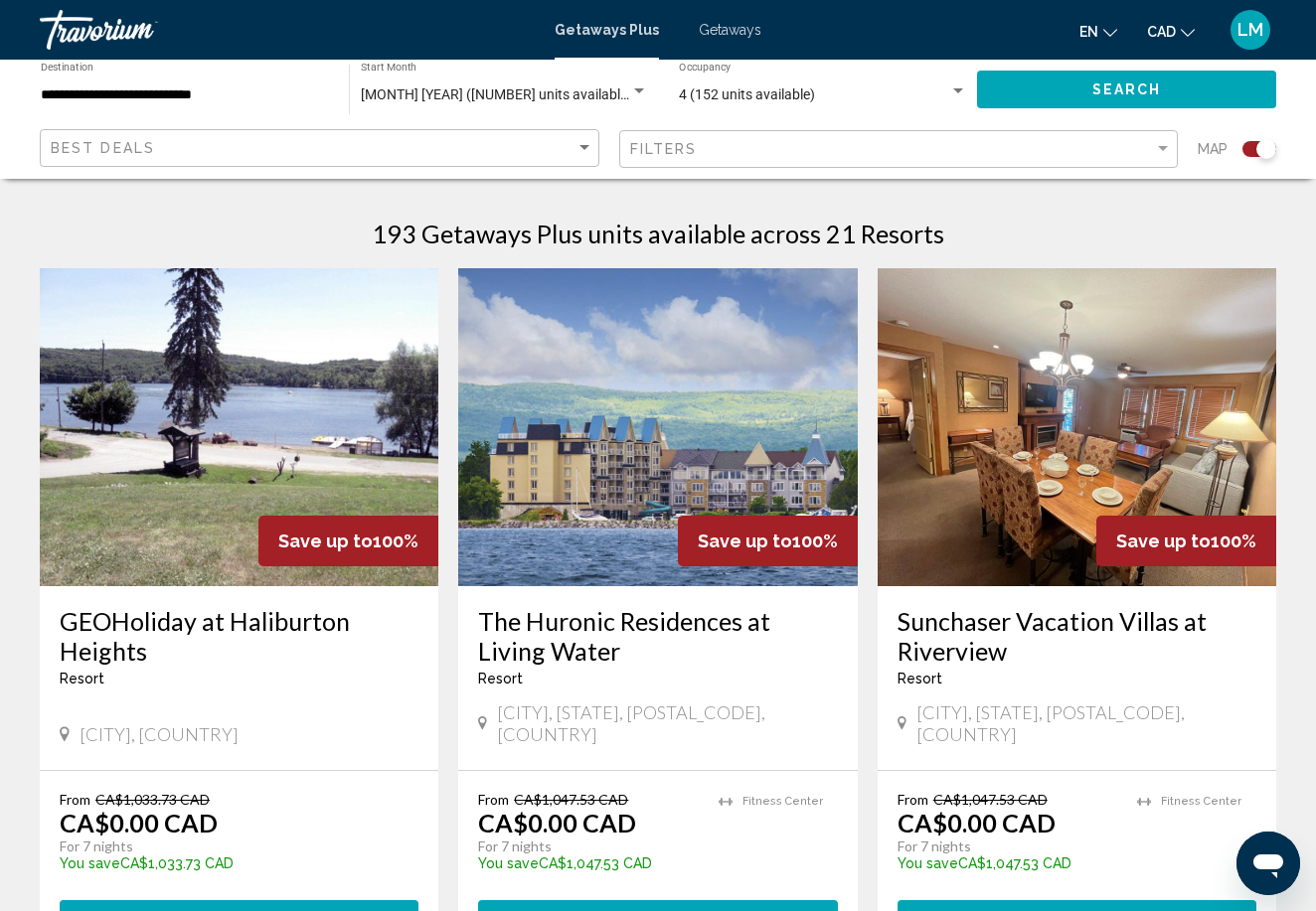 scroll, scrollTop: 618, scrollLeft: 0, axis: vertical 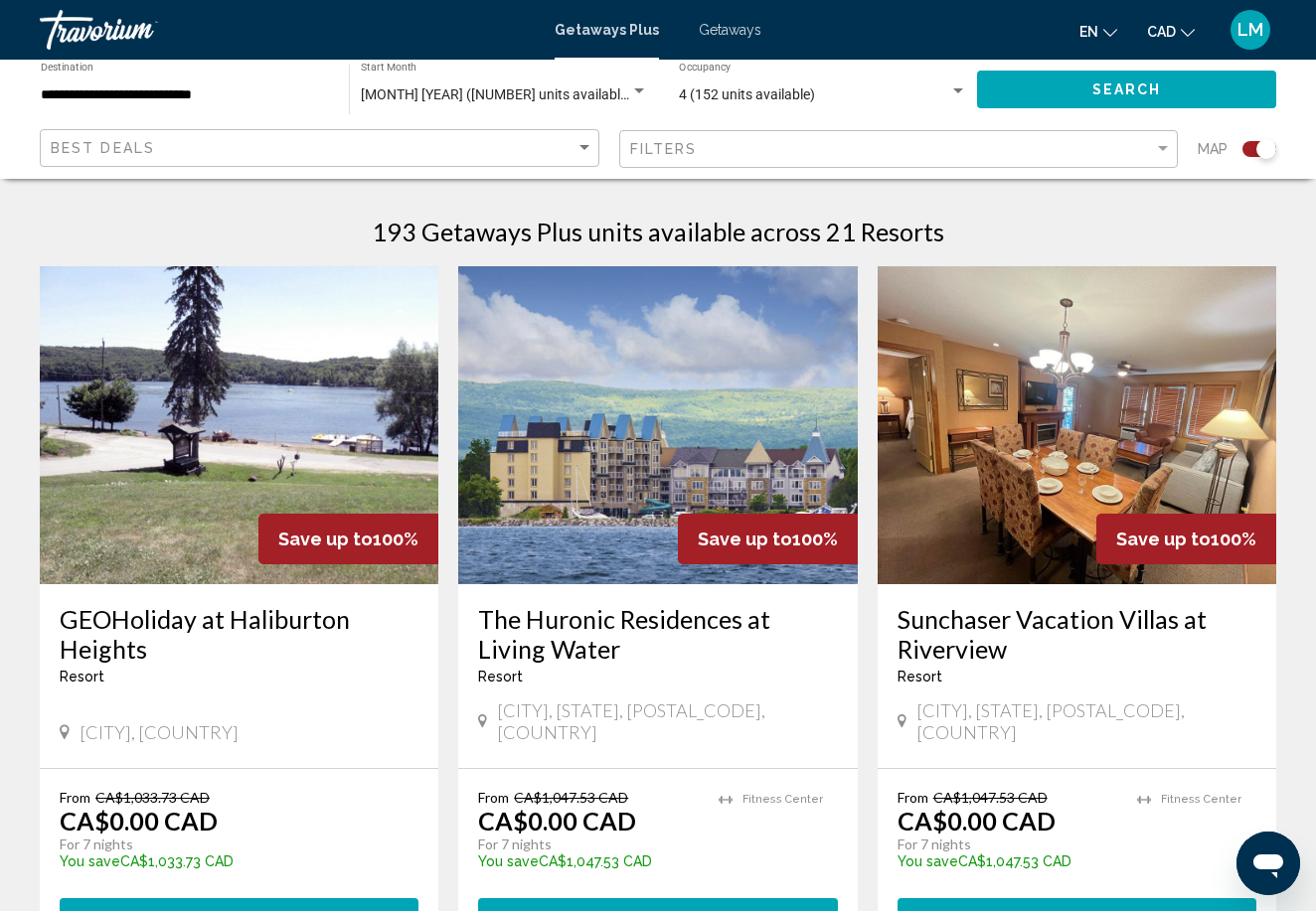 click on "GEOHoliday at Haliburton Heights" at bounding box center [239, 634] 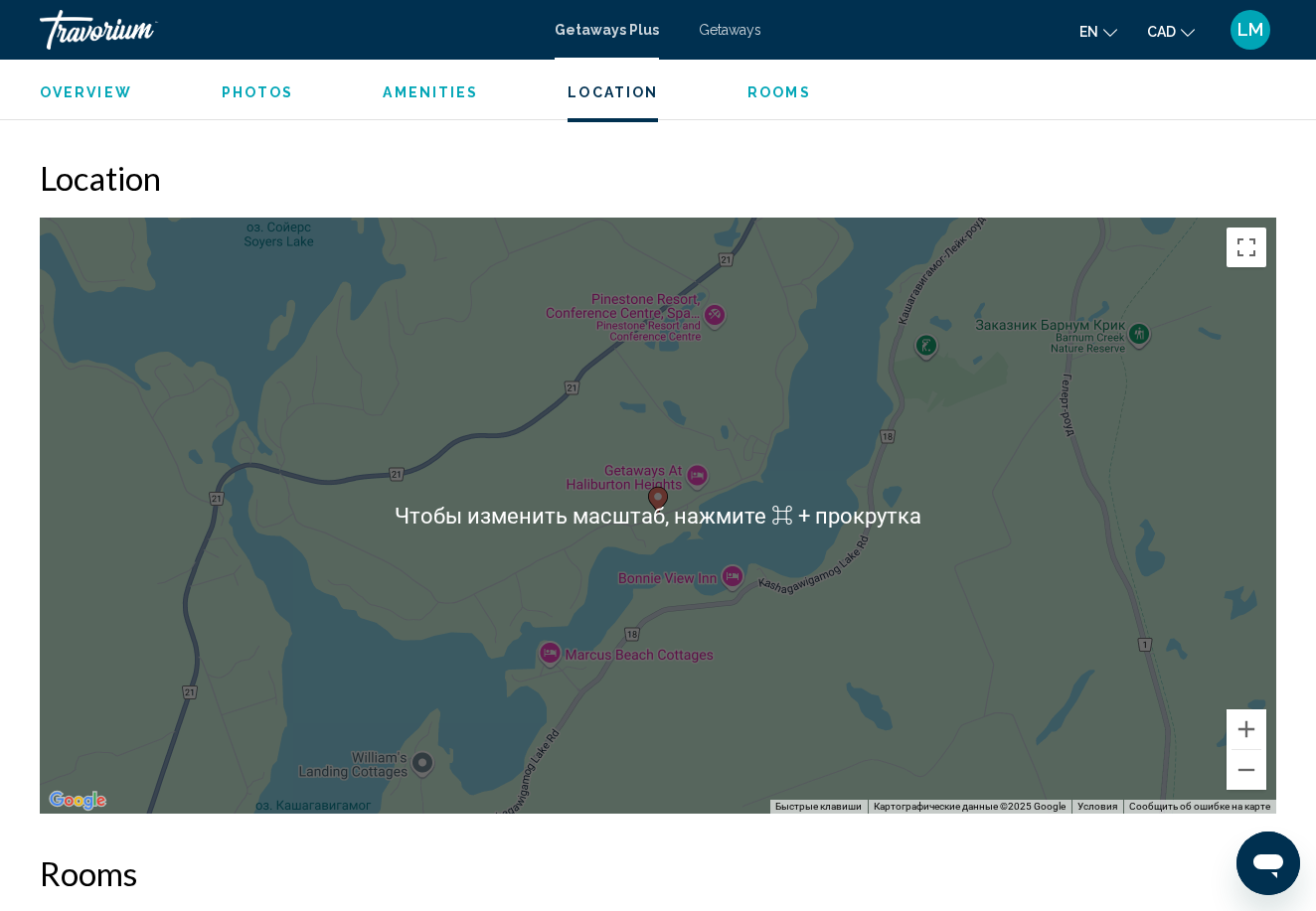 scroll, scrollTop: 2882, scrollLeft: 0, axis: vertical 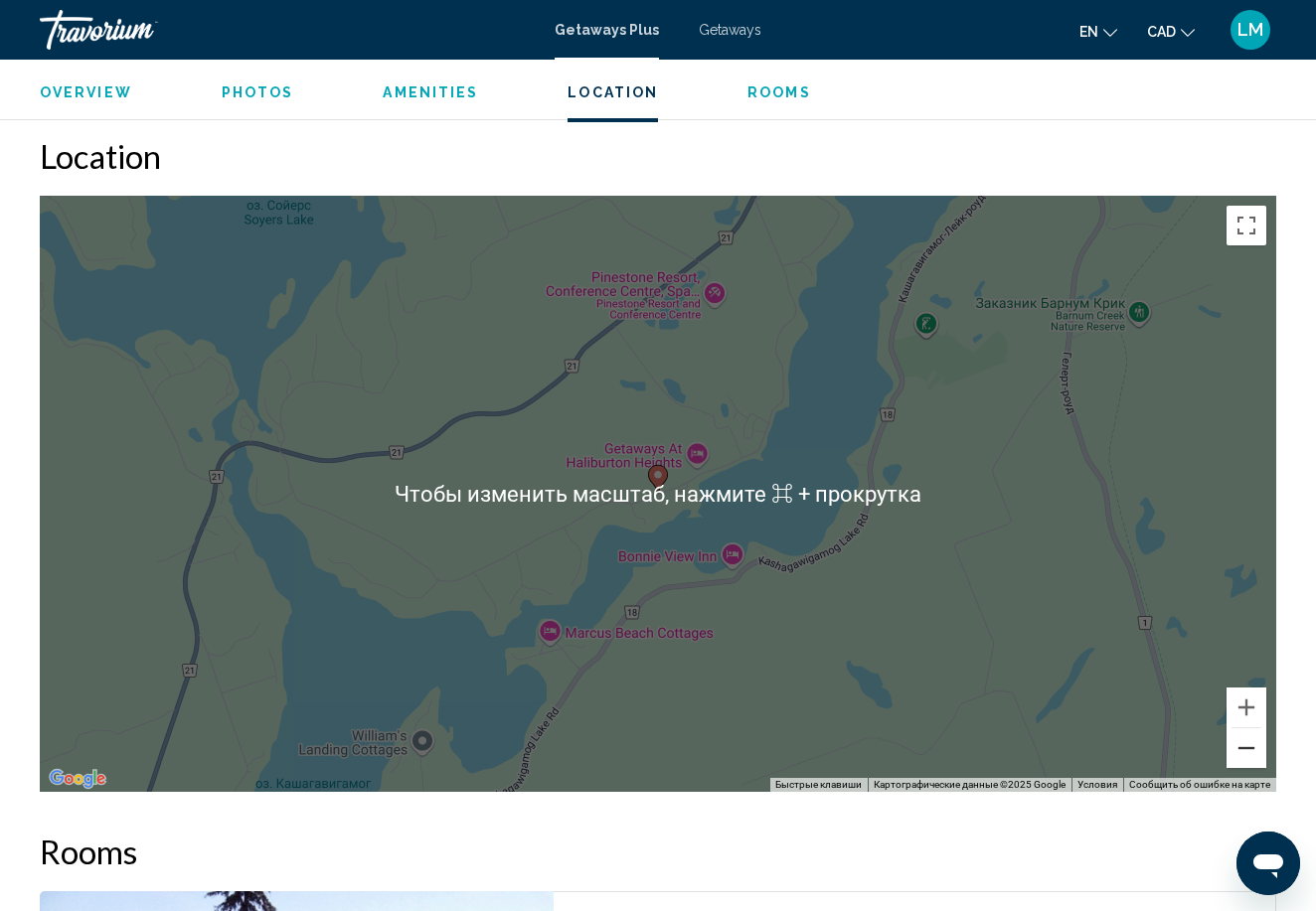 click at bounding box center [1246, 748] 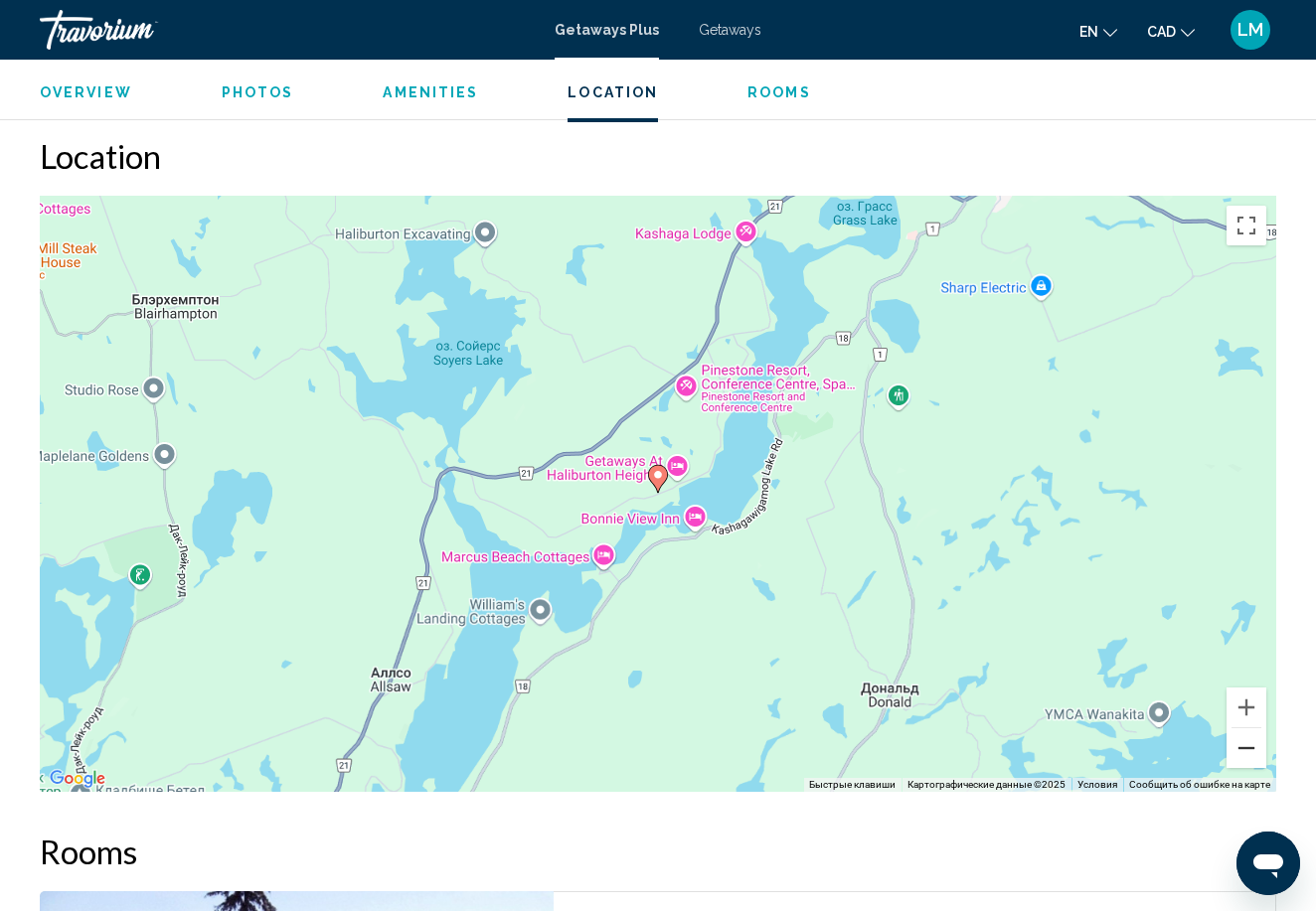 click at bounding box center (1246, 748) 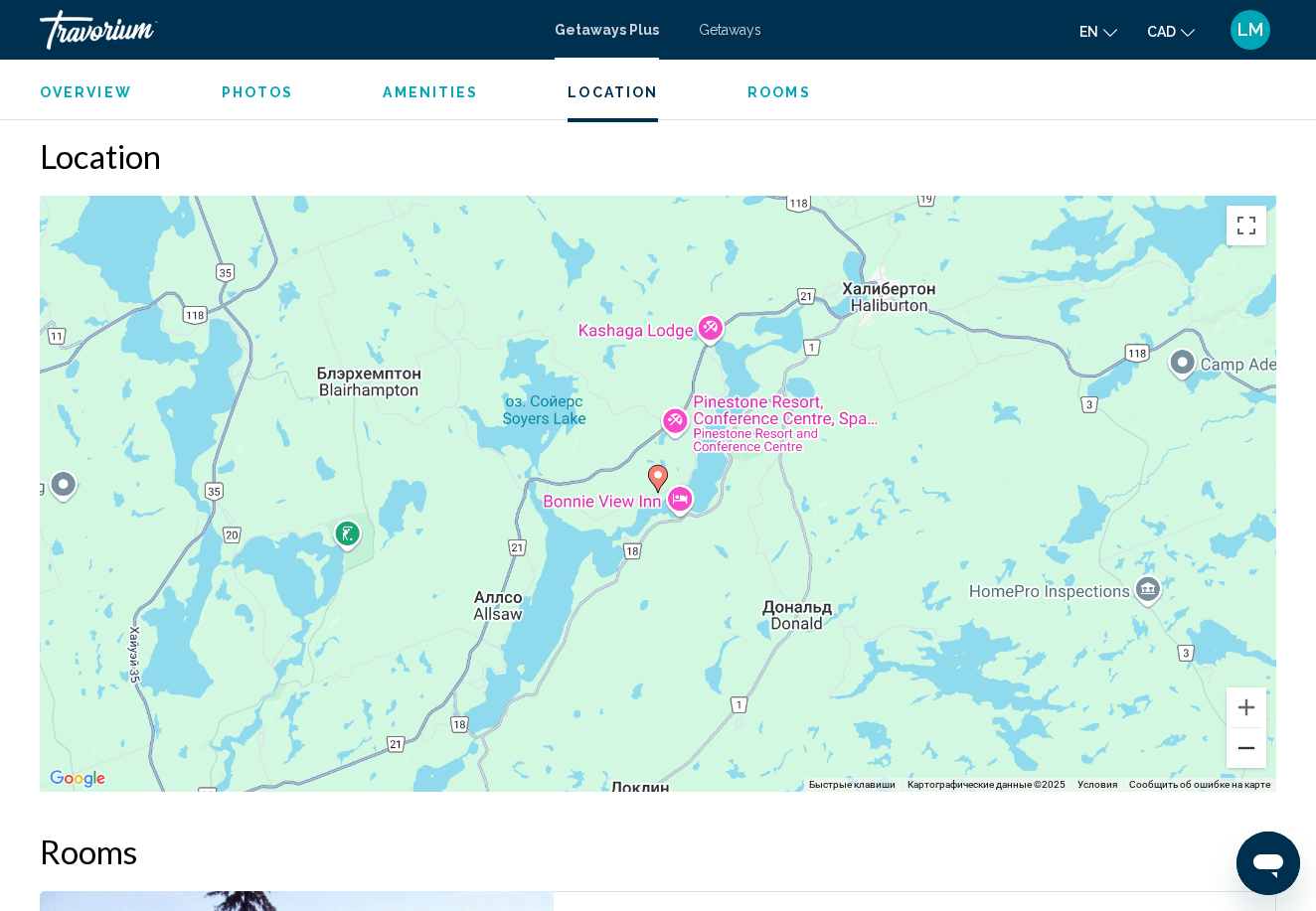 click at bounding box center [1246, 748] 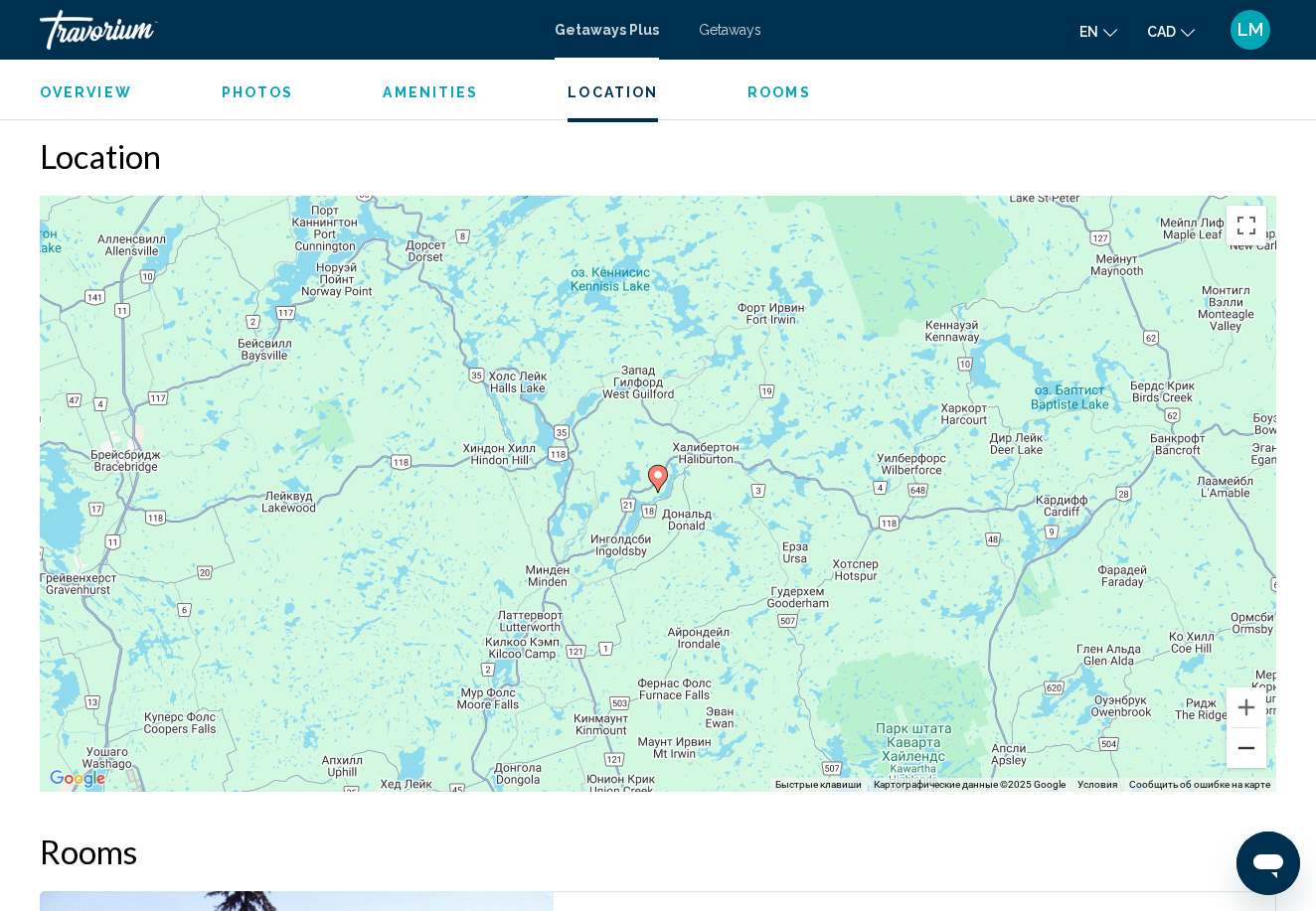 click at bounding box center (1246, 748) 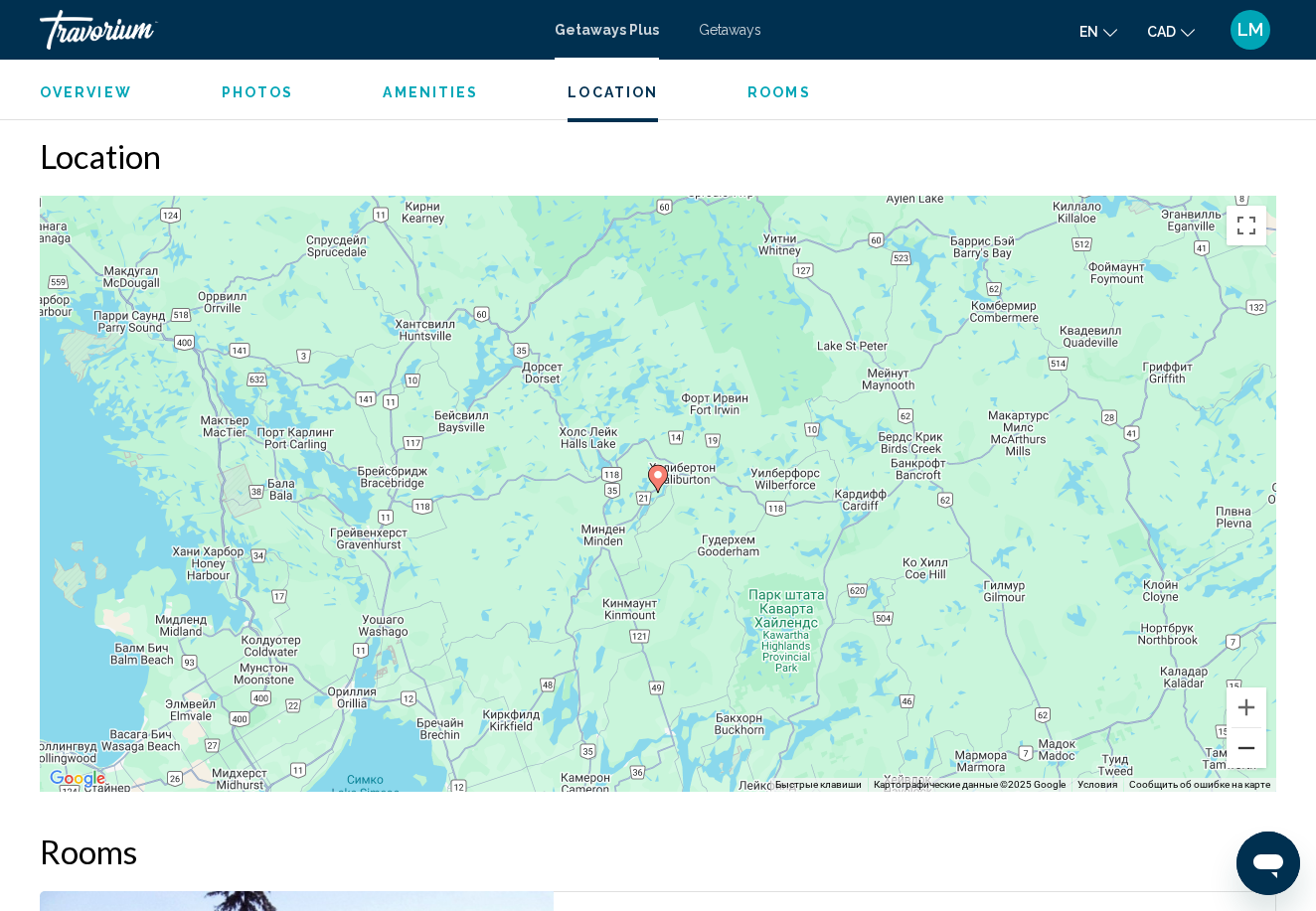 click at bounding box center [1246, 748] 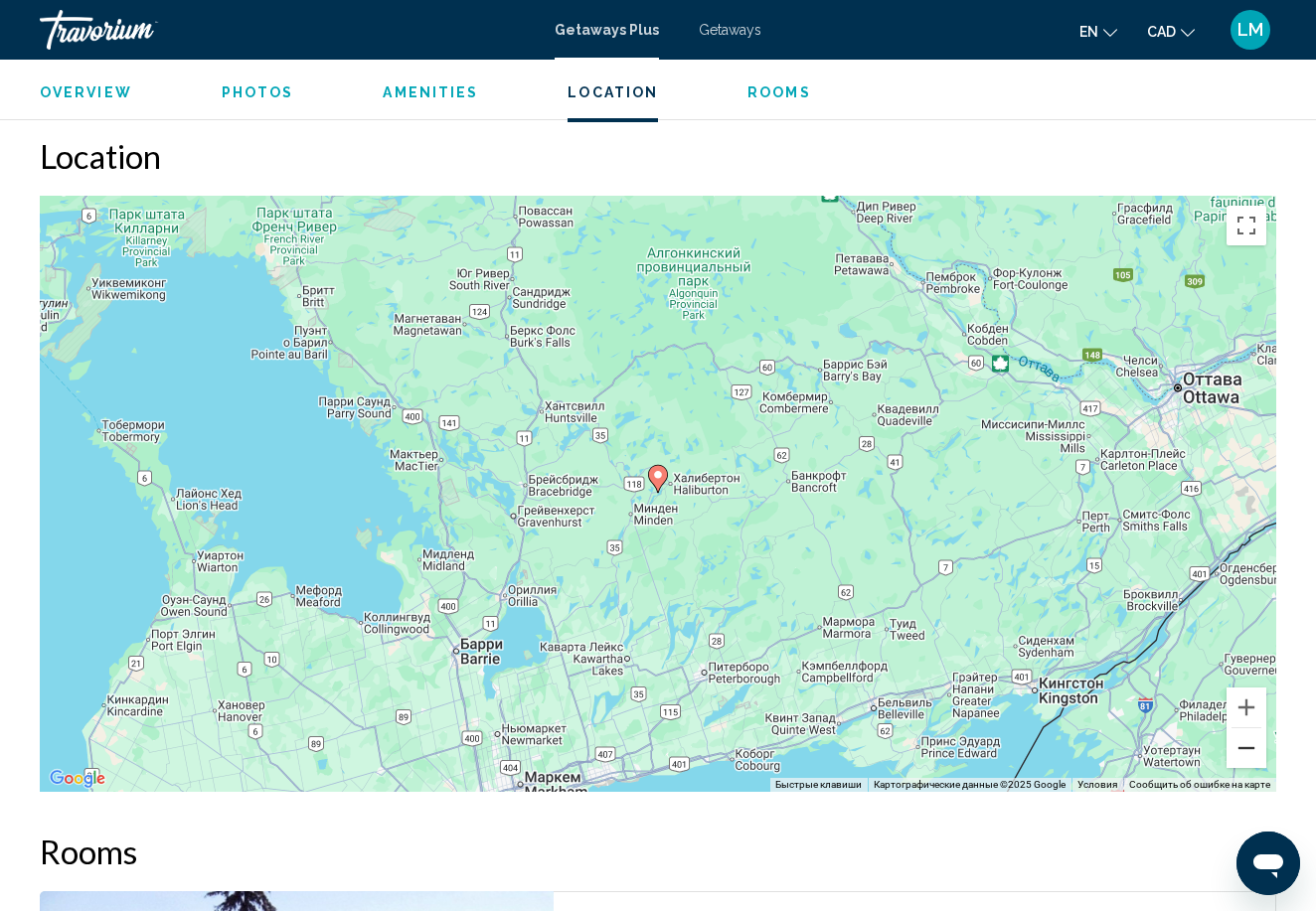 click at bounding box center [1246, 748] 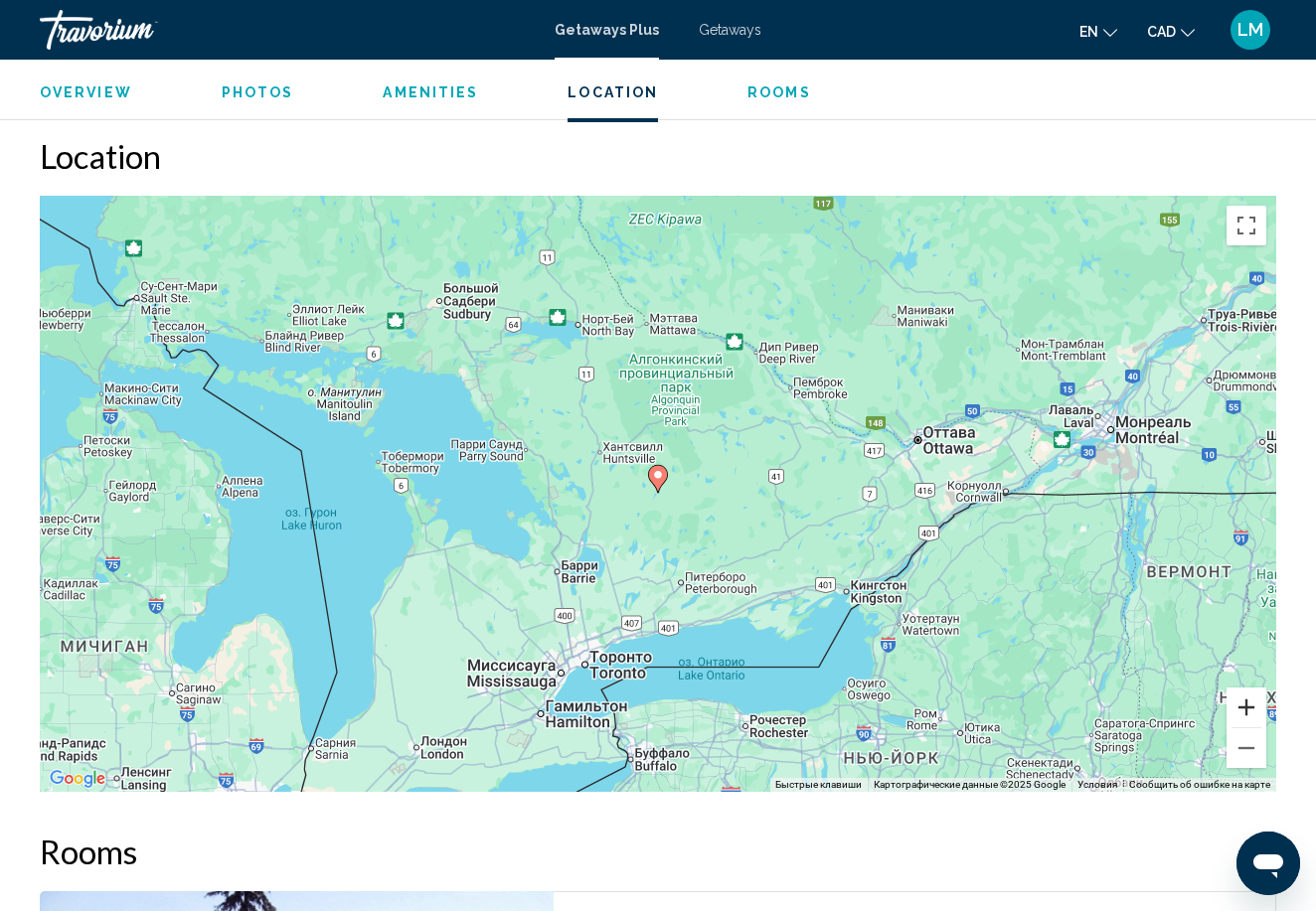 click at bounding box center (1246, 707) 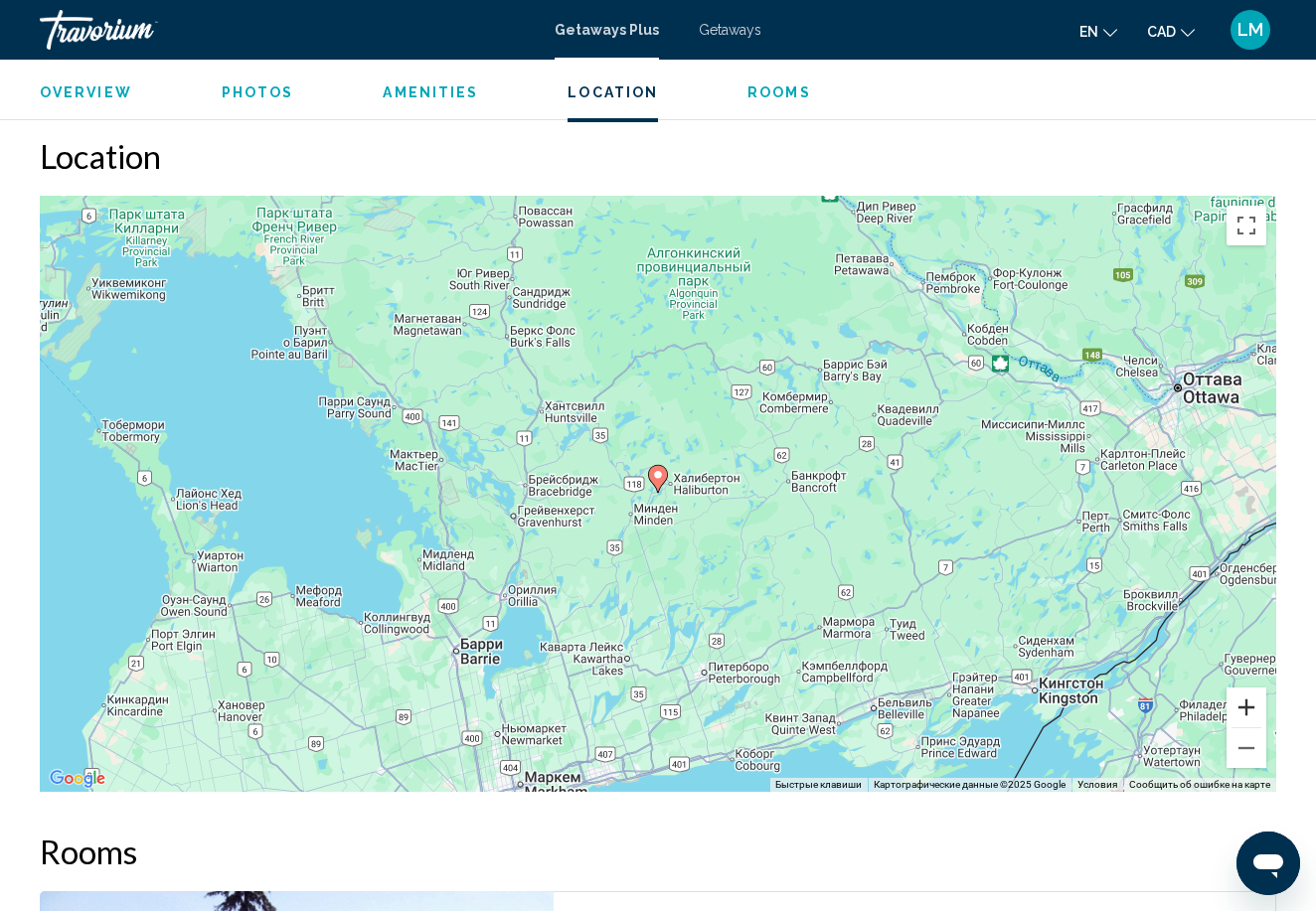 click at bounding box center (1246, 707) 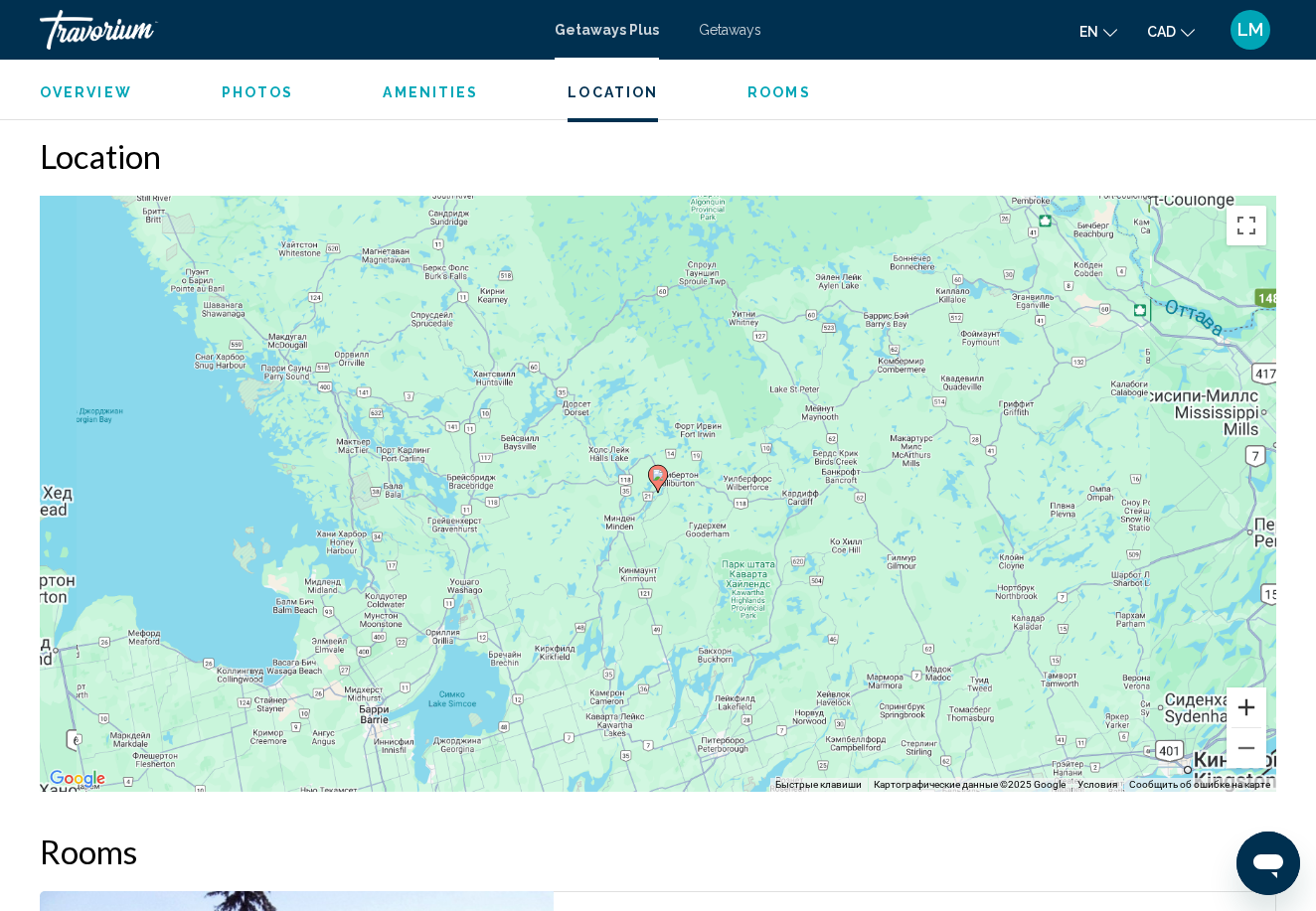 click at bounding box center (1246, 707) 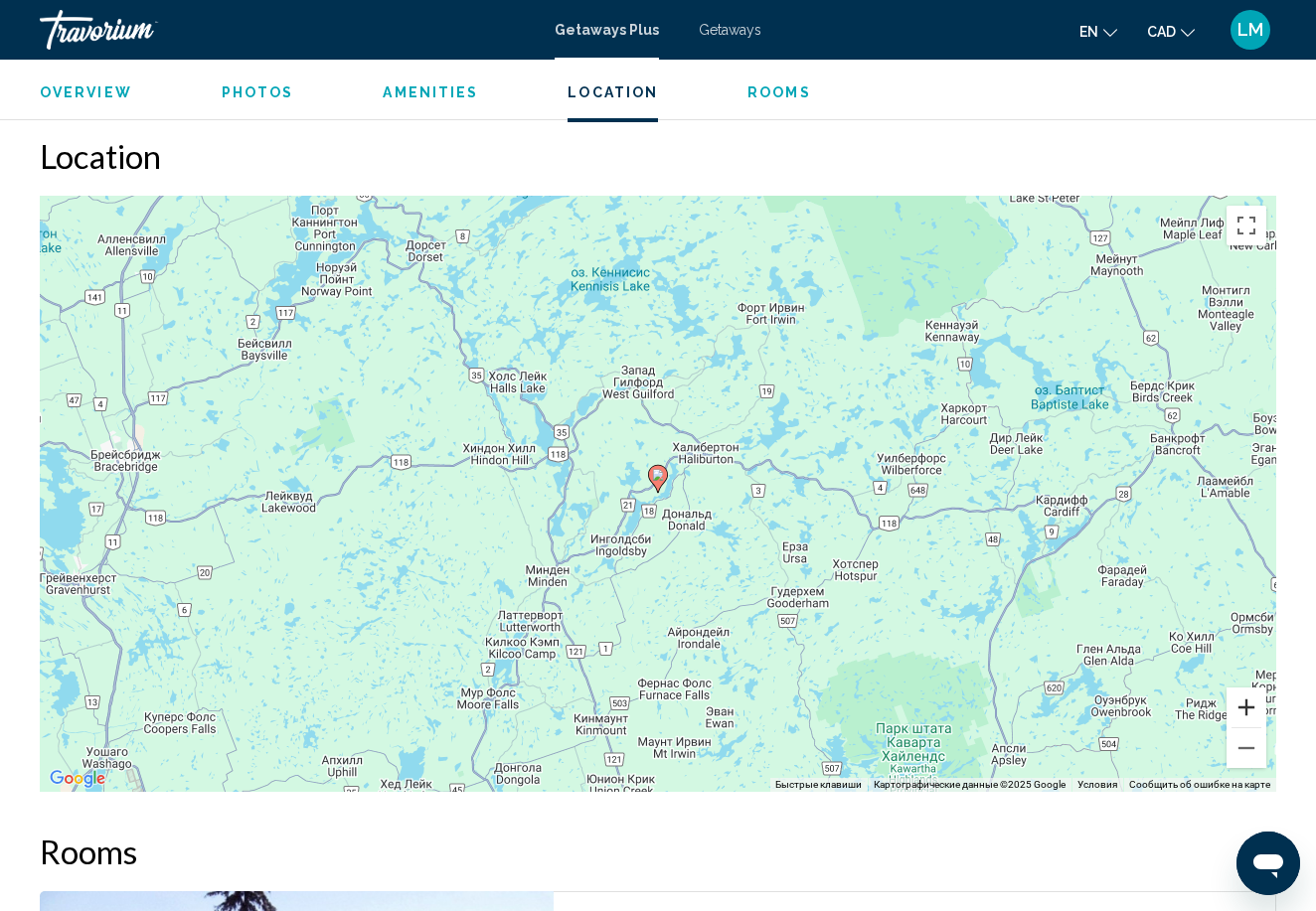 click at bounding box center [1246, 707] 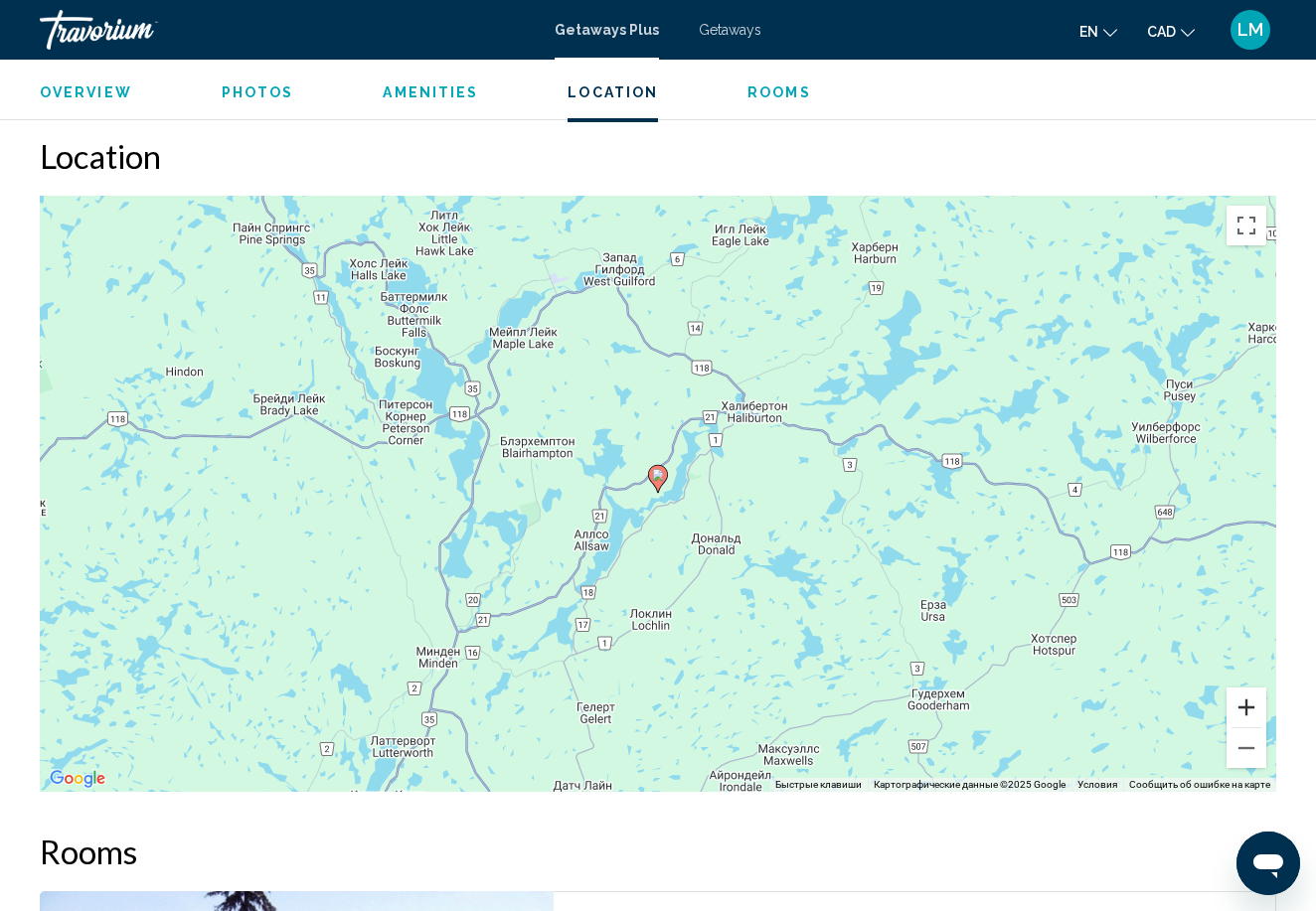 click at bounding box center (1246, 707) 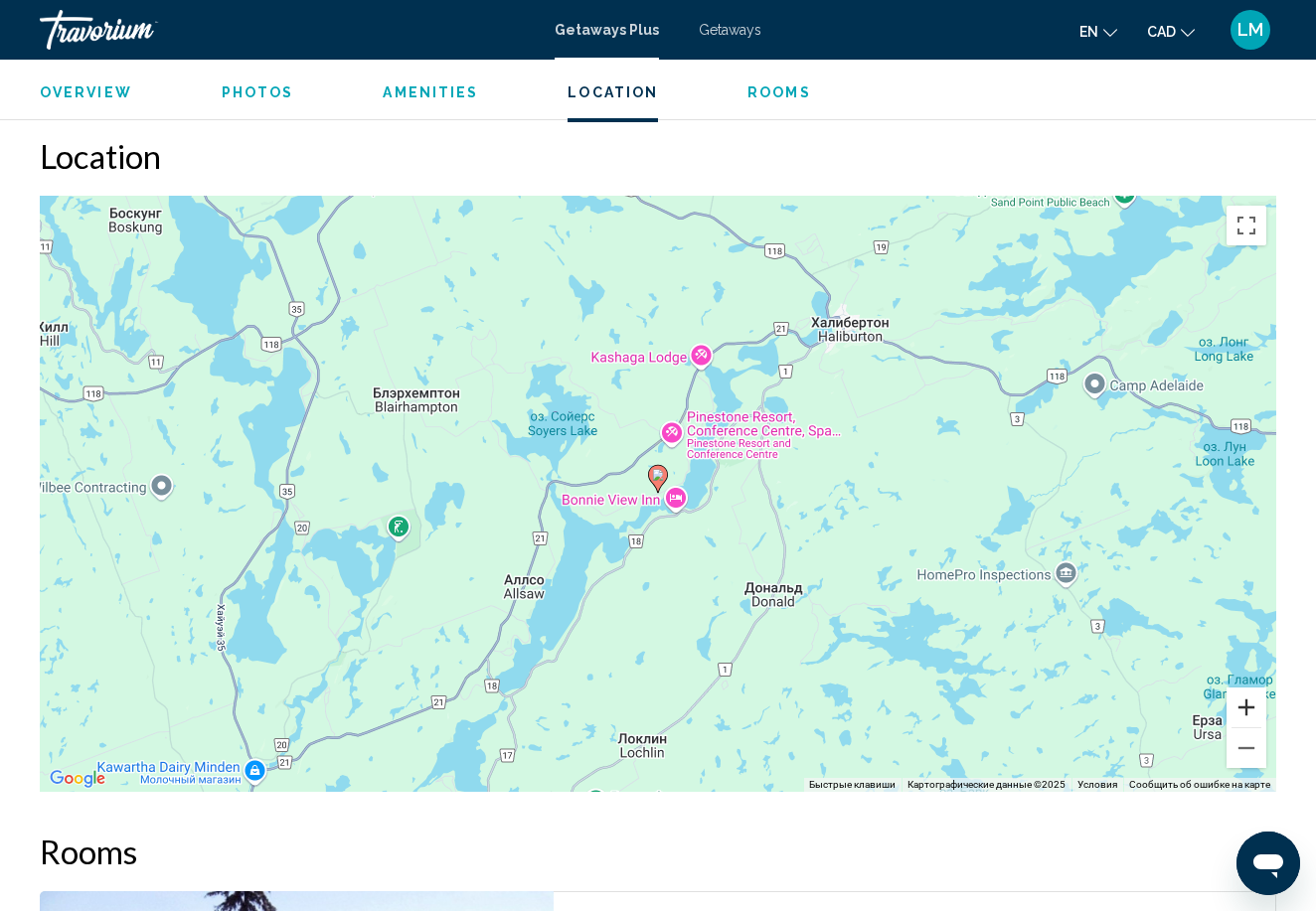 click at bounding box center [1246, 707] 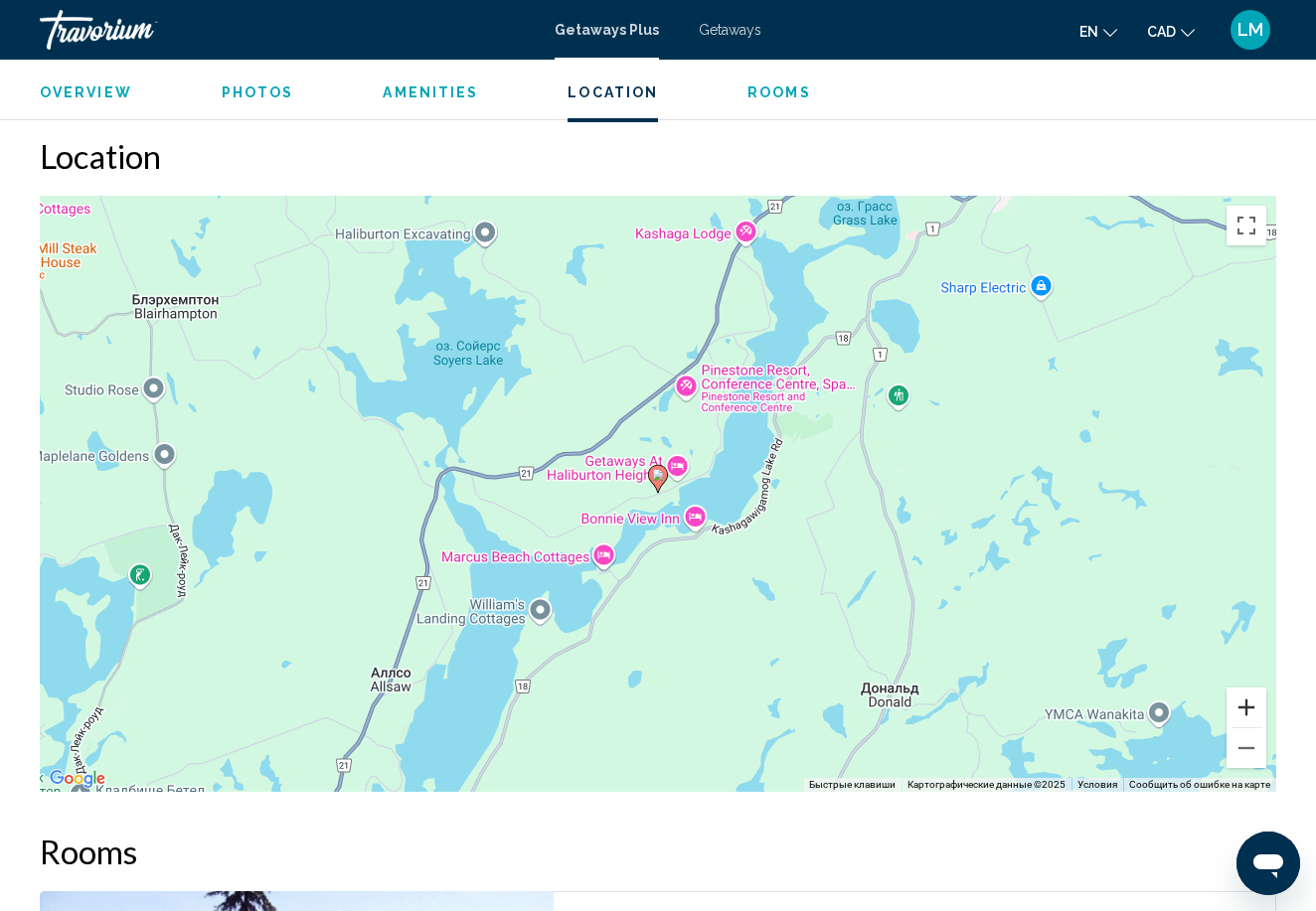 click at bounding box center (1246, 707) 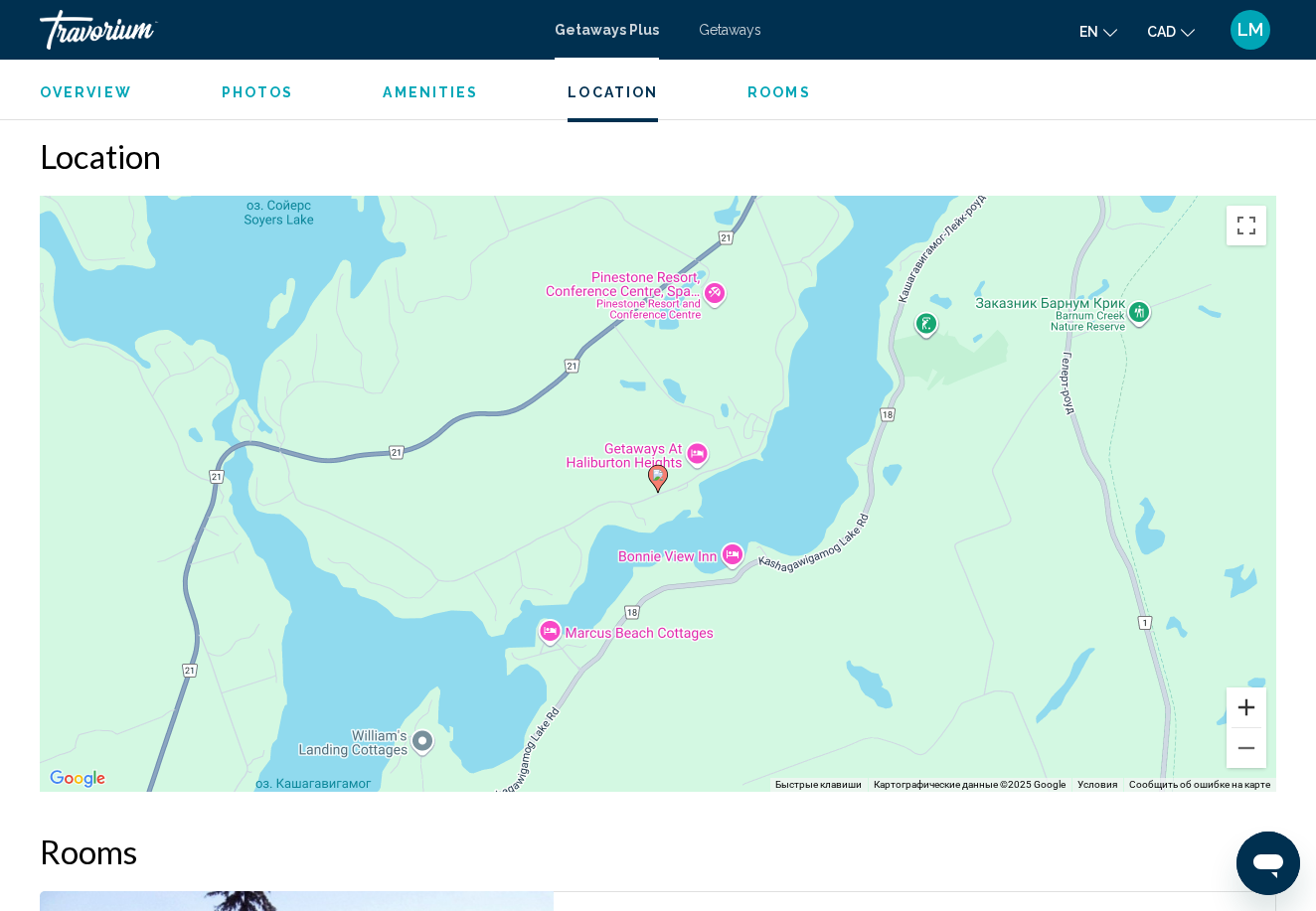 click at bounding box center [1246, 707] 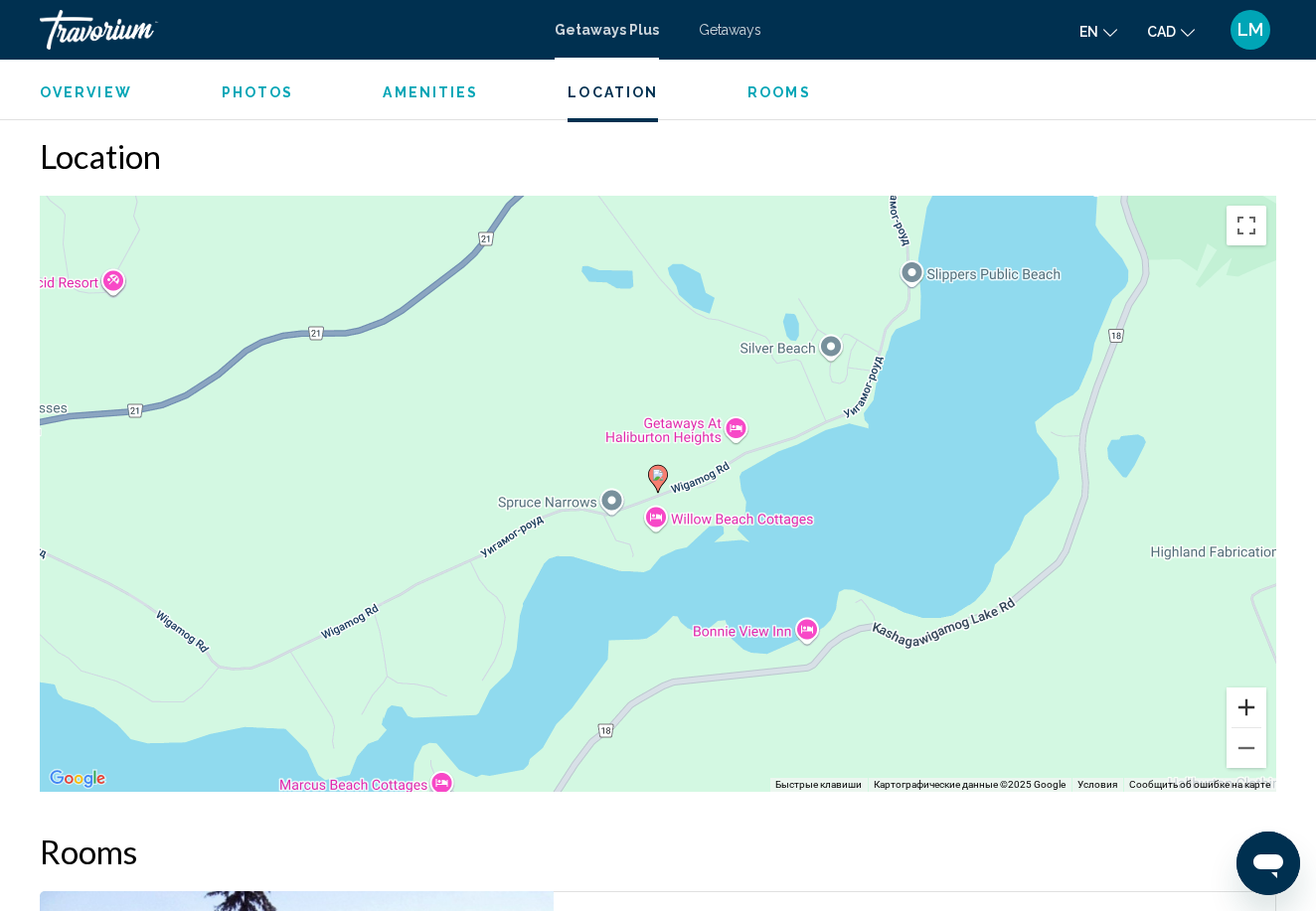 click at bounding box center (1246, 707) 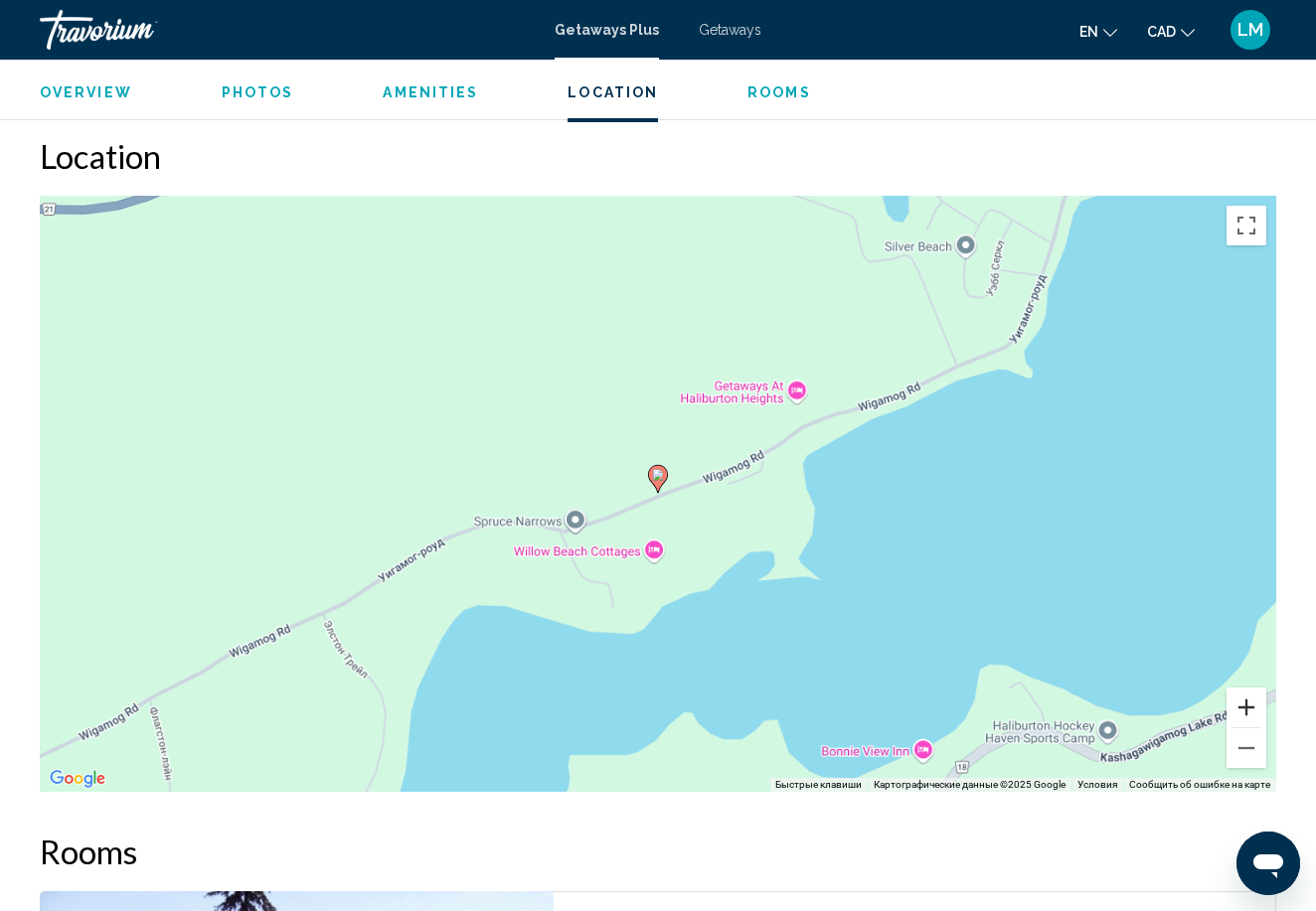 click at bounding box center [1246, 707] 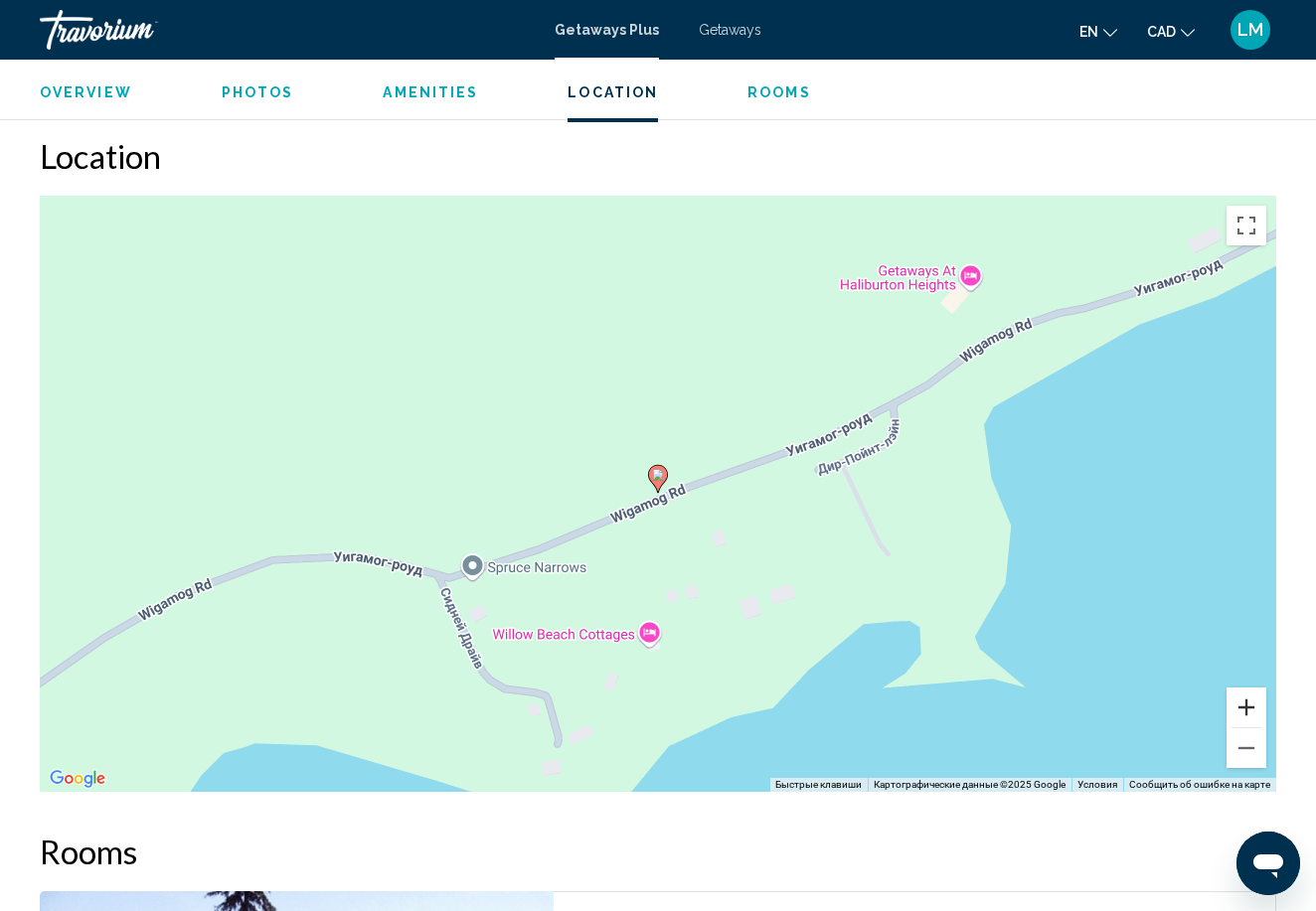click at bounding box center (1246, 707) 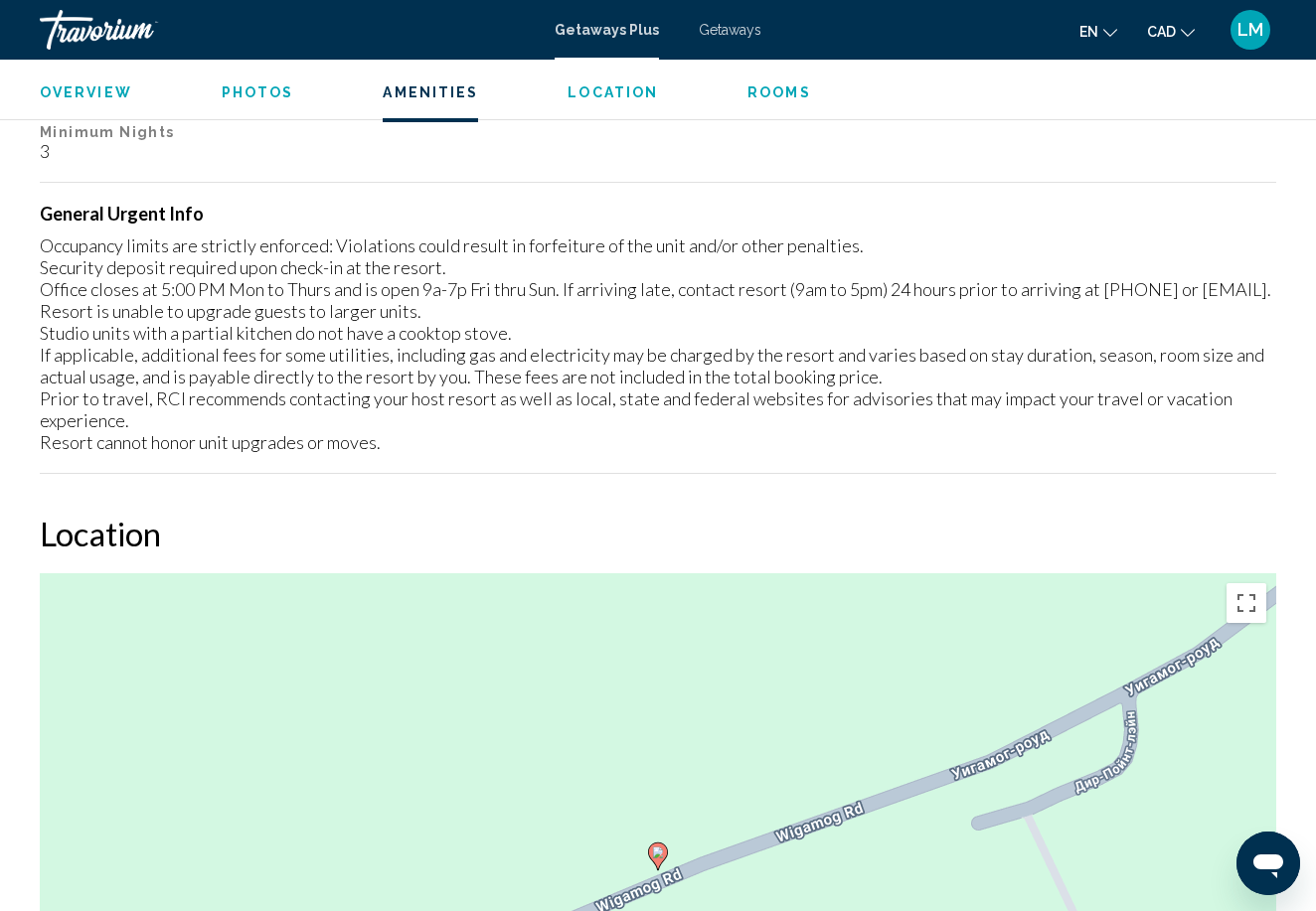 scroll, scrollTop: 2497, scrollLeft: 0, axis: vertical 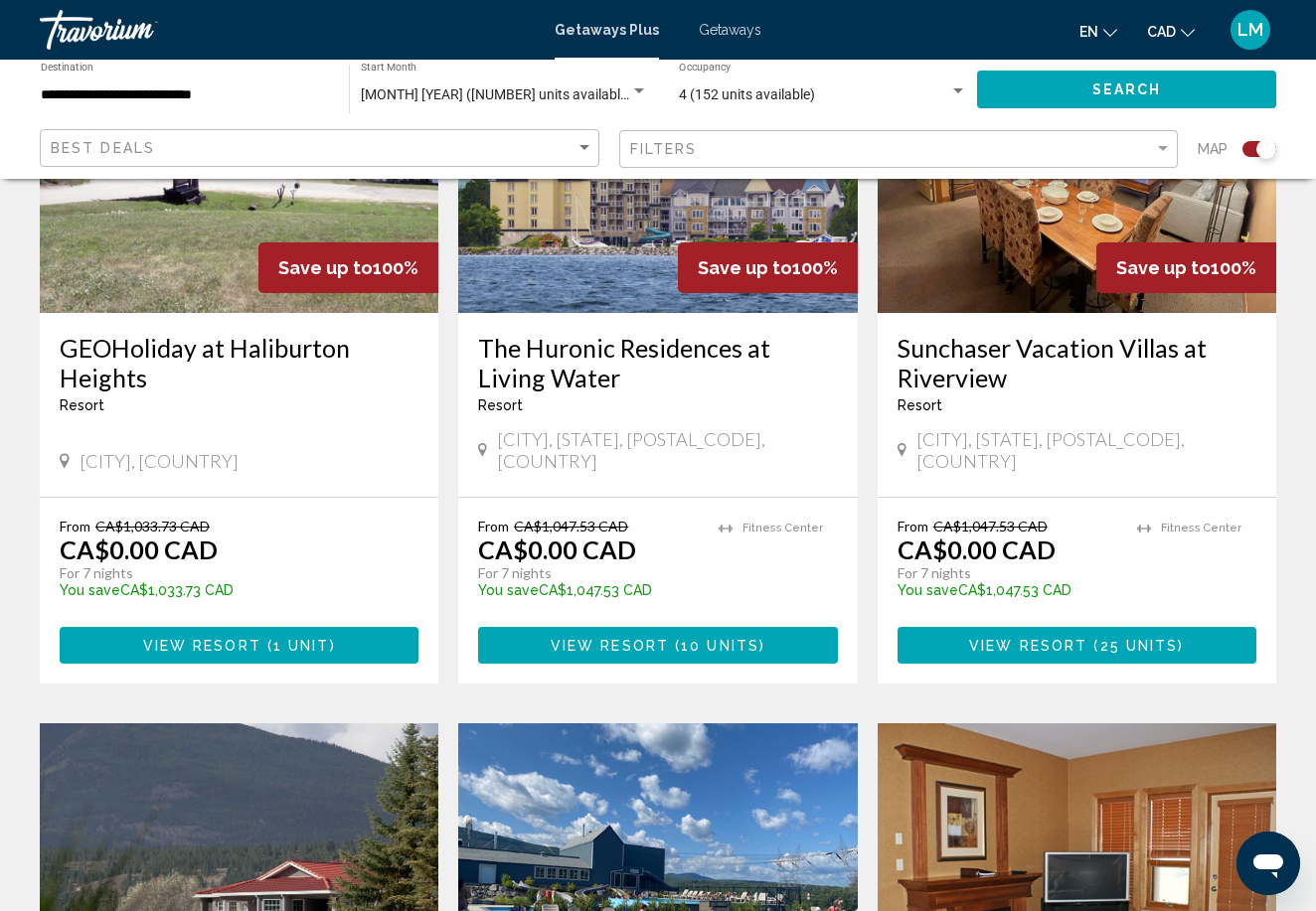 click on "The Huronic Residences at Living Water" at bounding box center [657, 363] 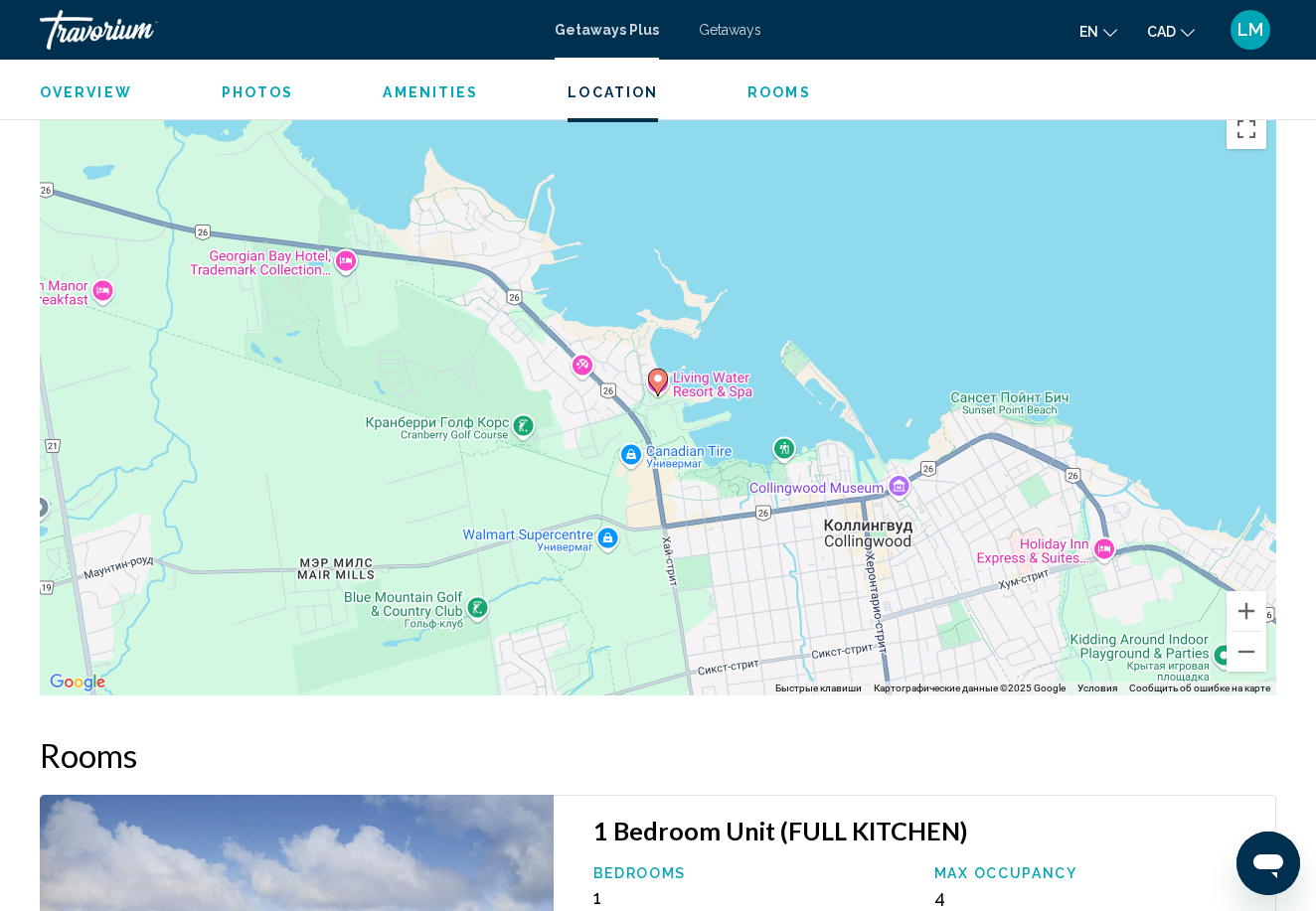 scroll, scrollTop: 2736, scrollLeft: 0, axis: vertical 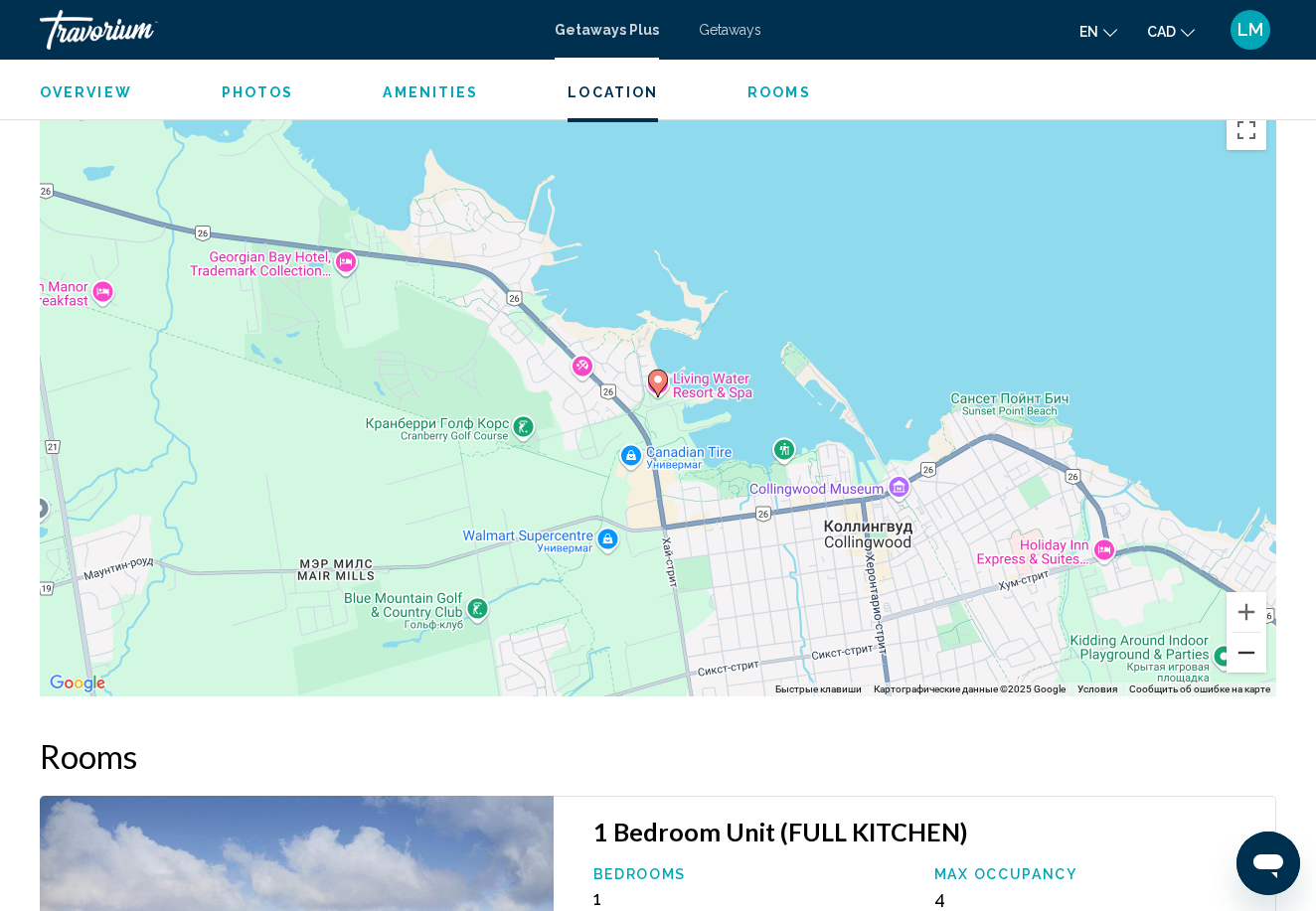 click at bounding box center [1246, 653] 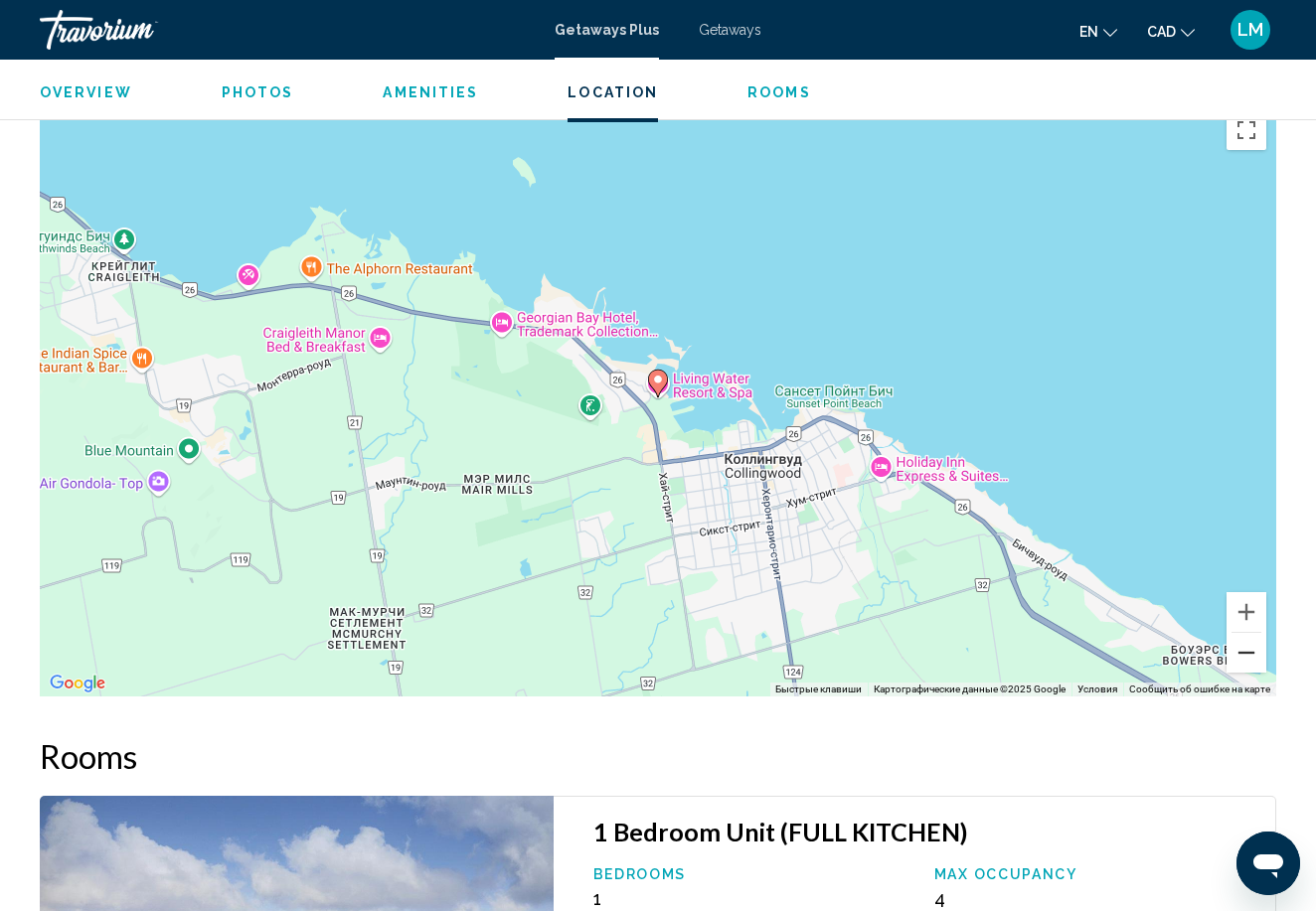 click at bounding box center [1246, 653] 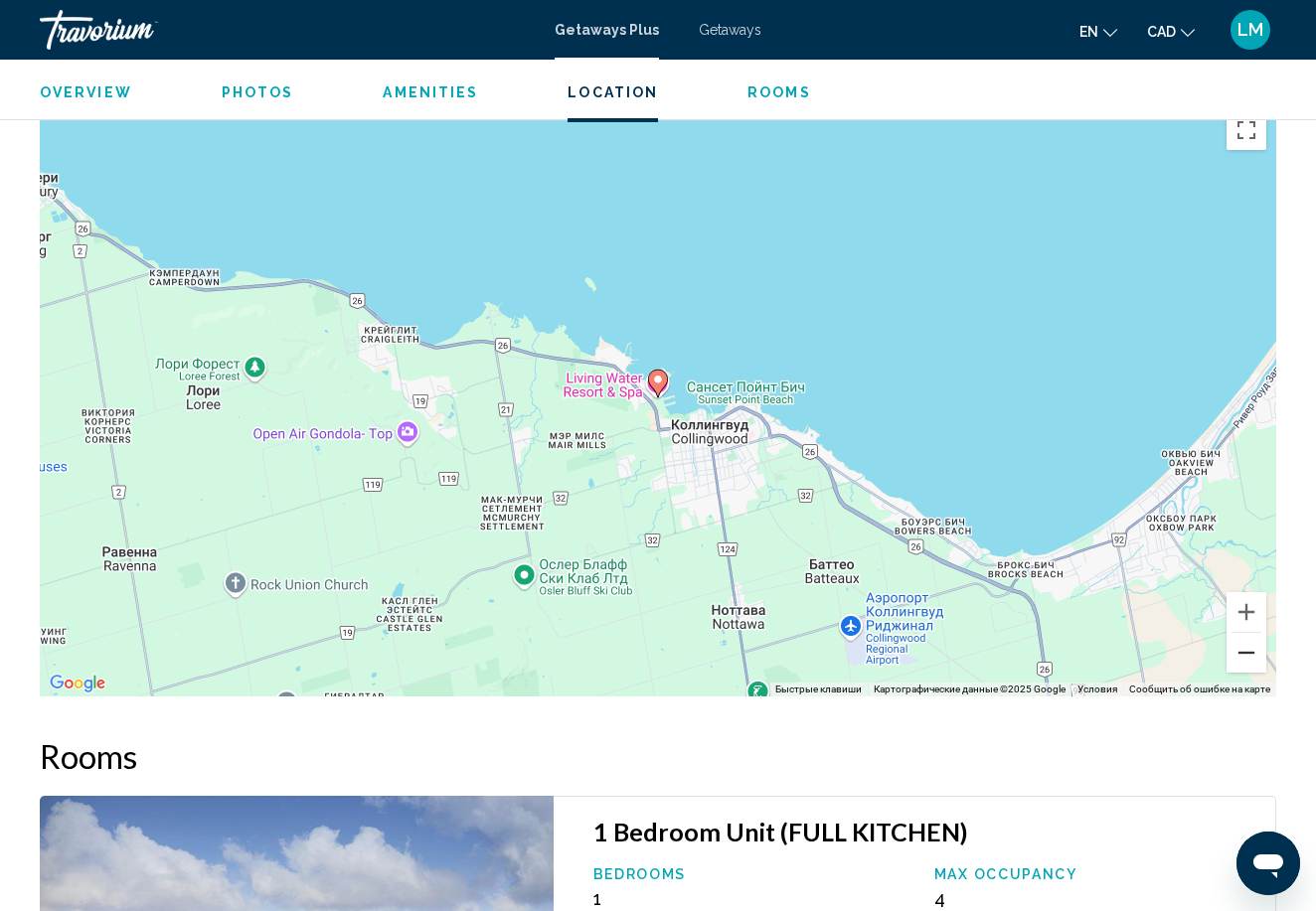 click at bounding box center [1246, 653] 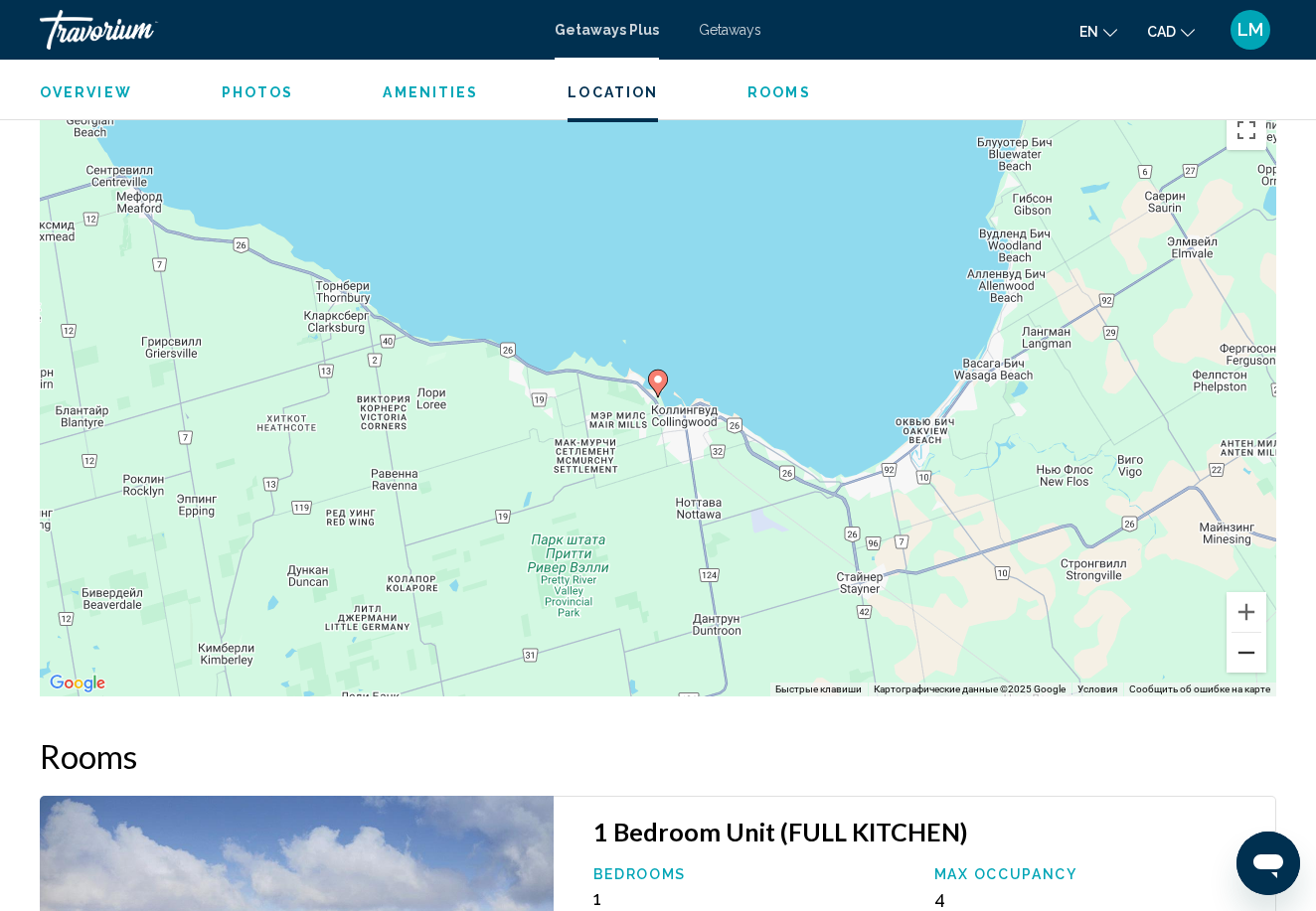 click at bounding box center [1246, 653] 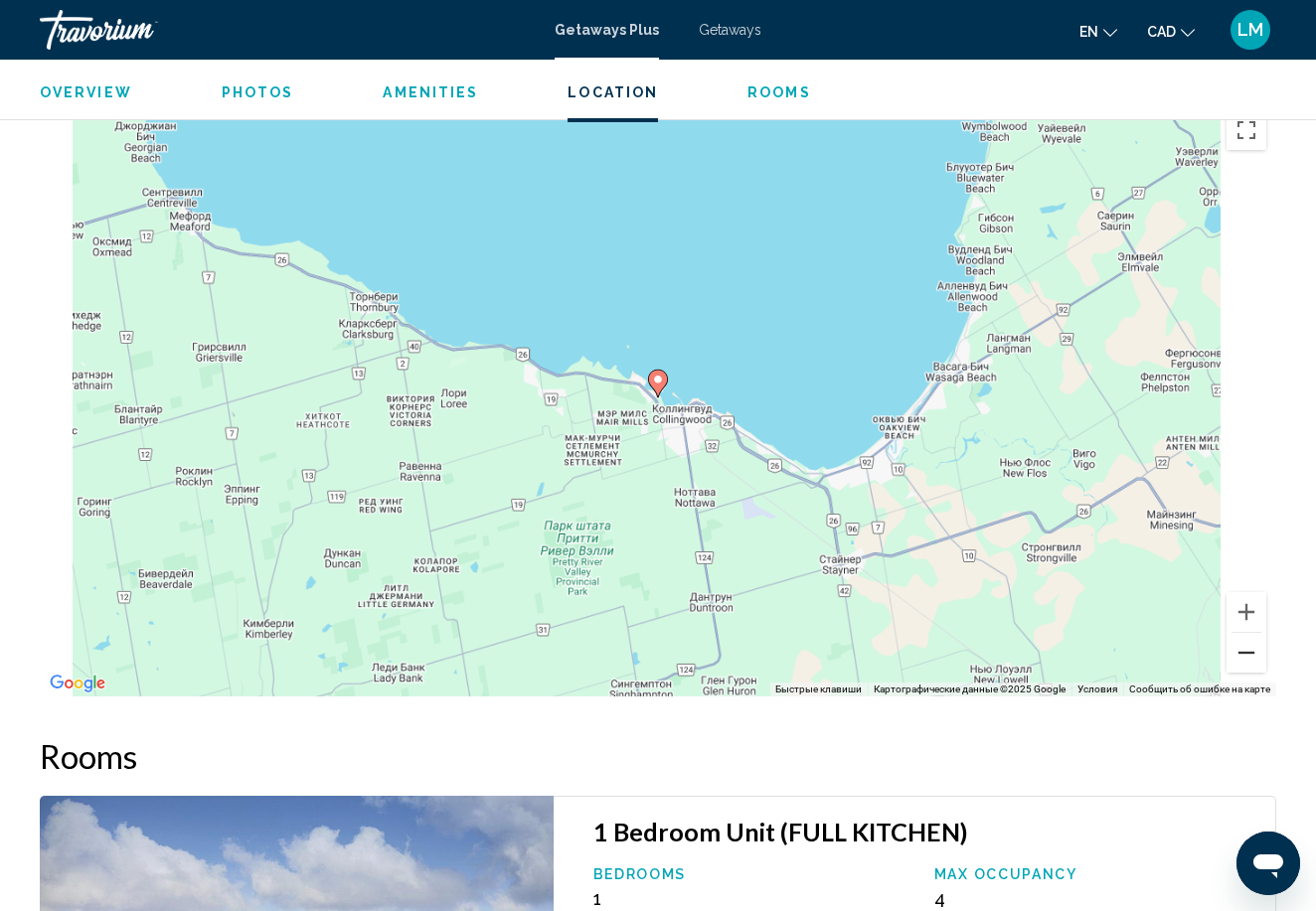 click at bounding box center [1246, 653] 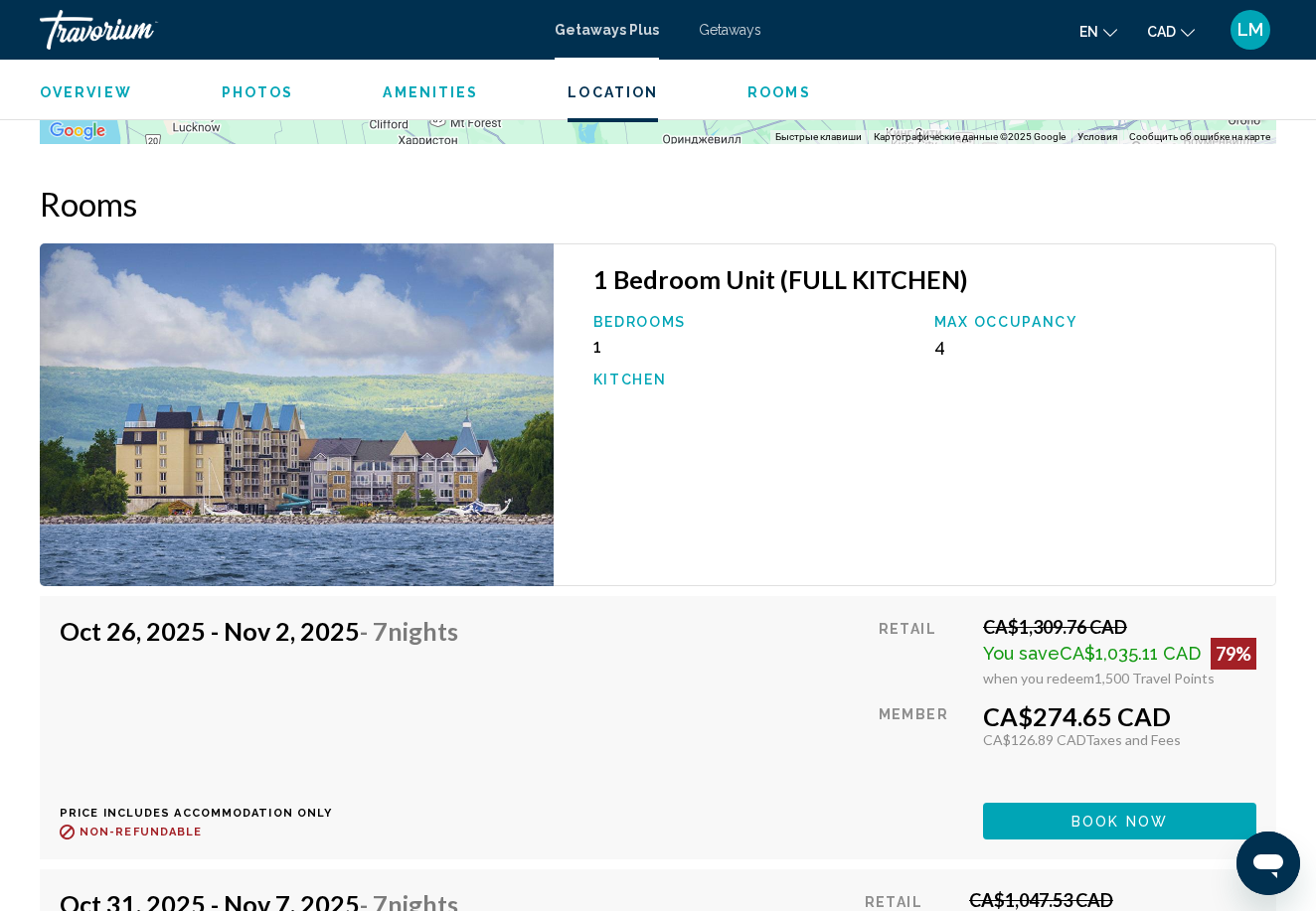 scroll, scrollTop: 3276, scrollLeft: 0, axis: vertical 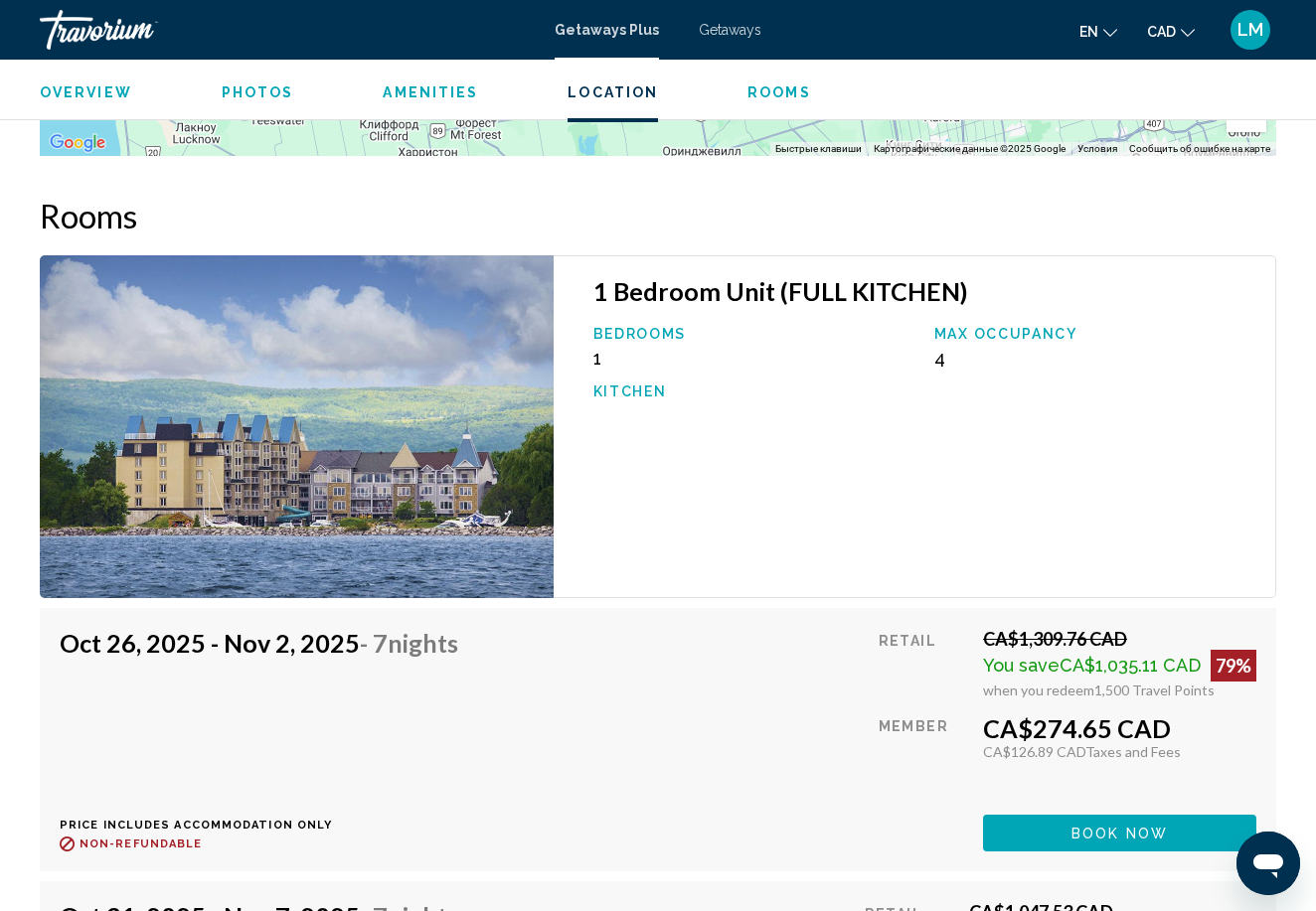 click on "GetawaysPlus  Getaways en
English Español Français Italiano Português русский CAD
USD ($) MXN (Mex$) CAD (Can$) GBP (£) EUR (€) AUD (A$) NZD (NZ$) CNY (CN¥) LM Login" at bounding box center [658, 30] 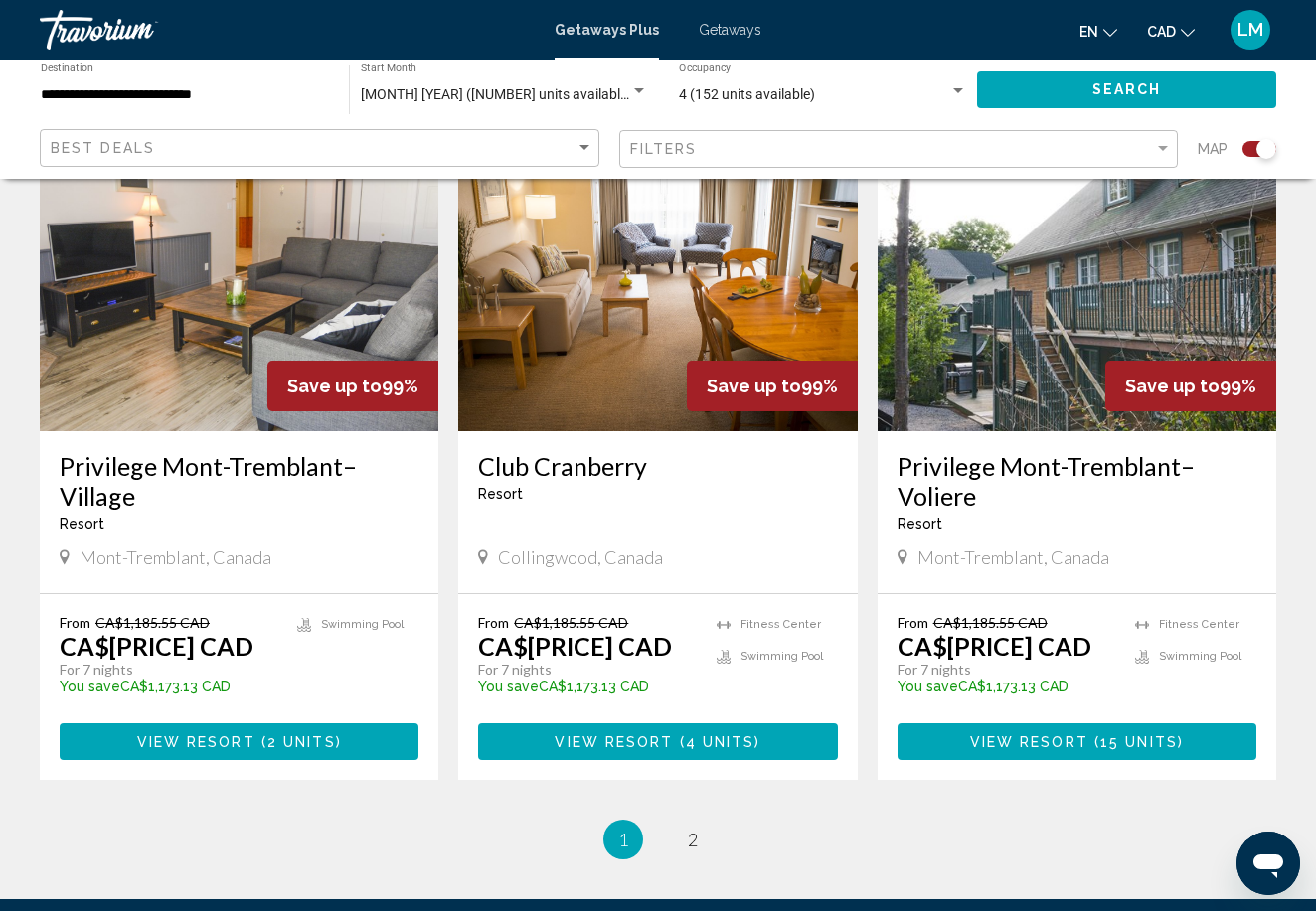 scroll, scrollTop: 2936, scrollLeft: 0, axis: vertical 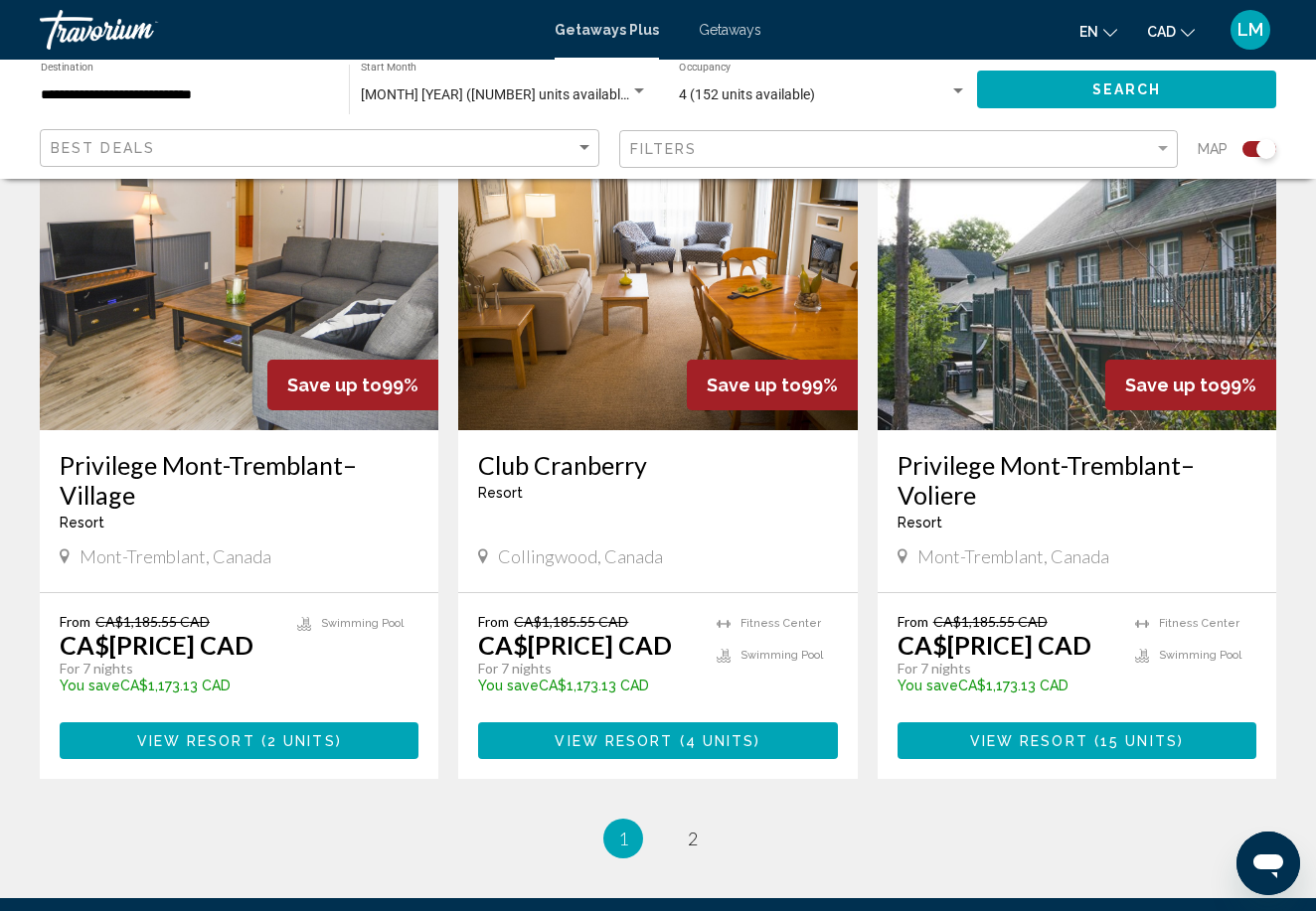 click on "Privilege Mont-Tremblant–Voliere" at bounding box center [1076, 480] 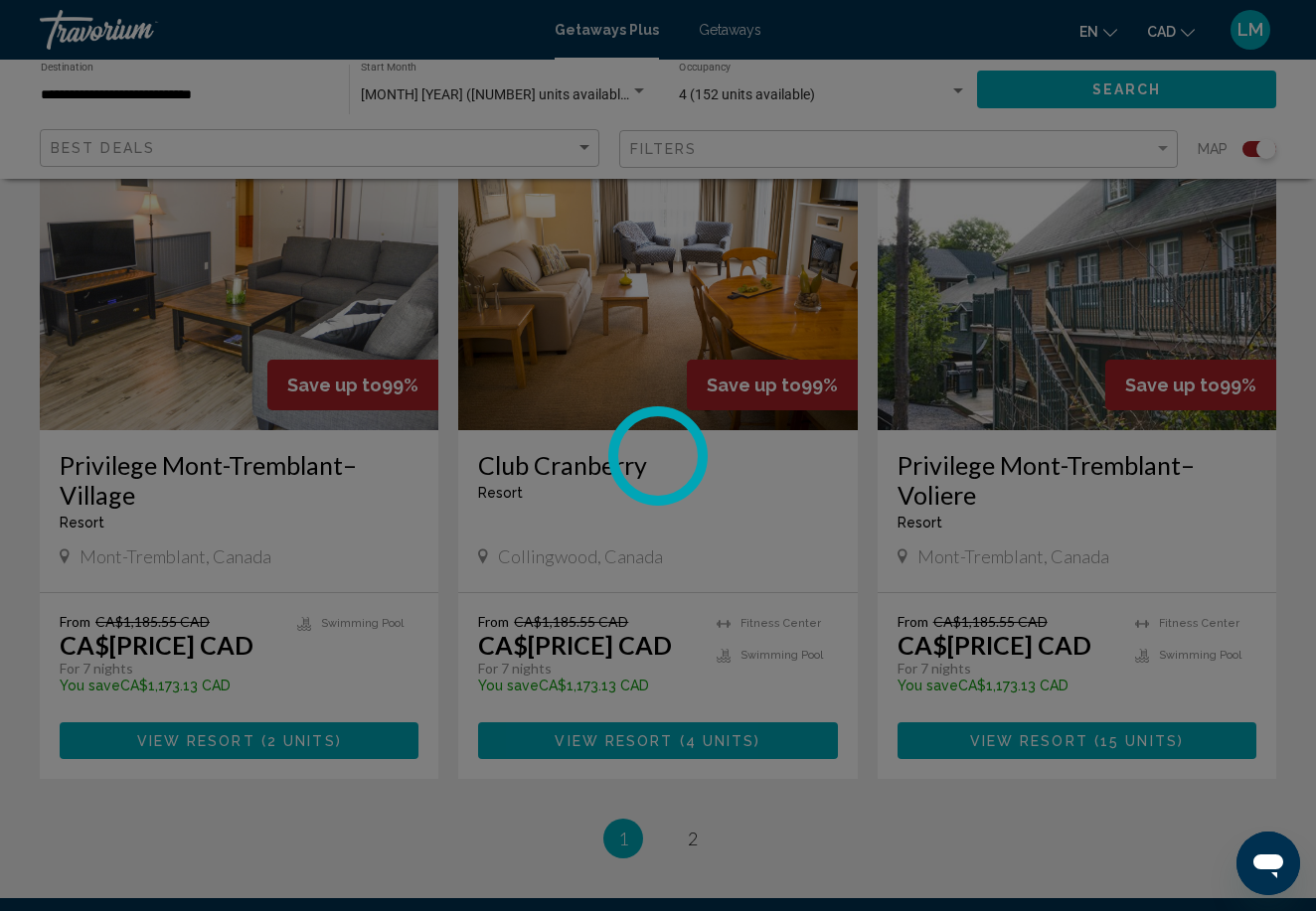 scroll, scrollTop: 0, scrollLeft: 0, axis: both 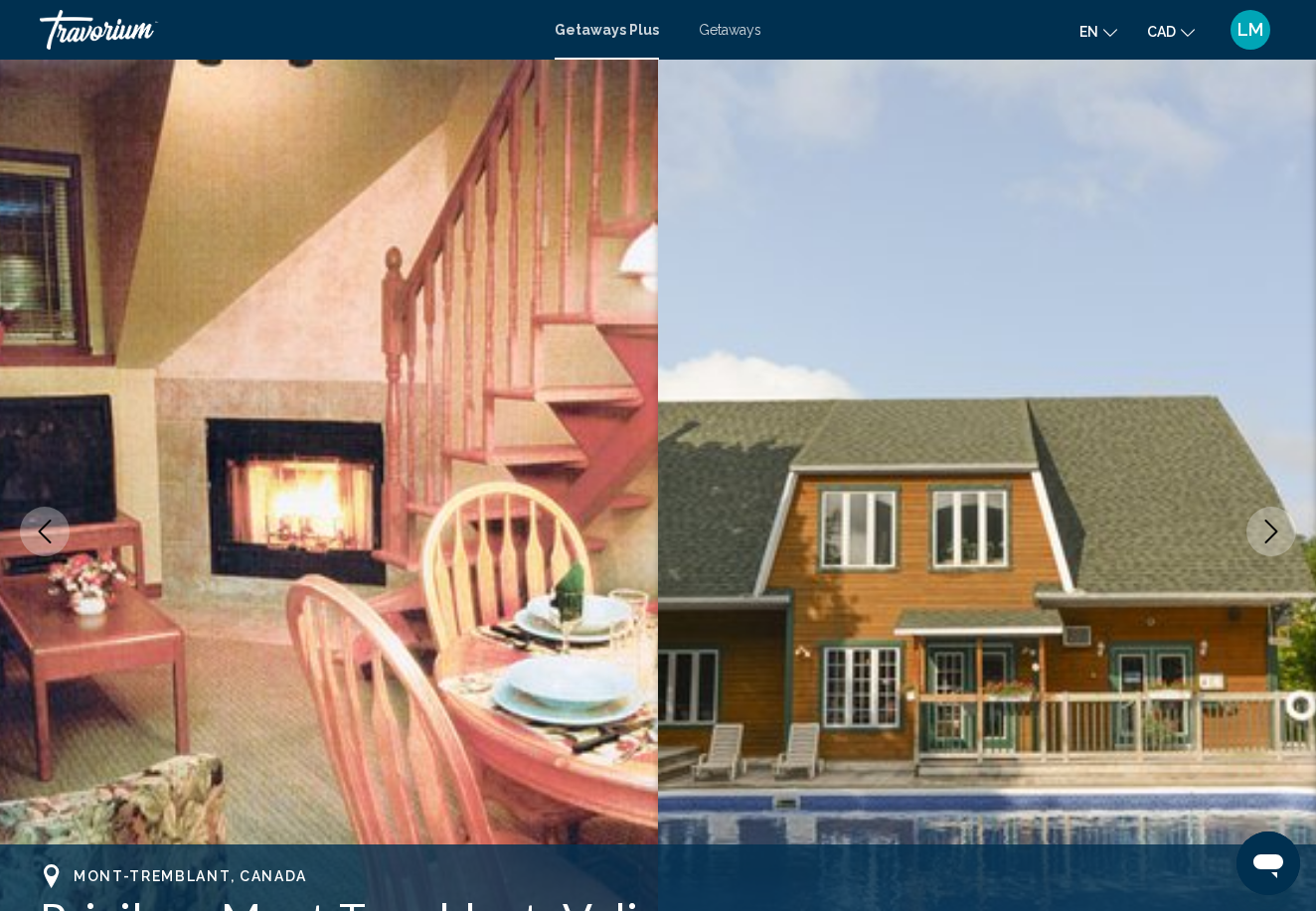 click 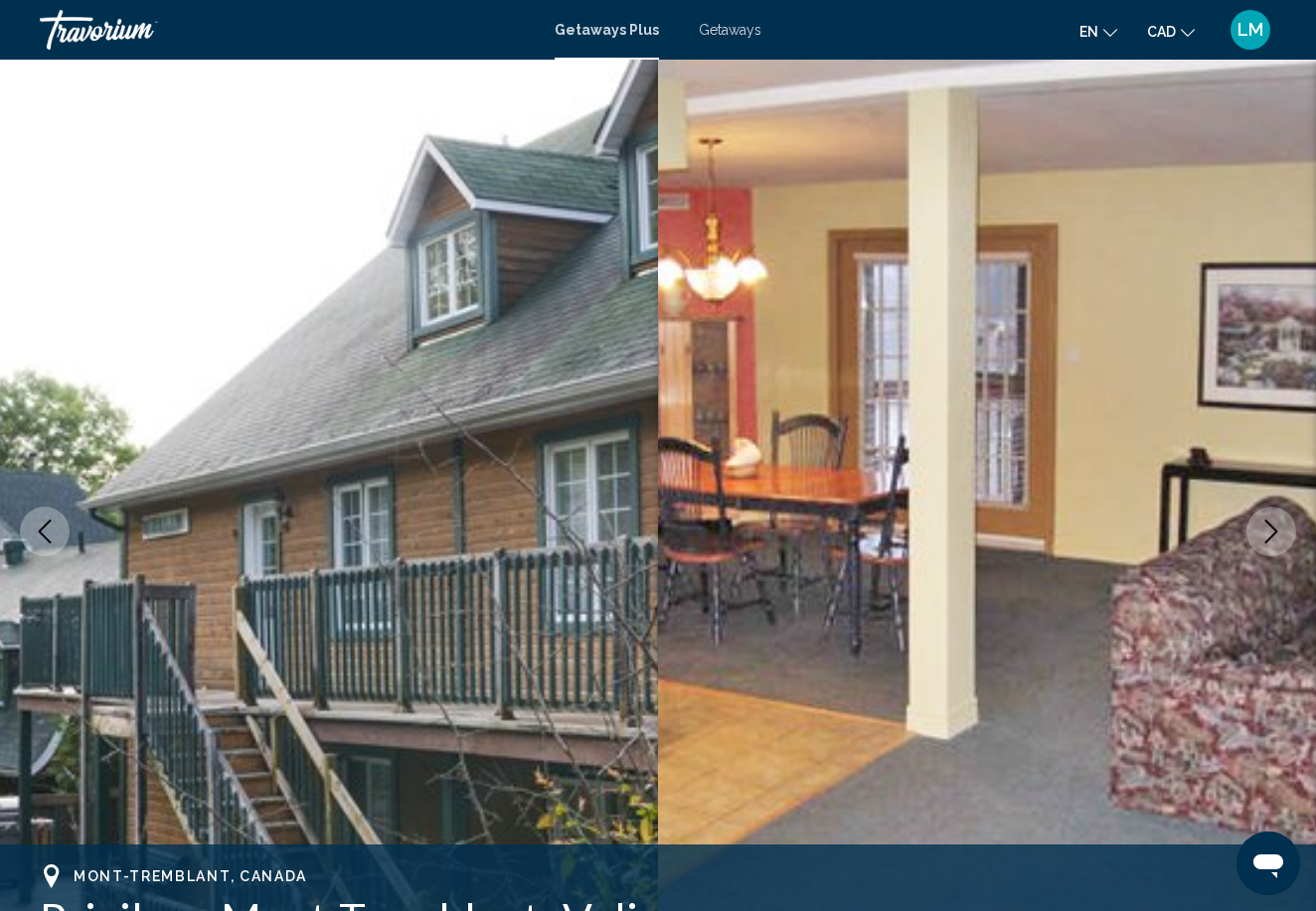 click 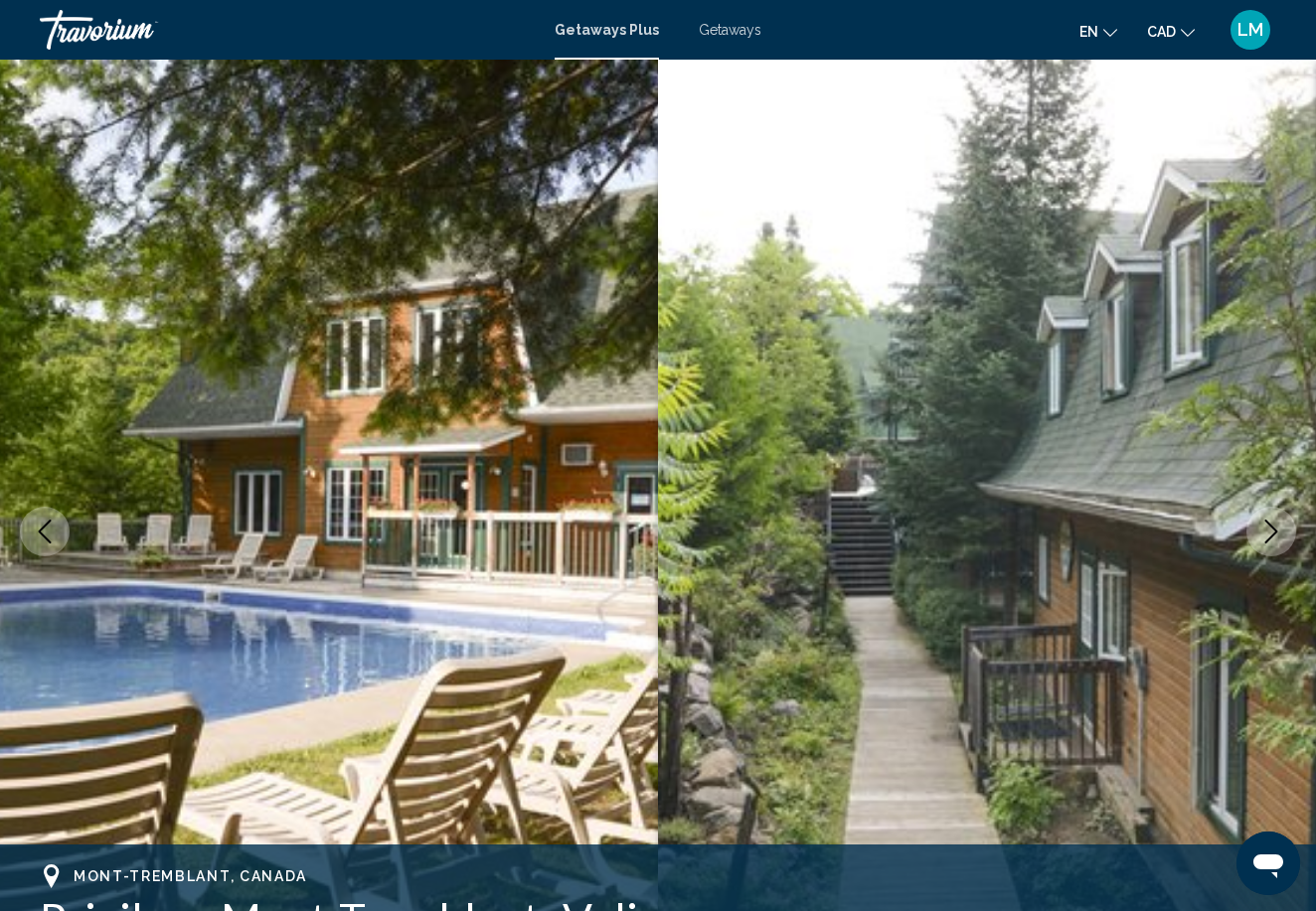 click 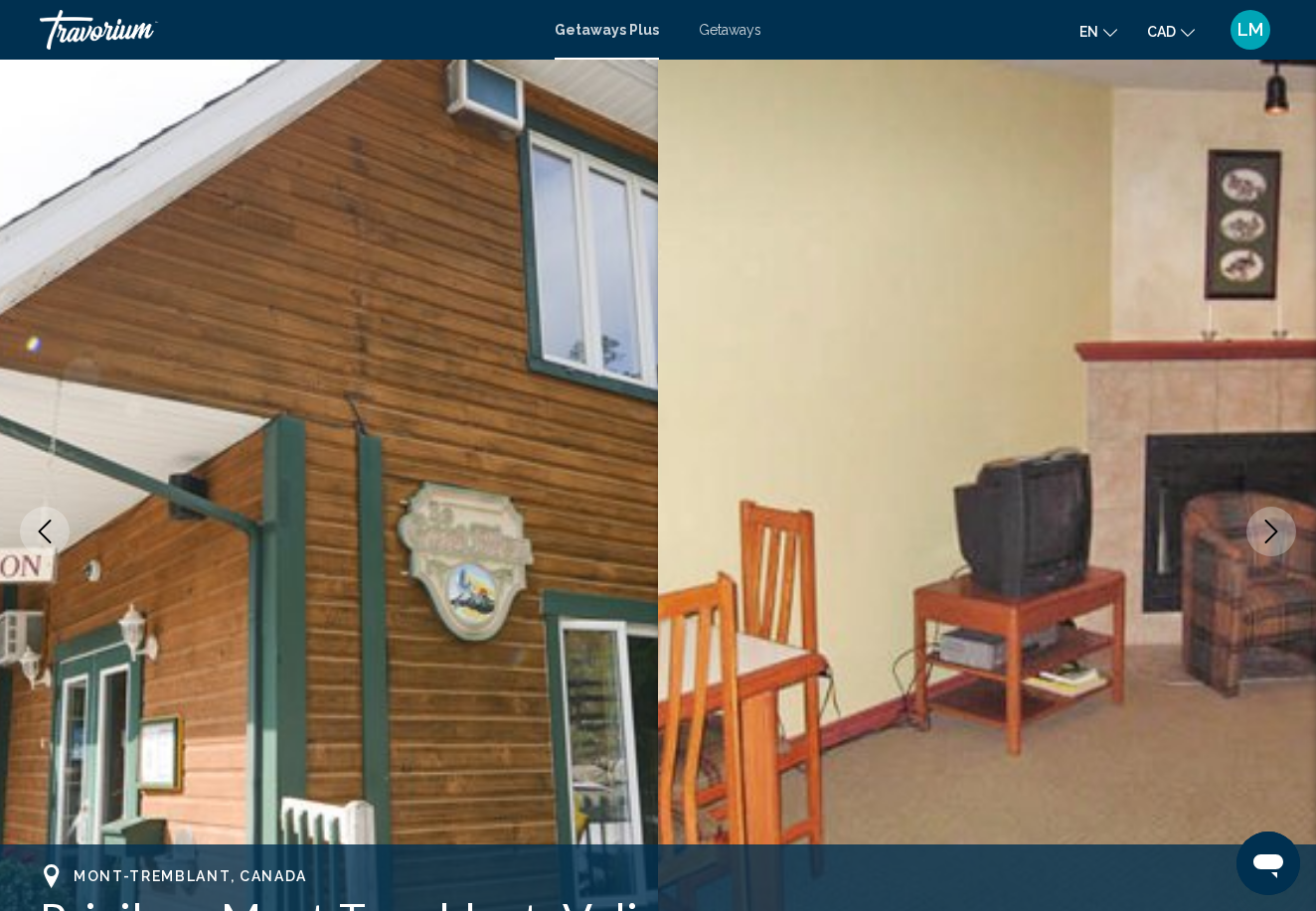 click 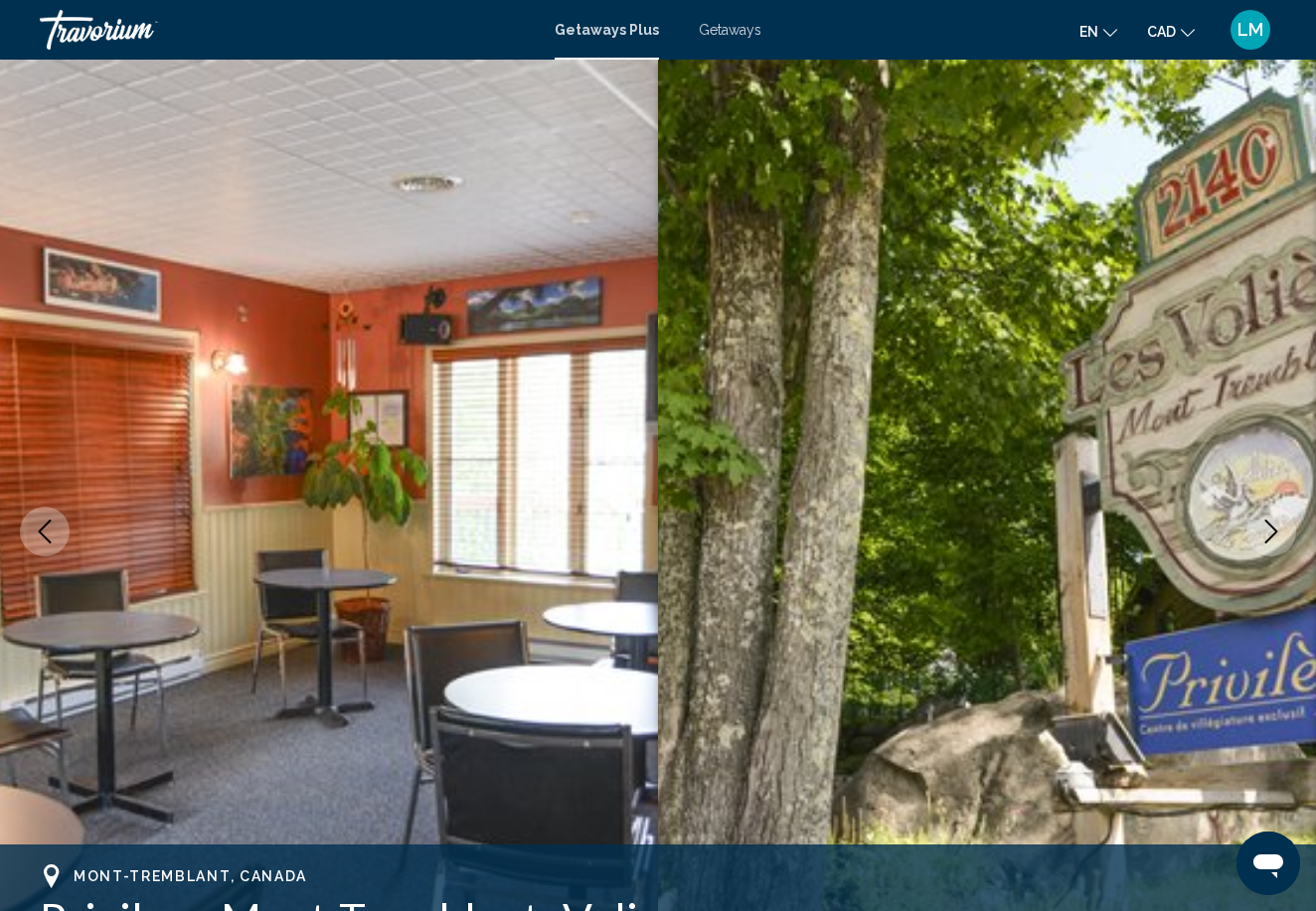 click 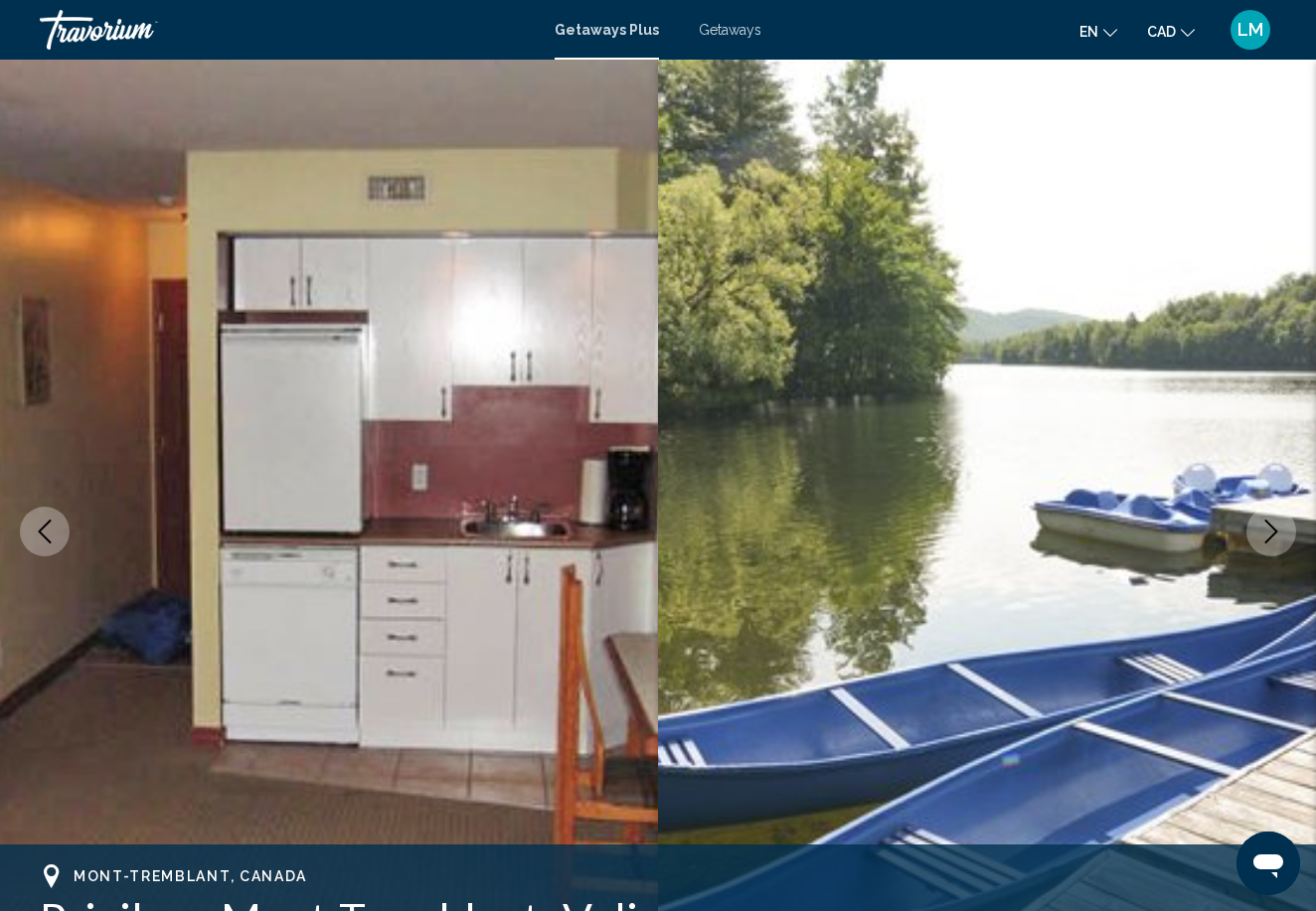 click 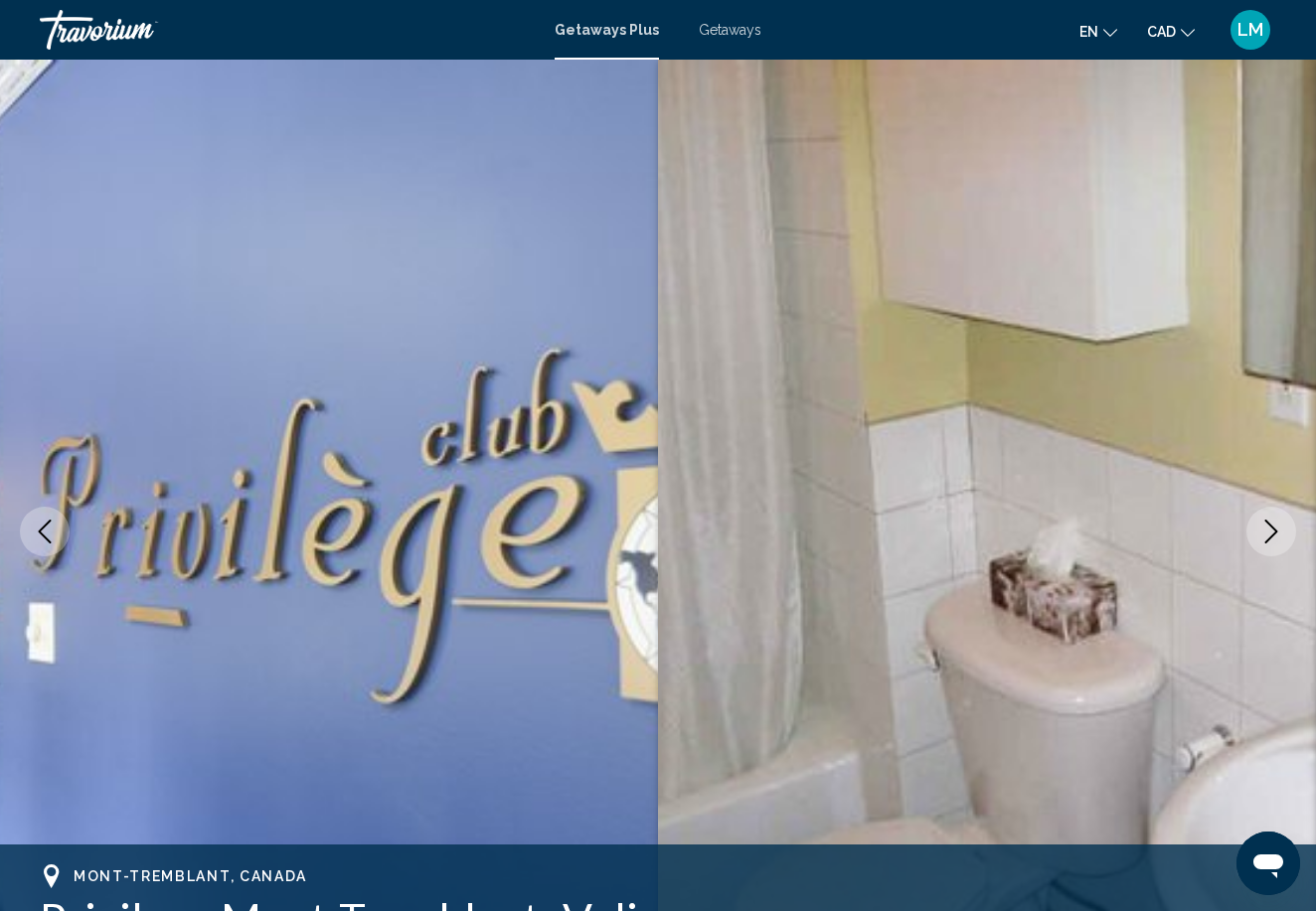 click 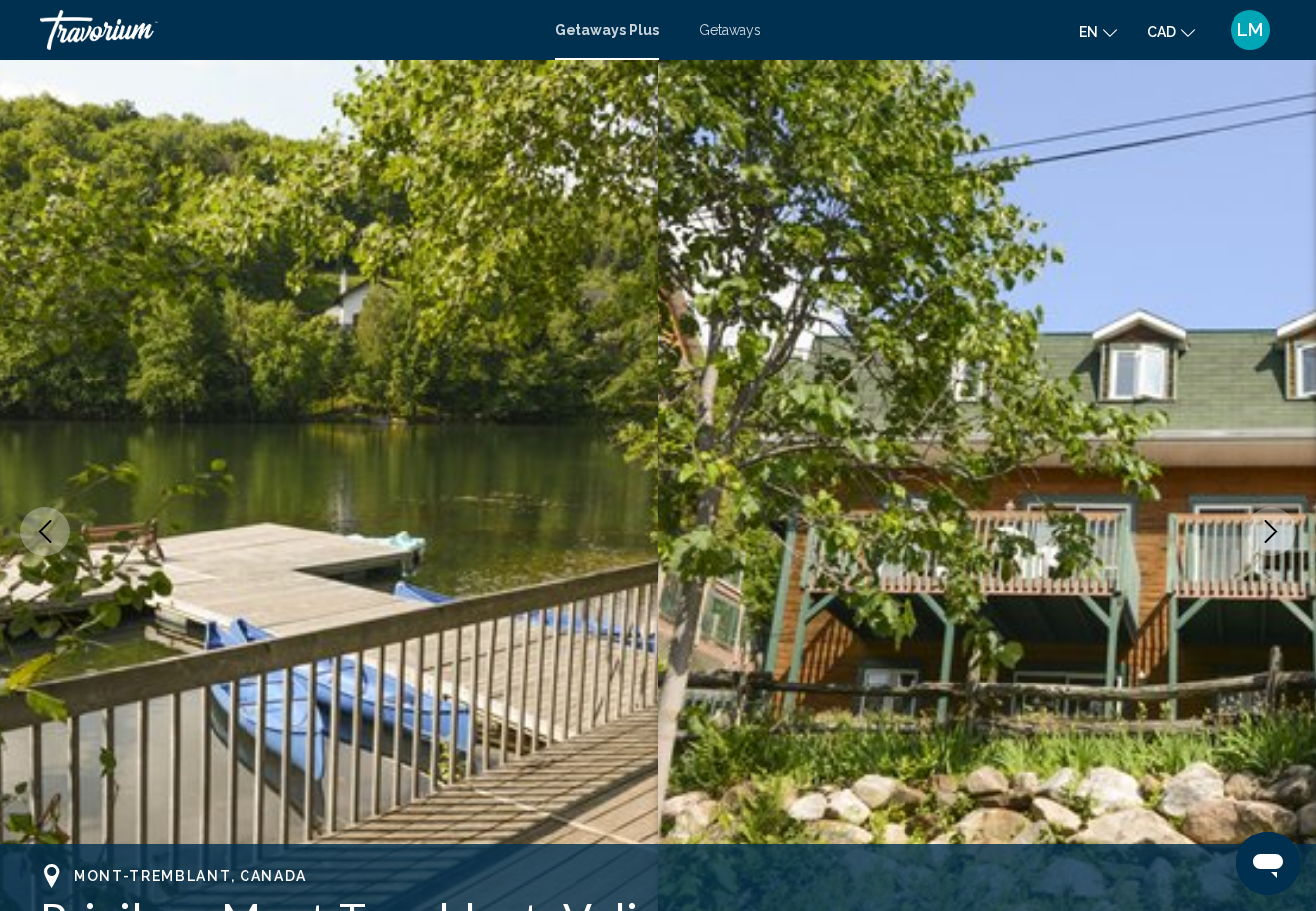 click 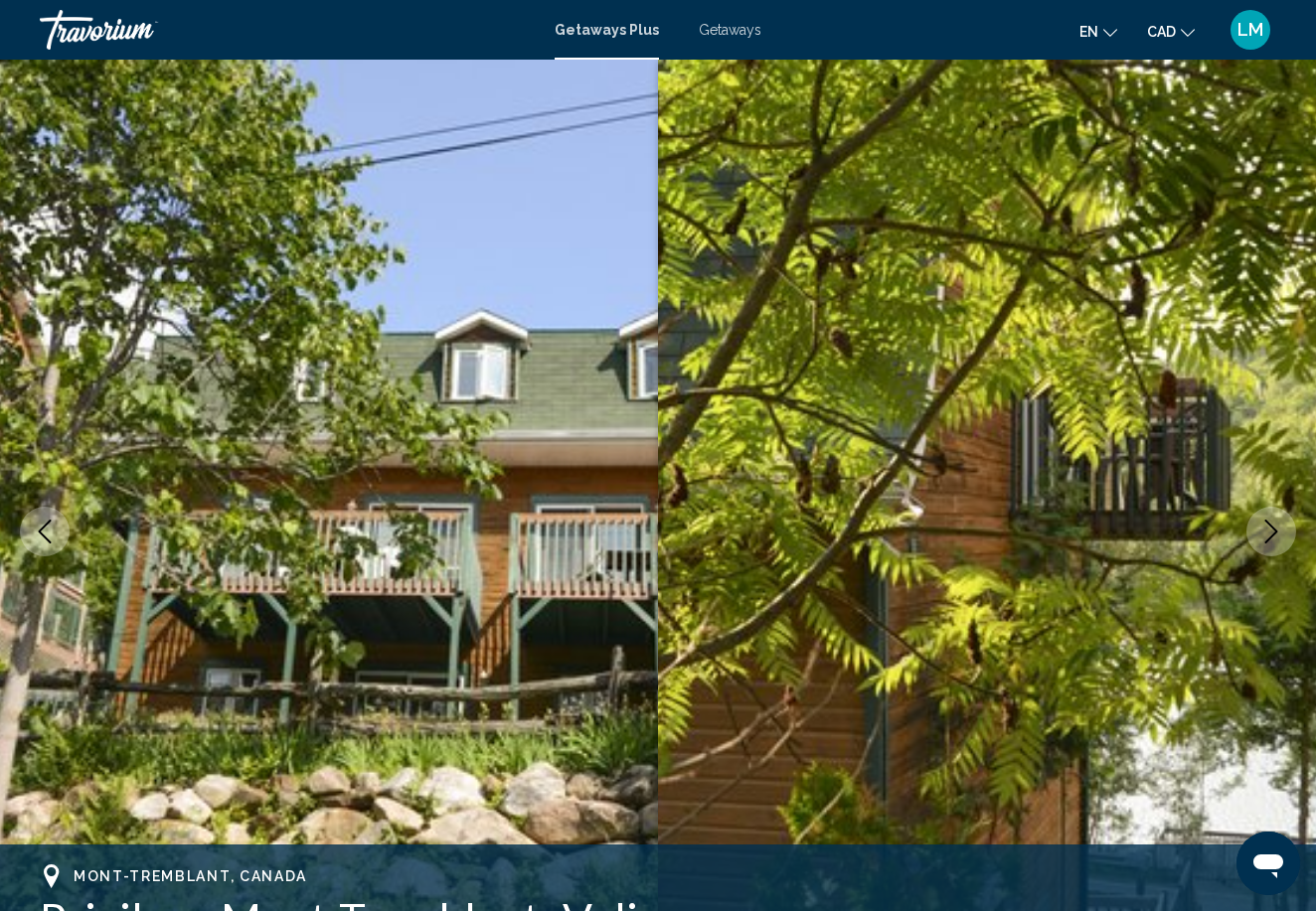 click at bounding box center (1271, 531) 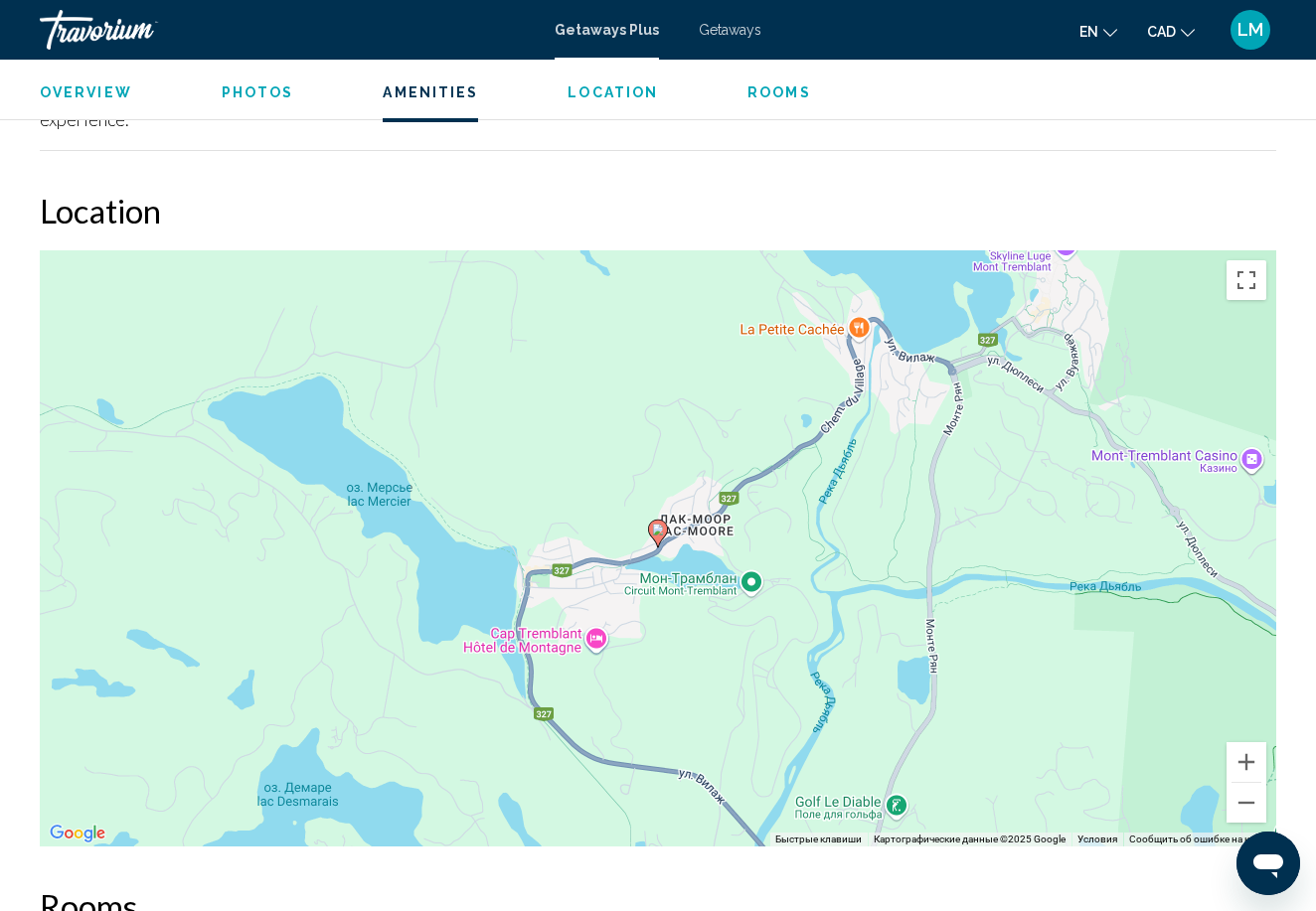scroll, scrollTop: 3201, scrollLeft: 0, axis: vertical 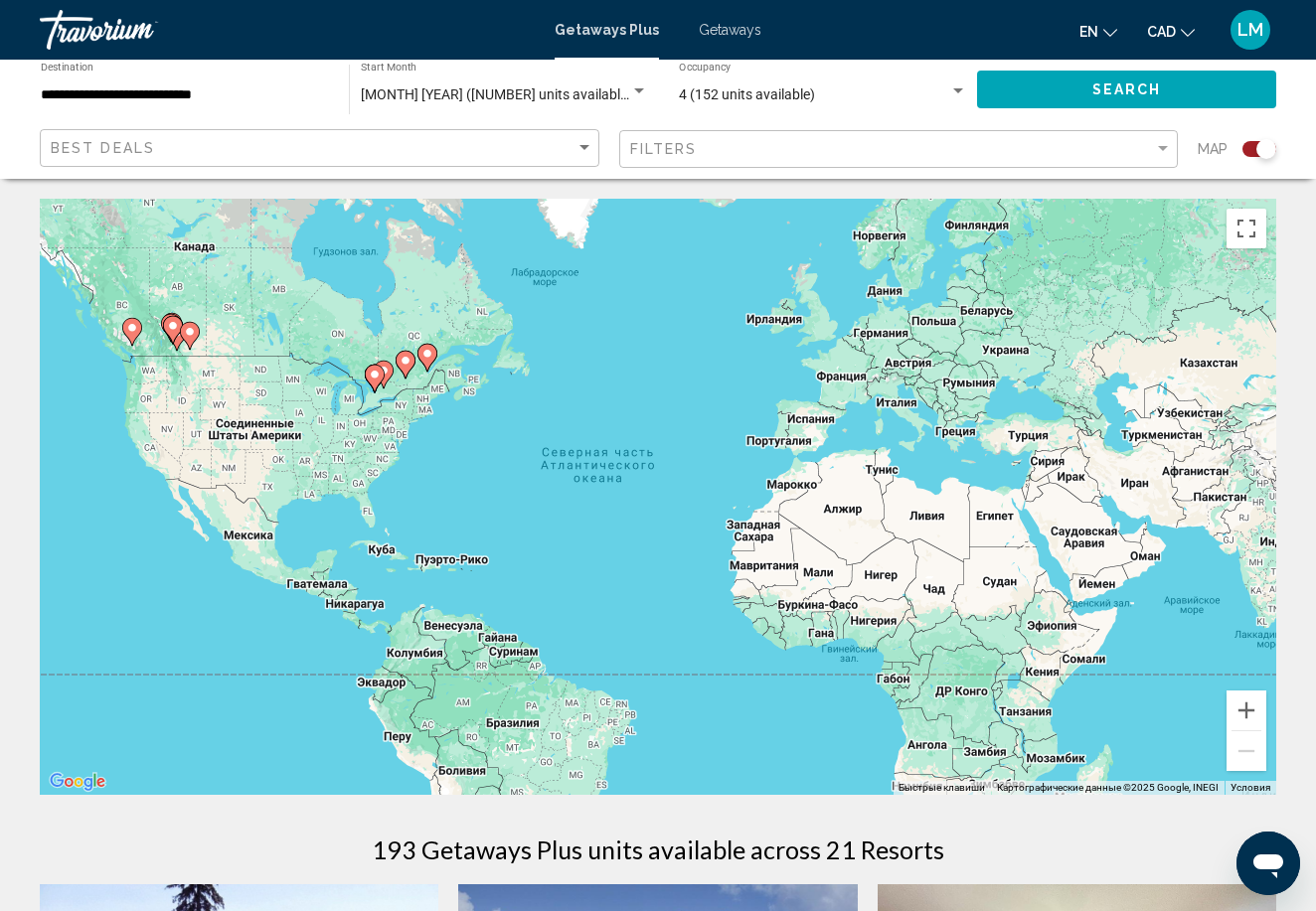 click on "Getaways" at bounding box center [730, 30] 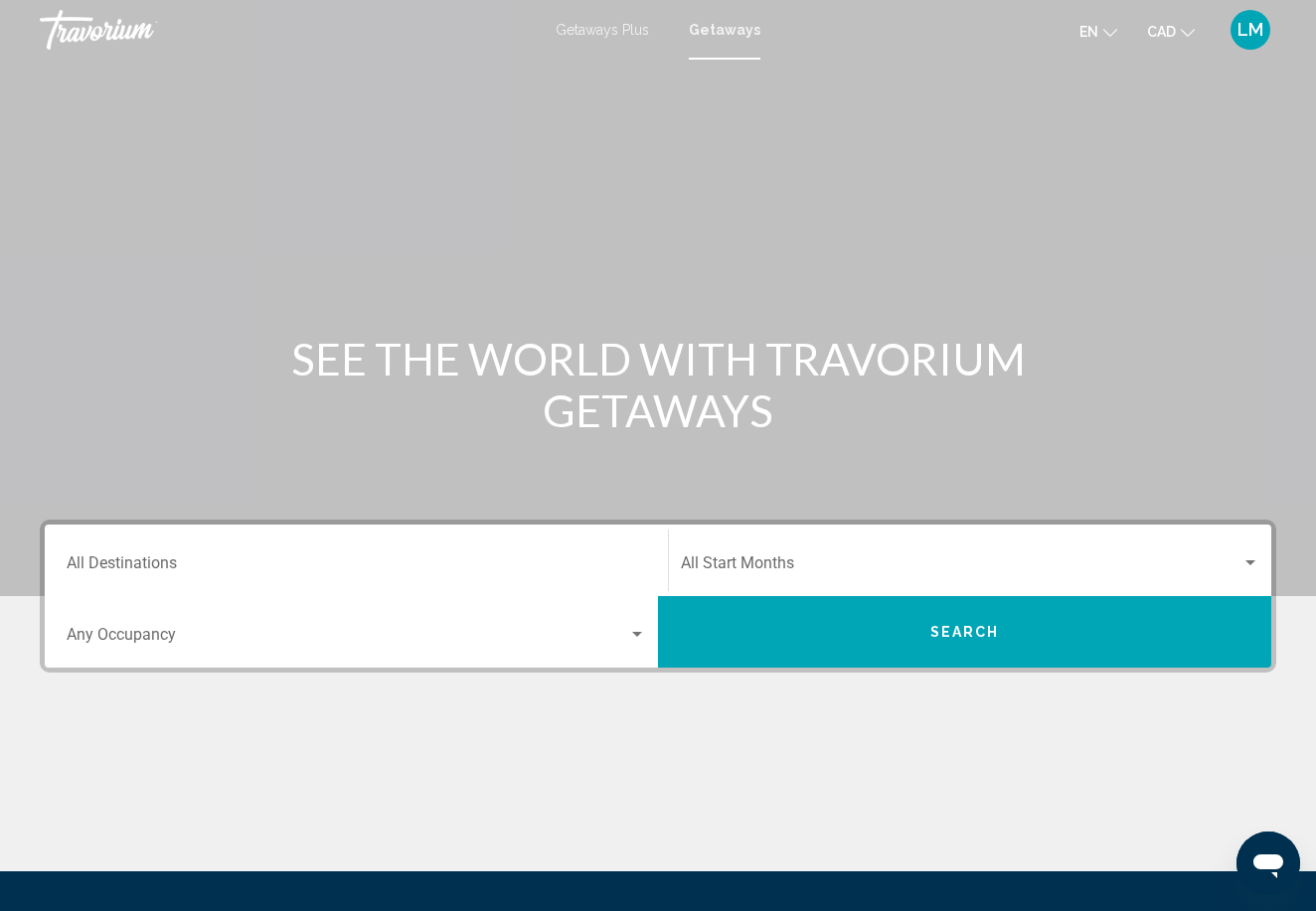 click on "Destination All Destinations" at bounding box center (356, 567) 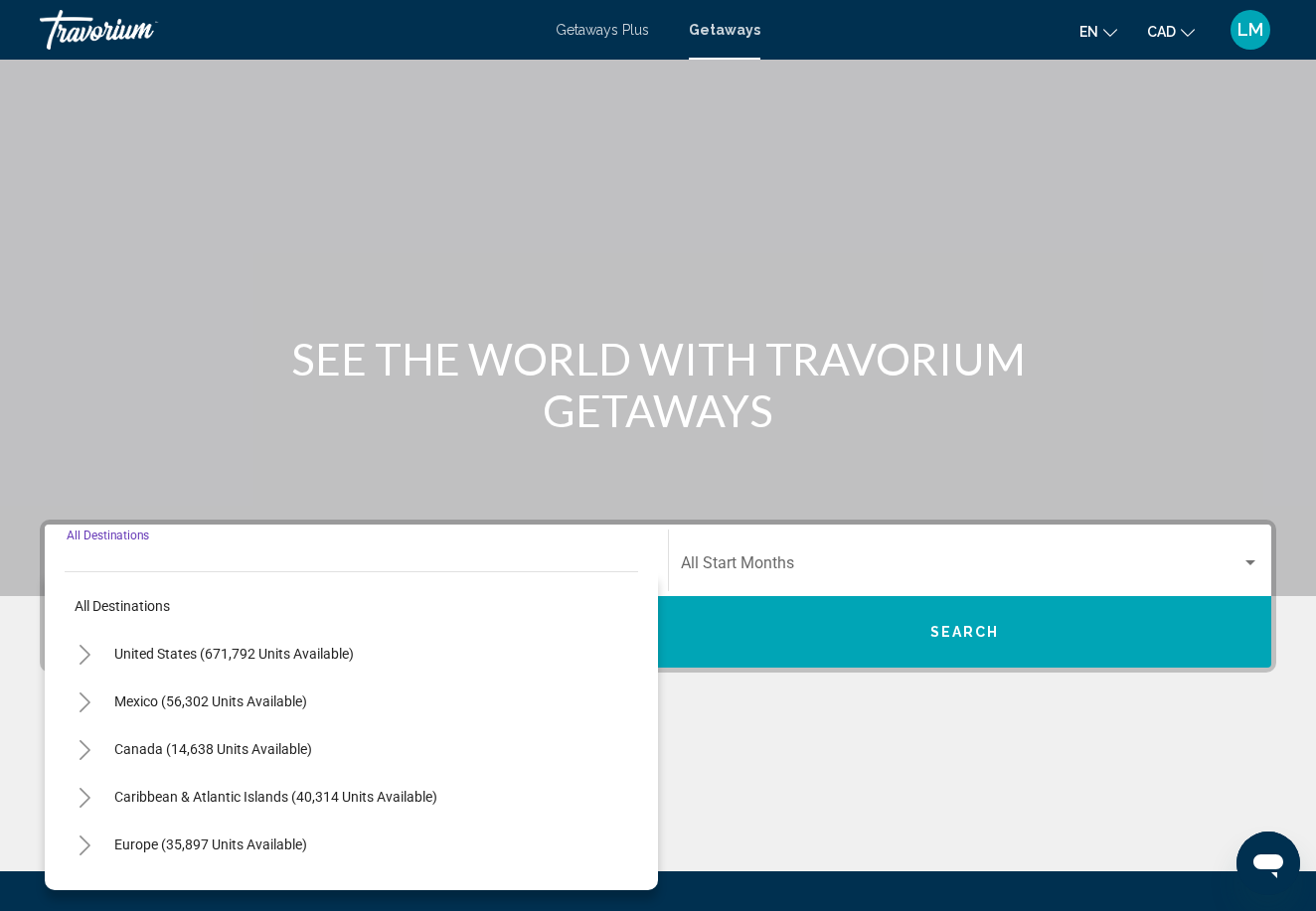 scroll, scrollTop: 204, scrollLeft: 0, axis: vertical 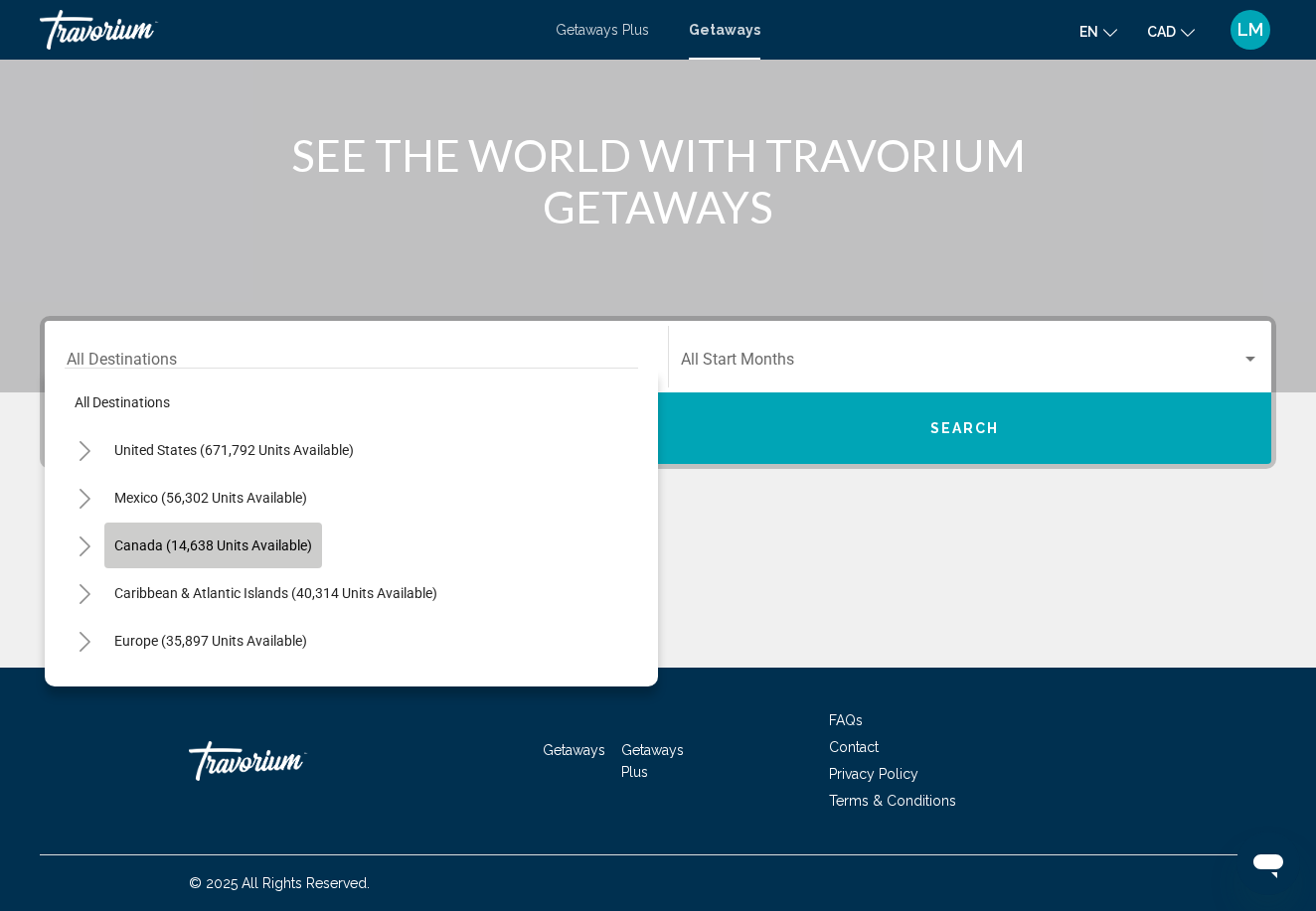click on "Canada (14,638 units available)" at bounding box center (275, 593) 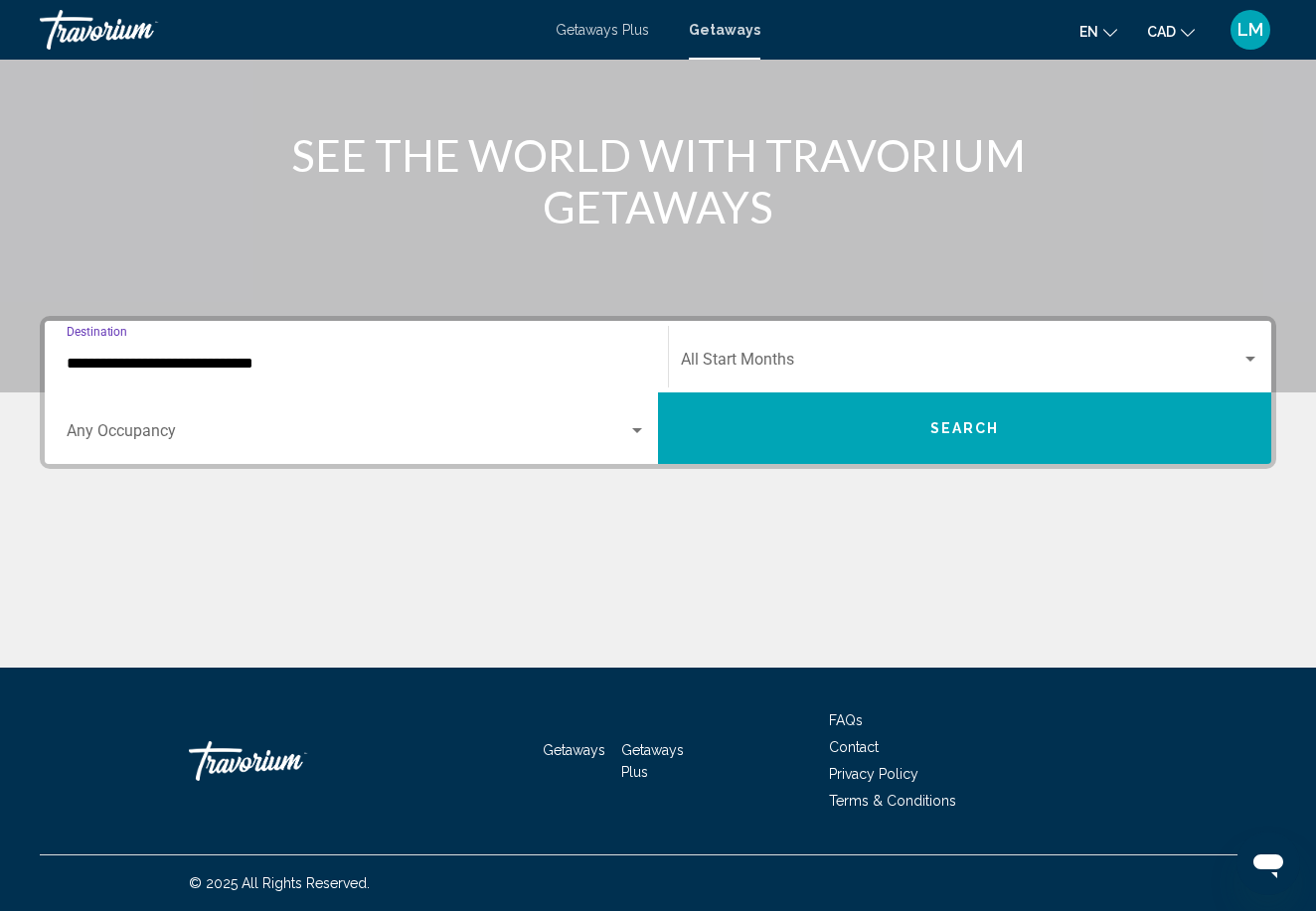 click at bounding box center (961, 364) 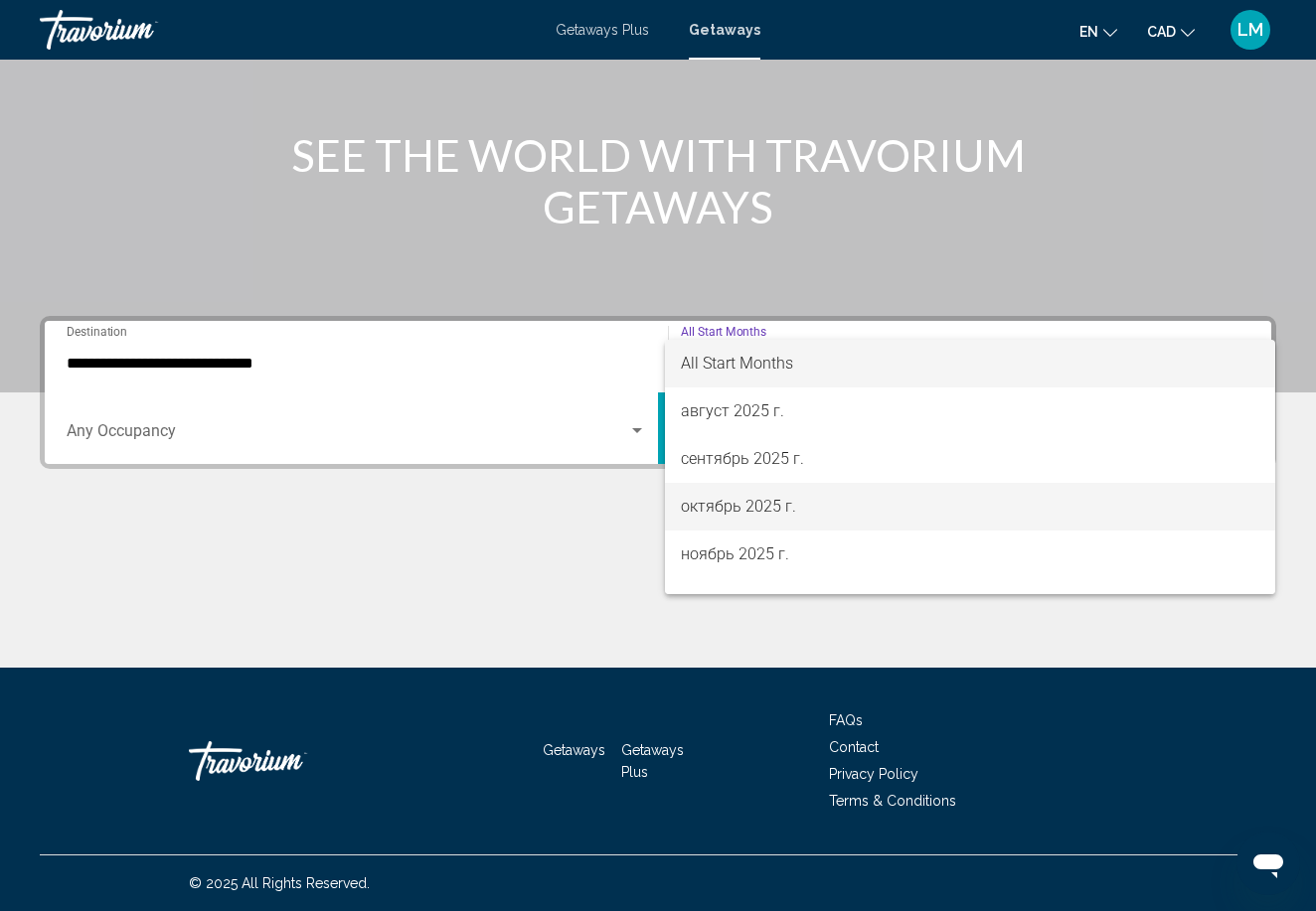 click on "октябрь 2025 г." at bounding box center [970, 507] 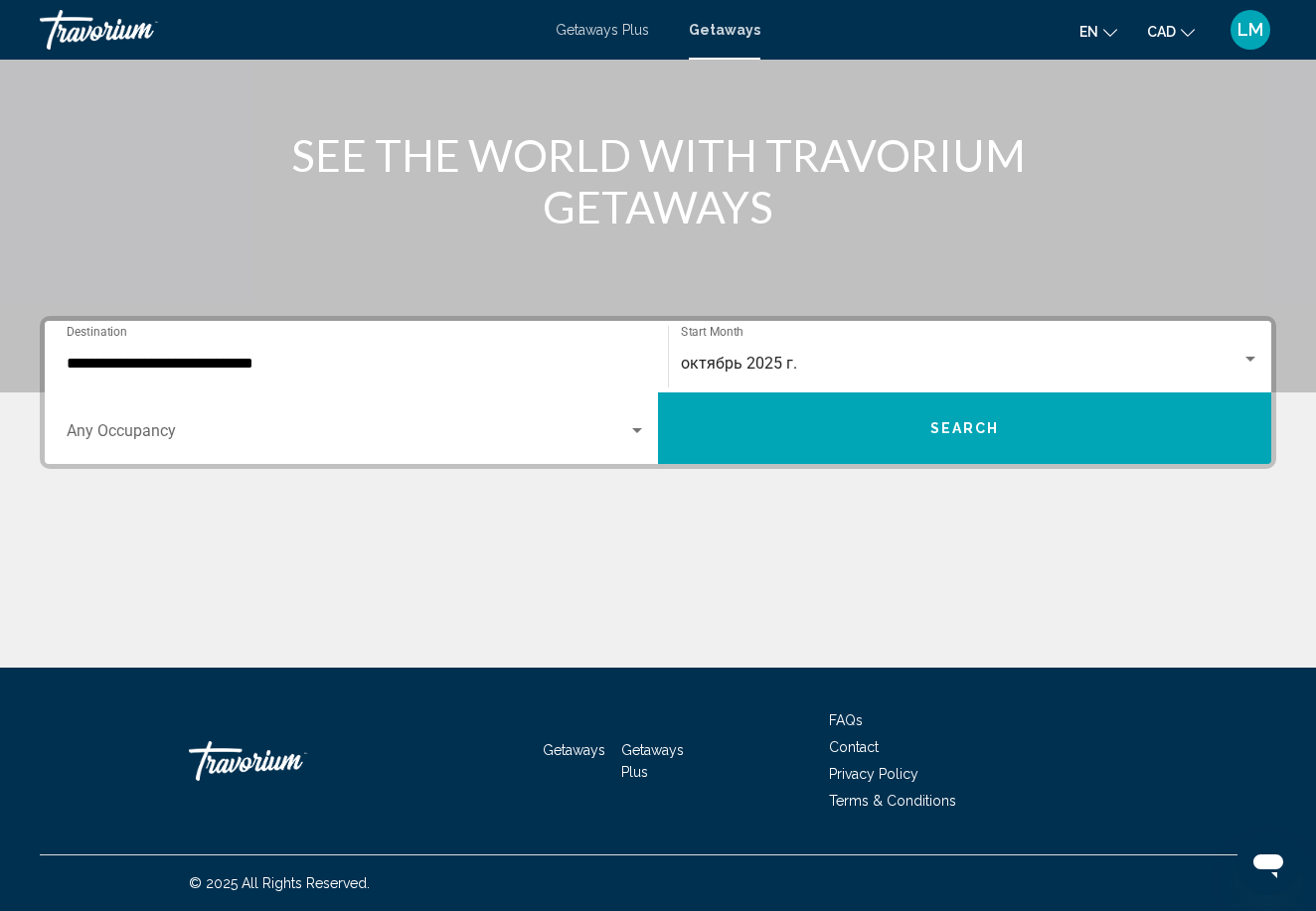 click on "Occupancy Any Occupancy" at bounding box center (356, 428) 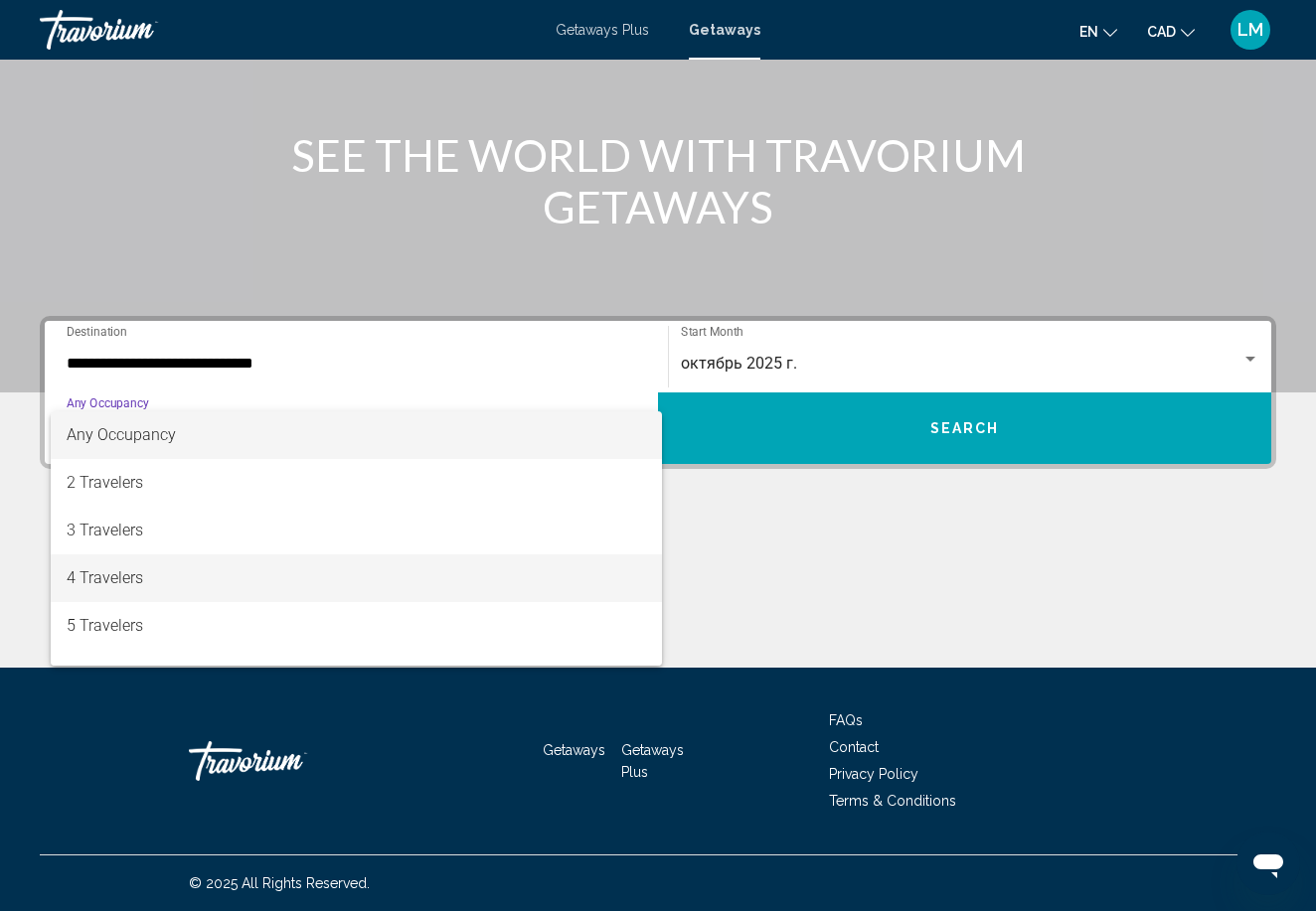 click on "4 Travelers" at bounding box center (356, 578) 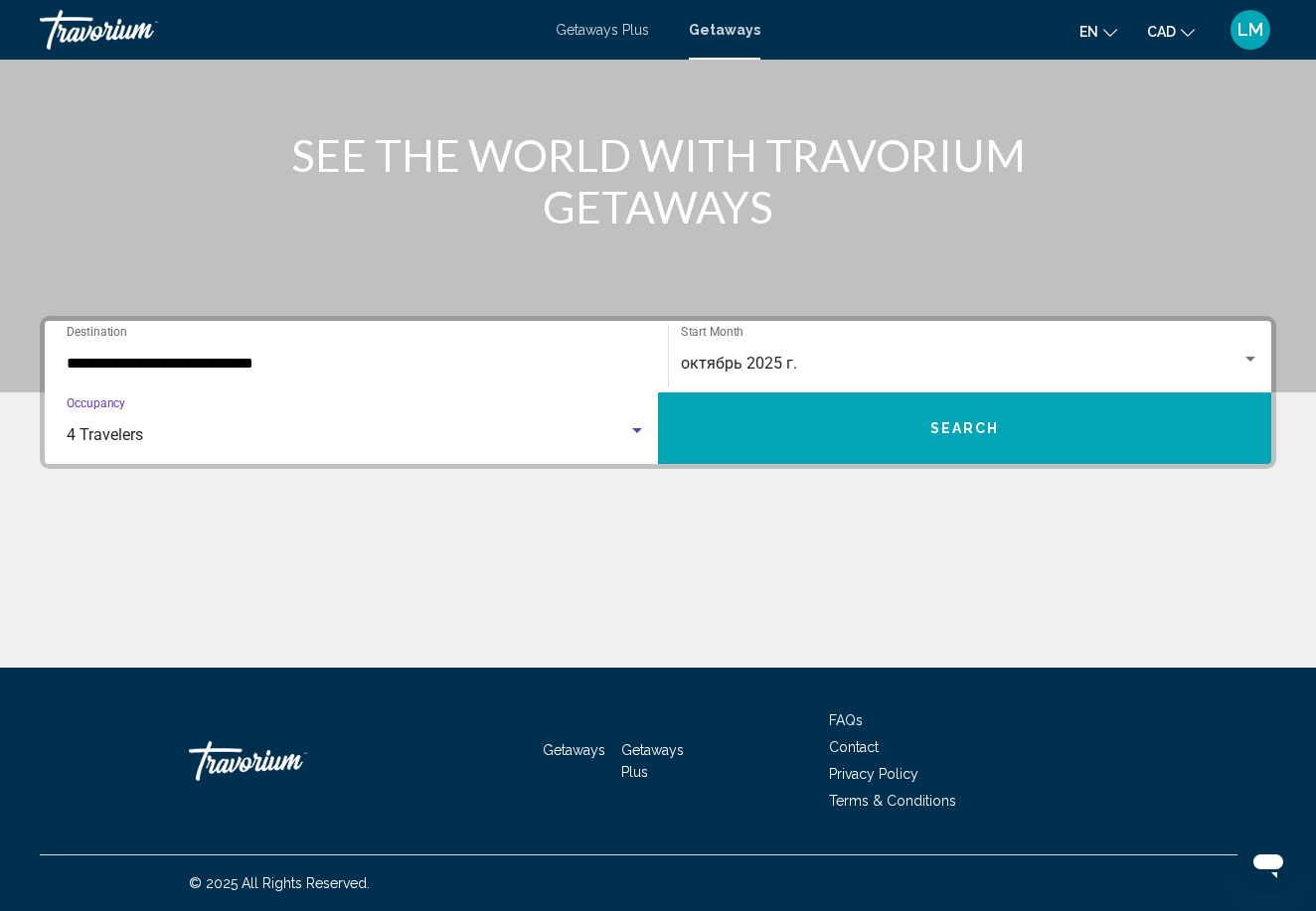 click on "Search" at bounding box center [965, 429] 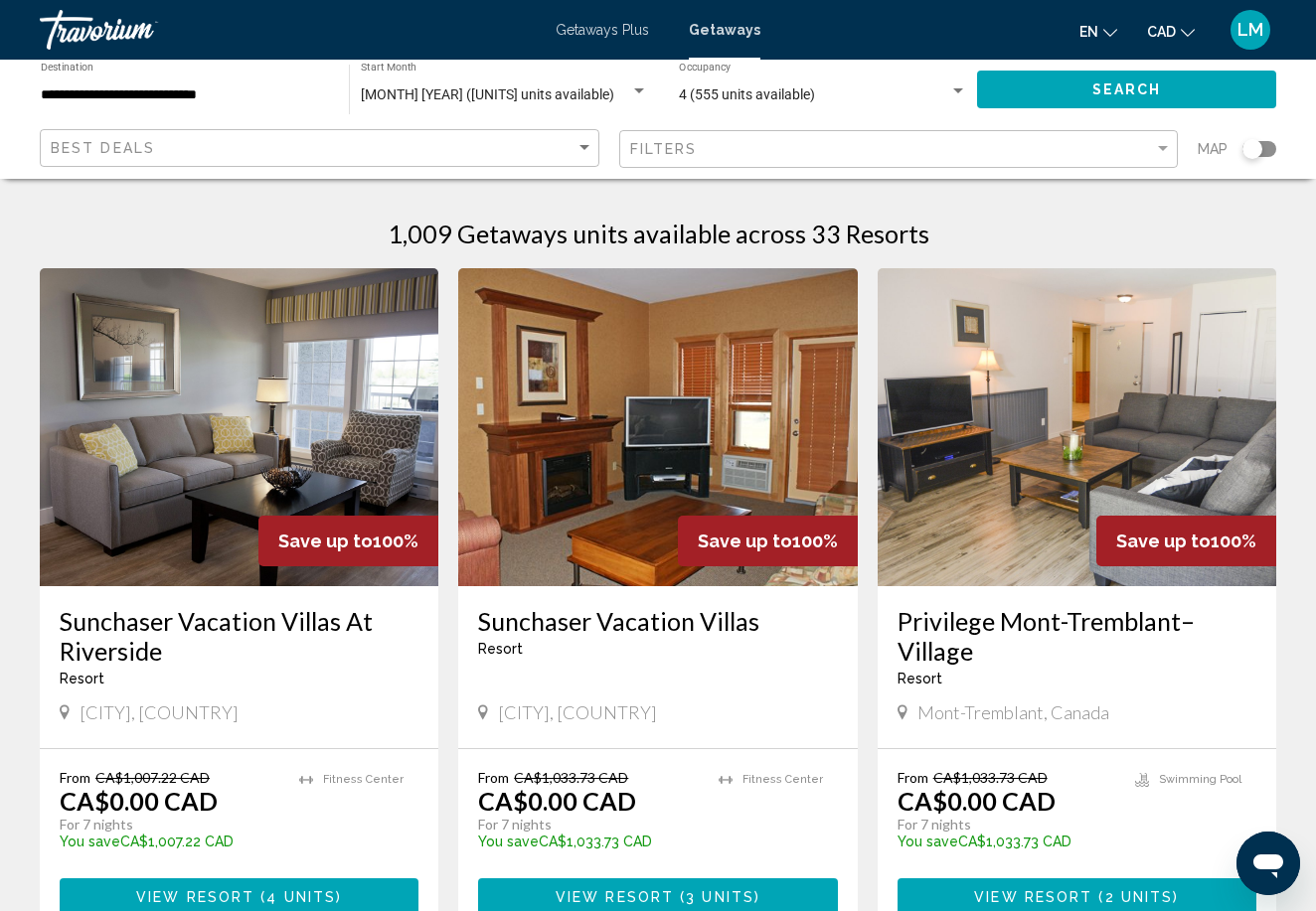 click on "Sunchaser Vacation Villas At Riverside" at bounding box center [239, 636] 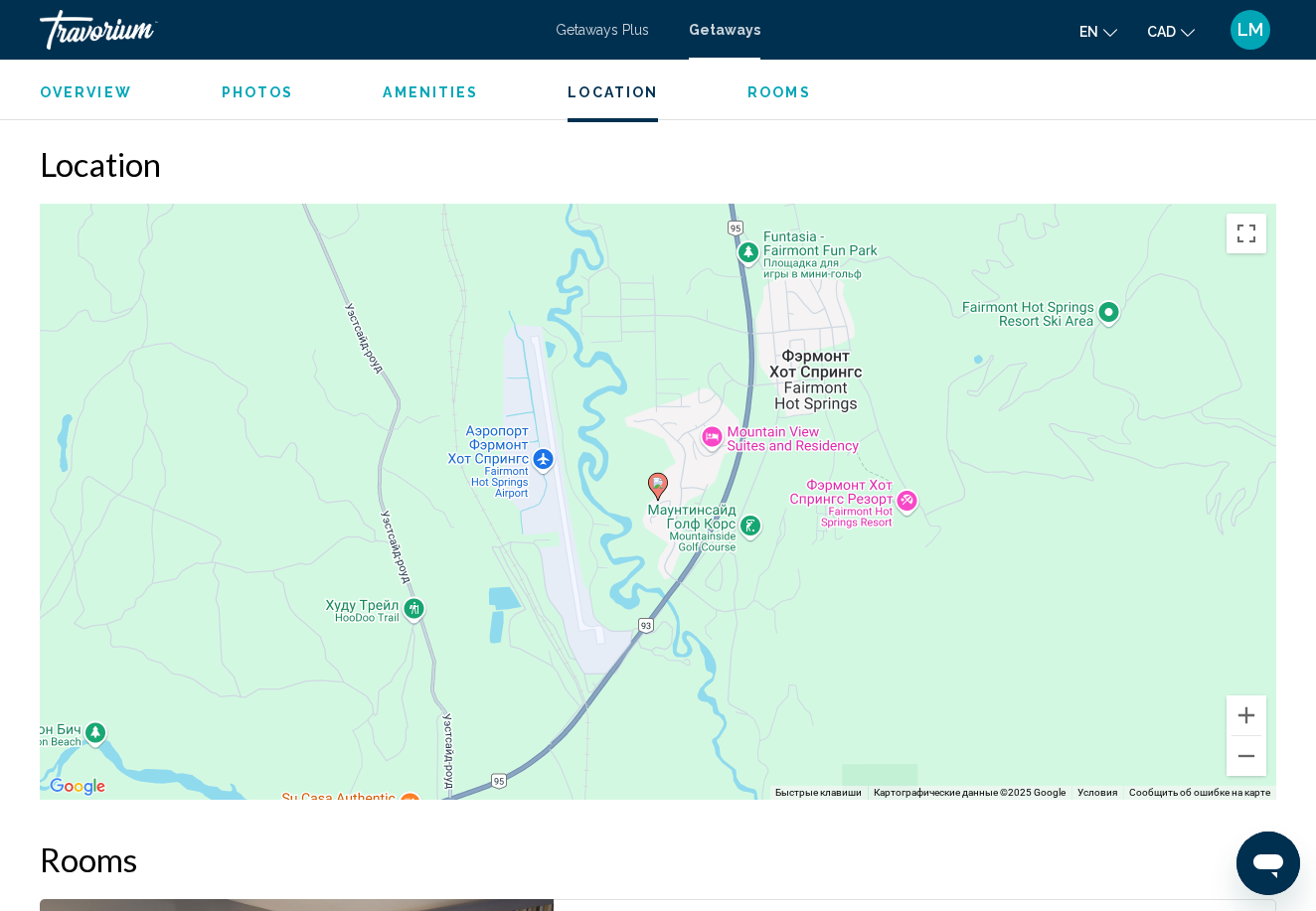 scroll, scrollTop: 3154, scrollLeft: 0, axis: vertical 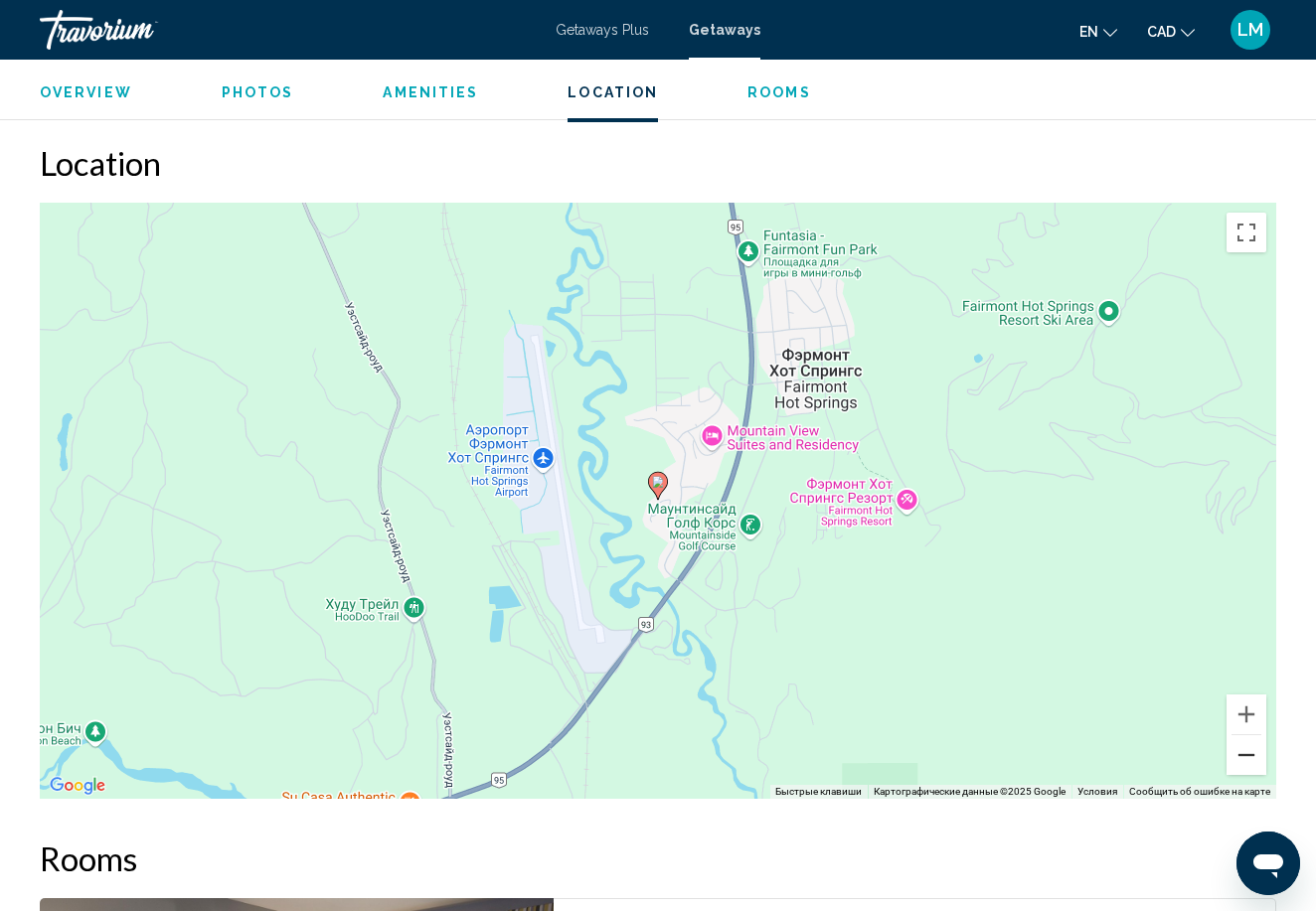 click at bounding box center (1246, 755) 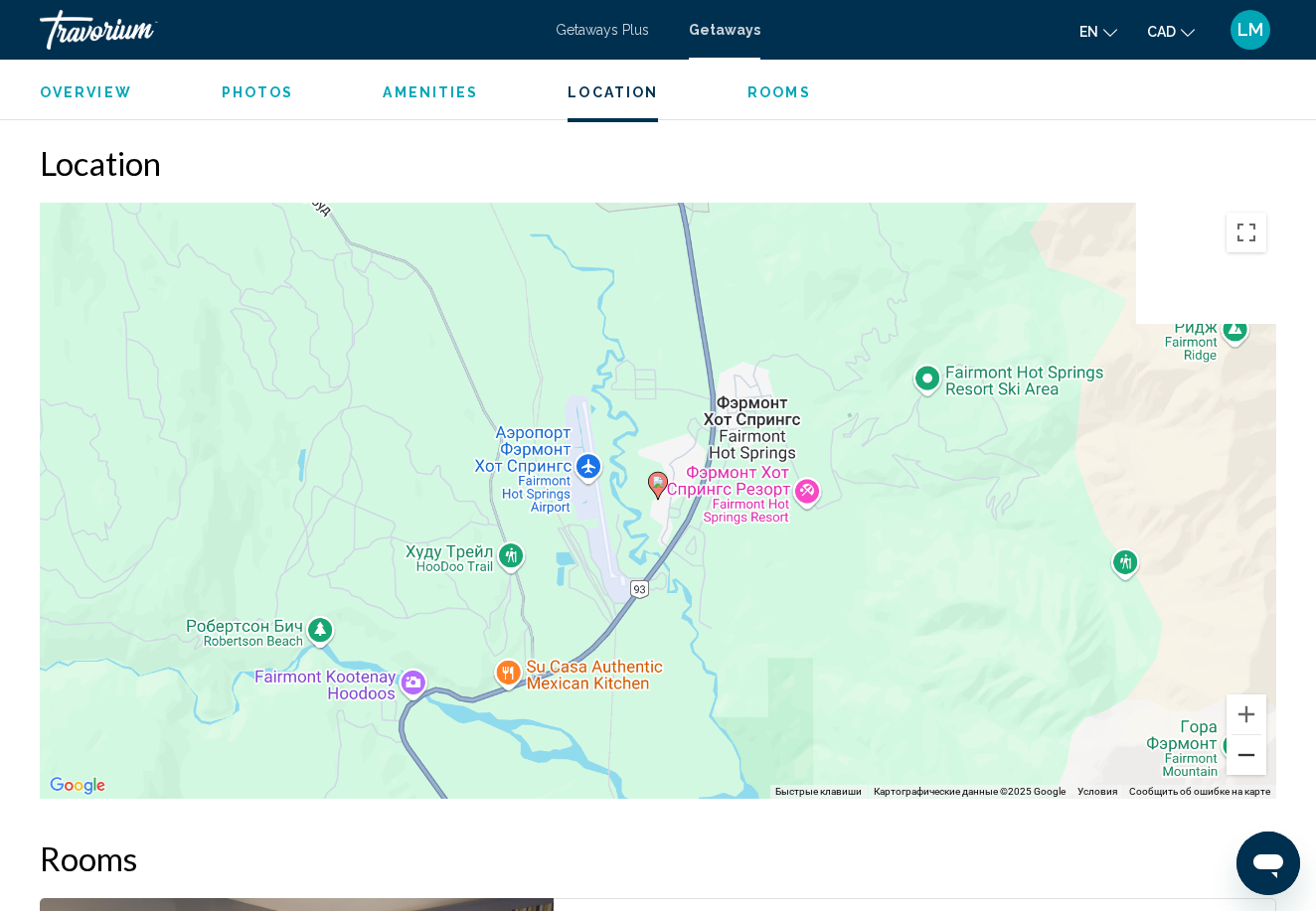 click at bounding box center (1246, 755) 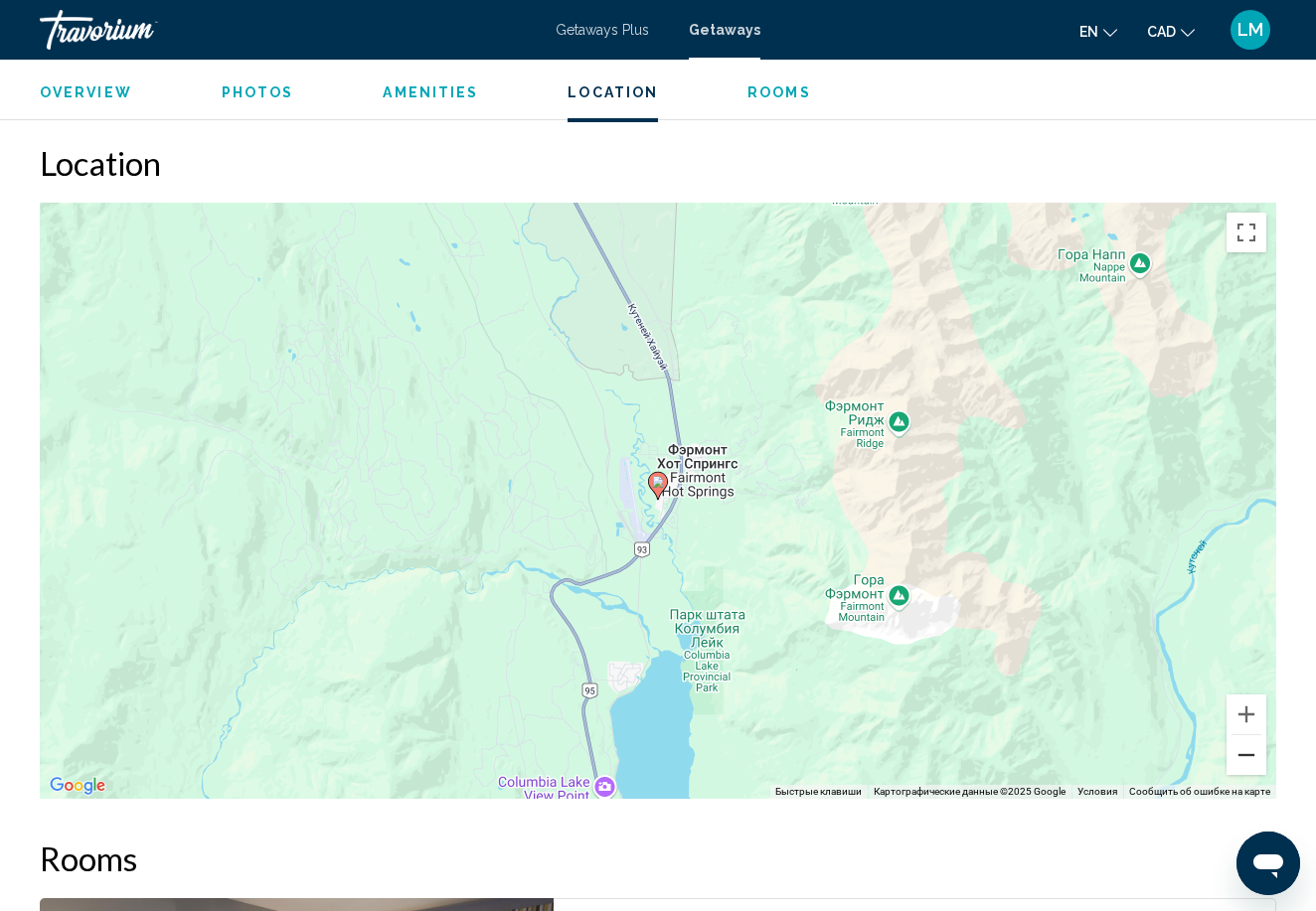 click at bounding box center [1246, 755] 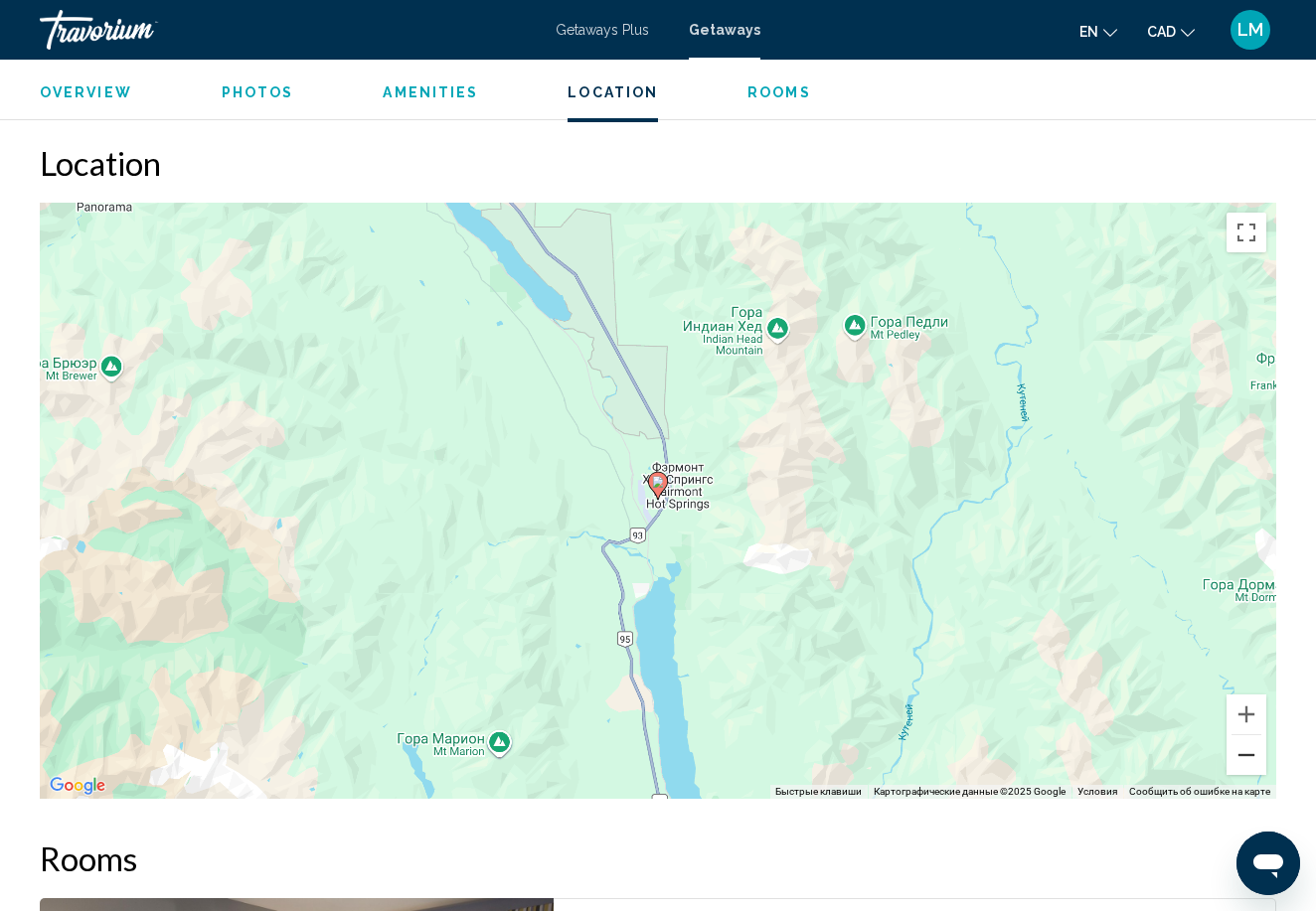 click at bounding box center (1246, 755) 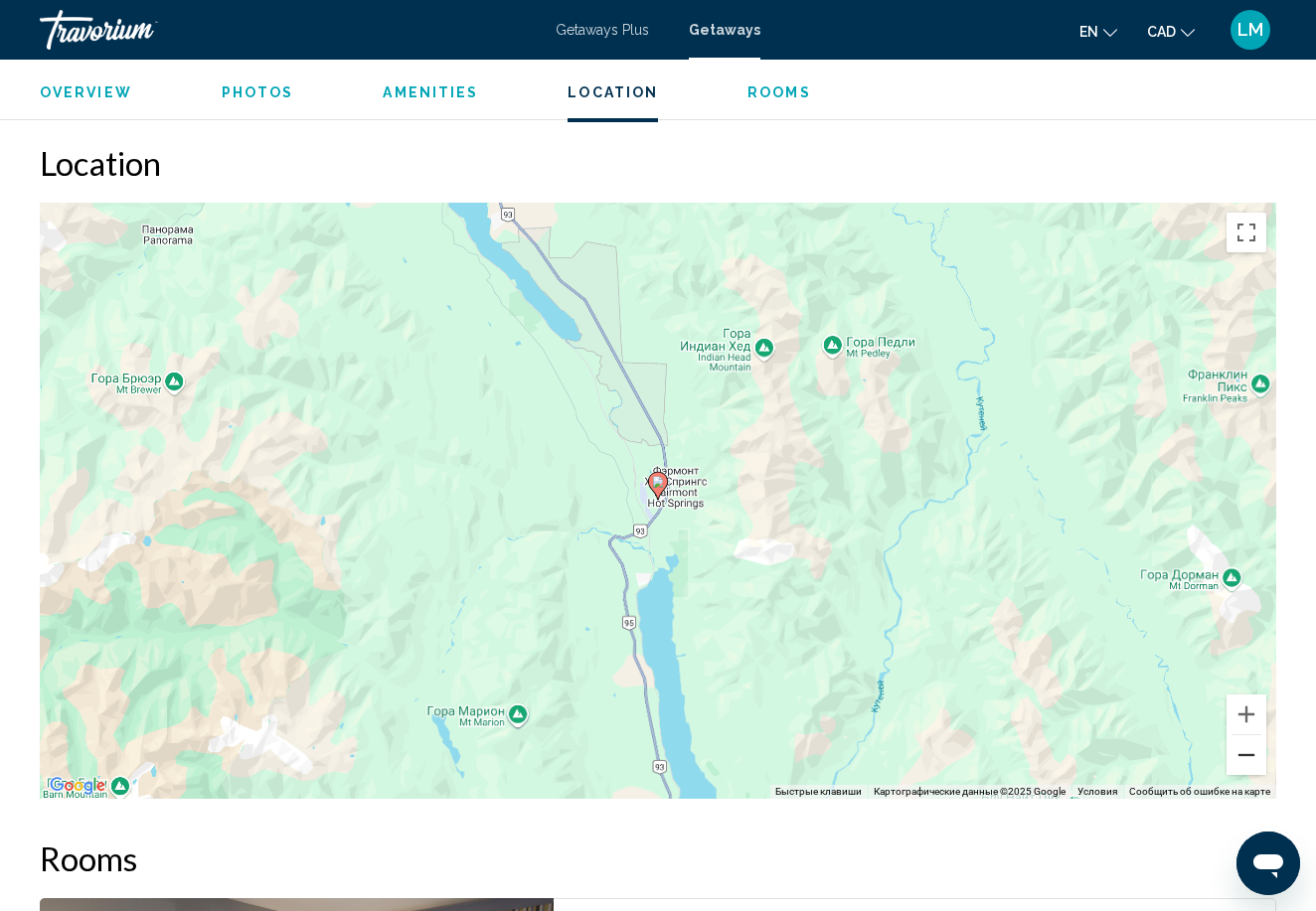click at bounding box center [1246, 755] 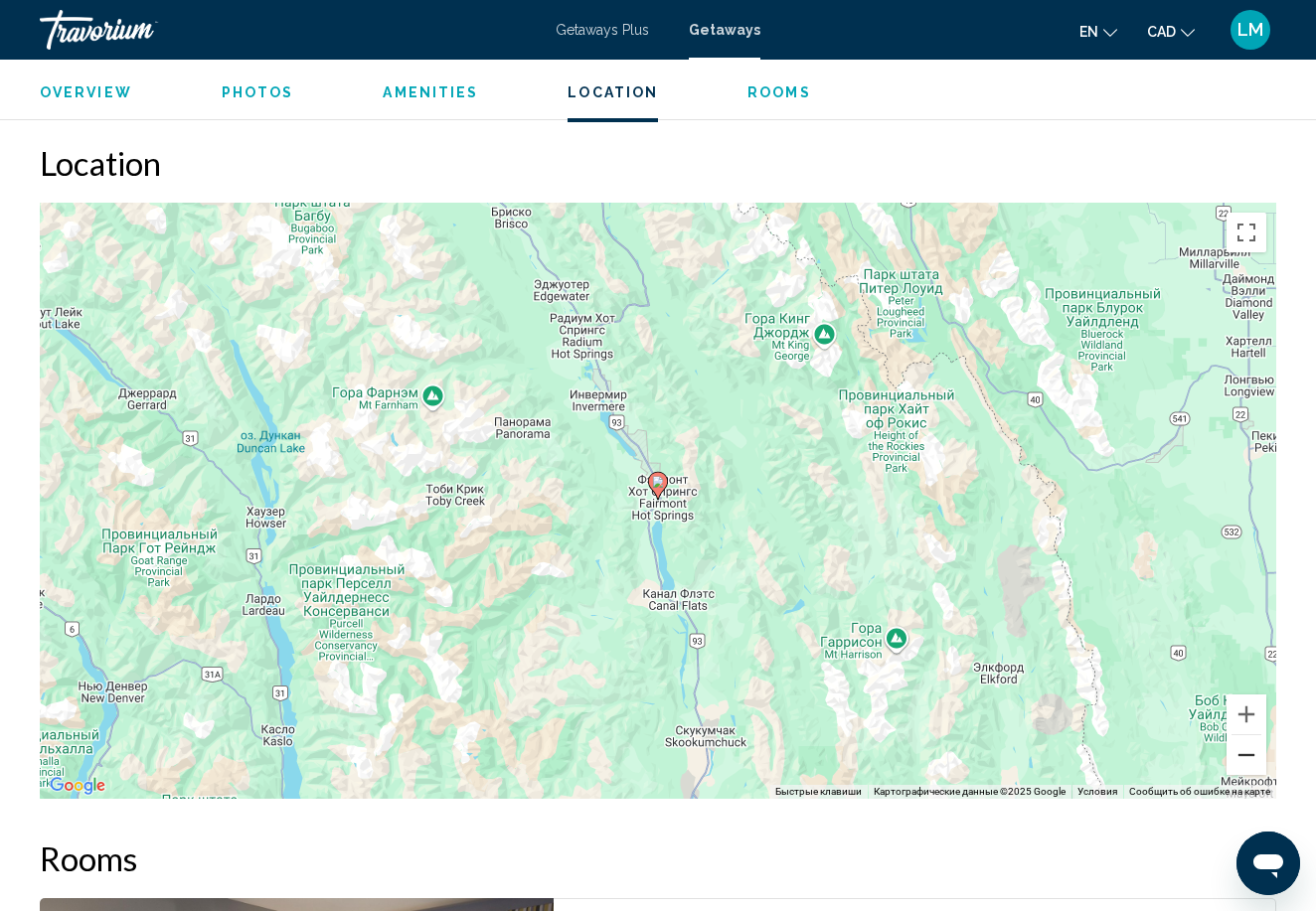 click at bounding box center (1246, 755) 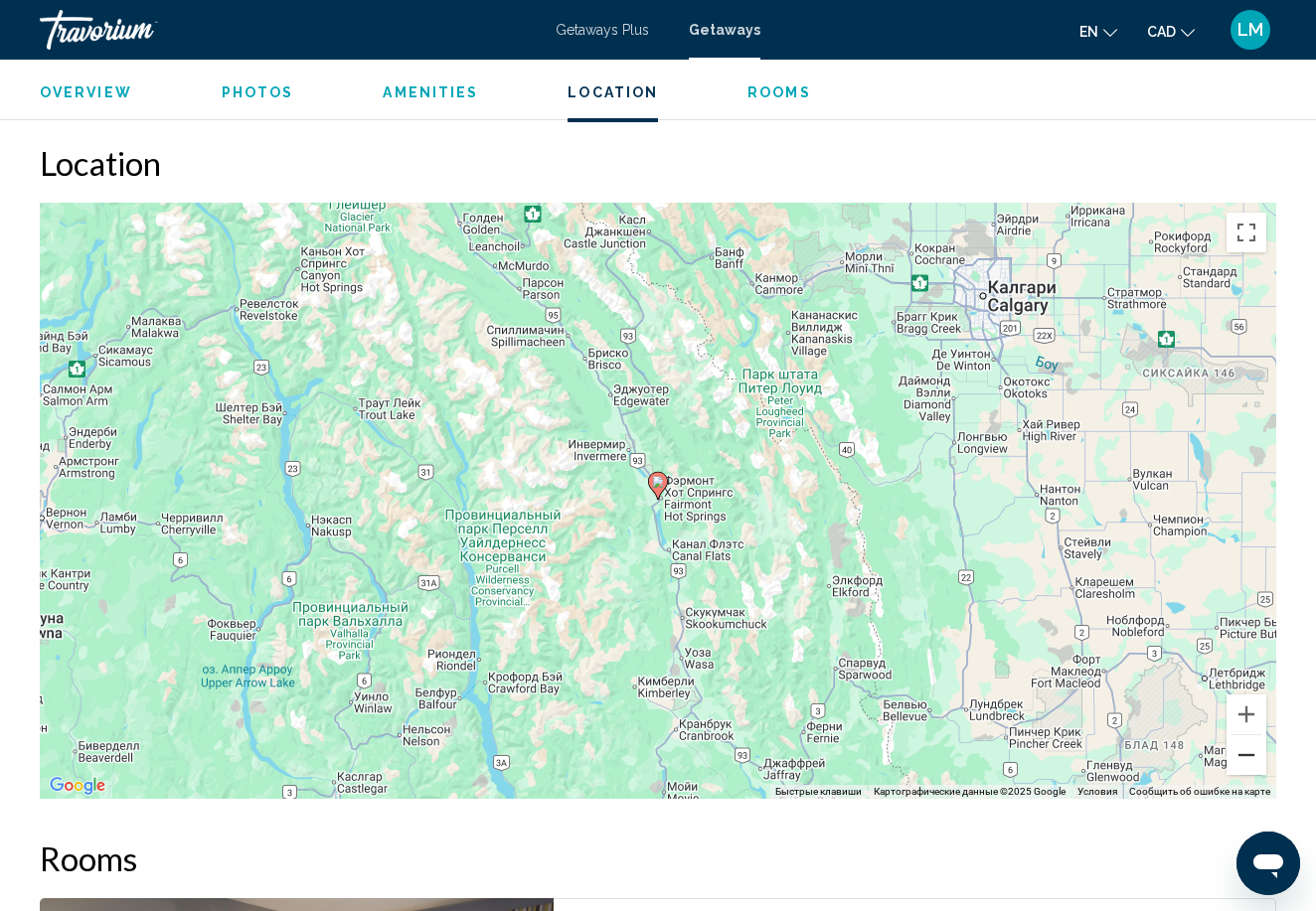 click at bounding box center (1246, 755) 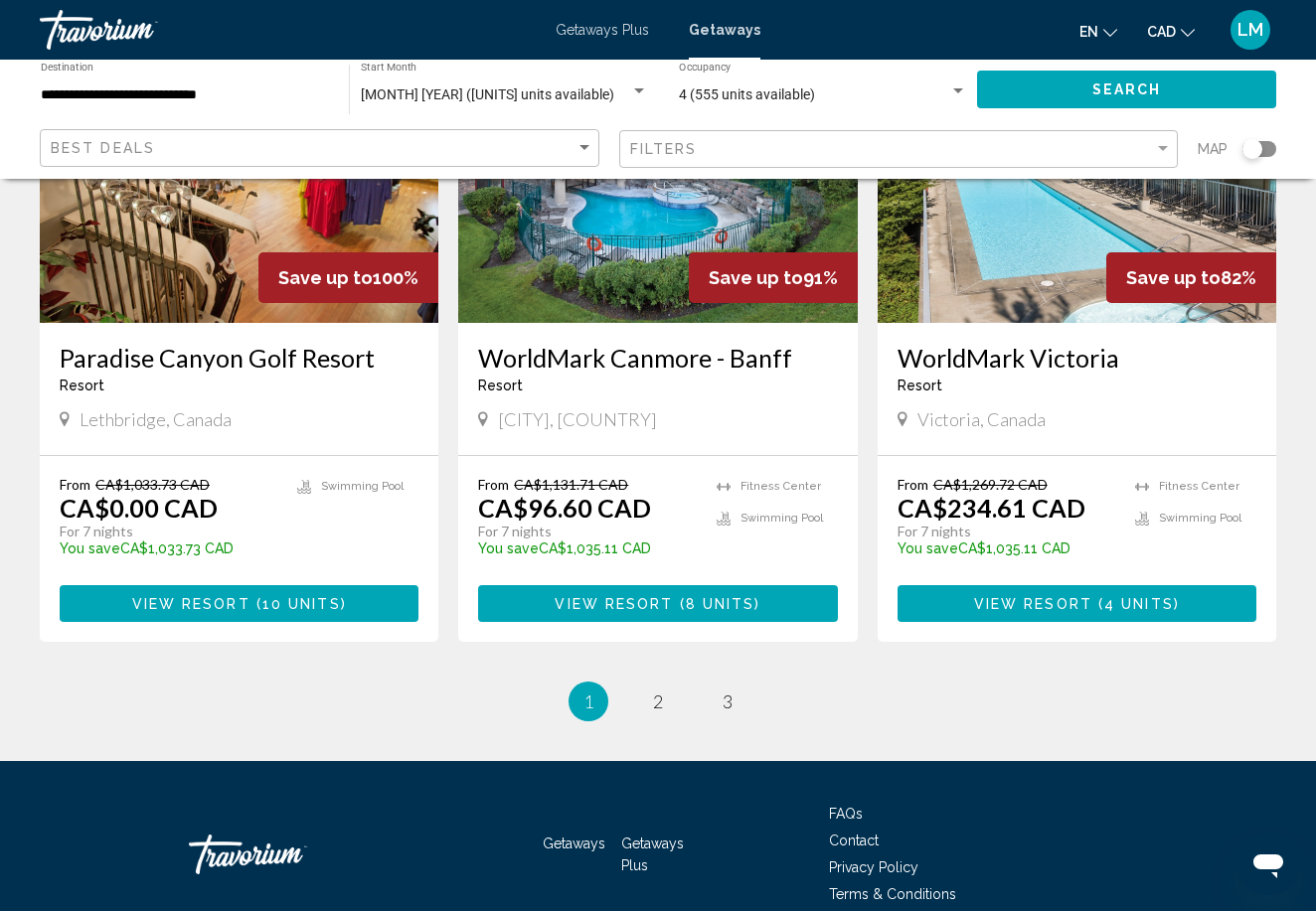 scroll, scrollTop: 2386, scrollLeft: 0, axis: vertical 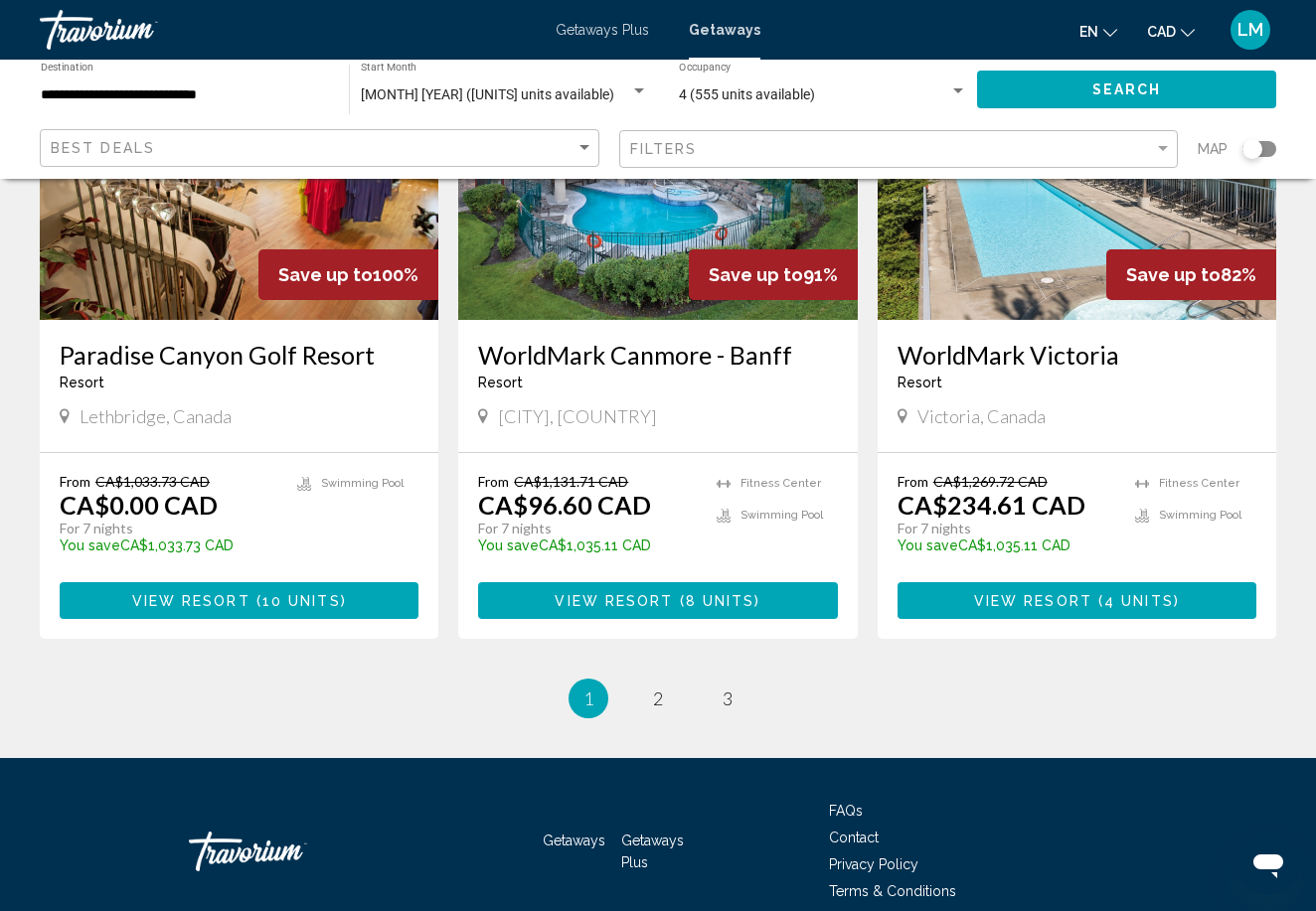 click on "WorldMark Canmore - Banff" at bounding box center [657, 355] 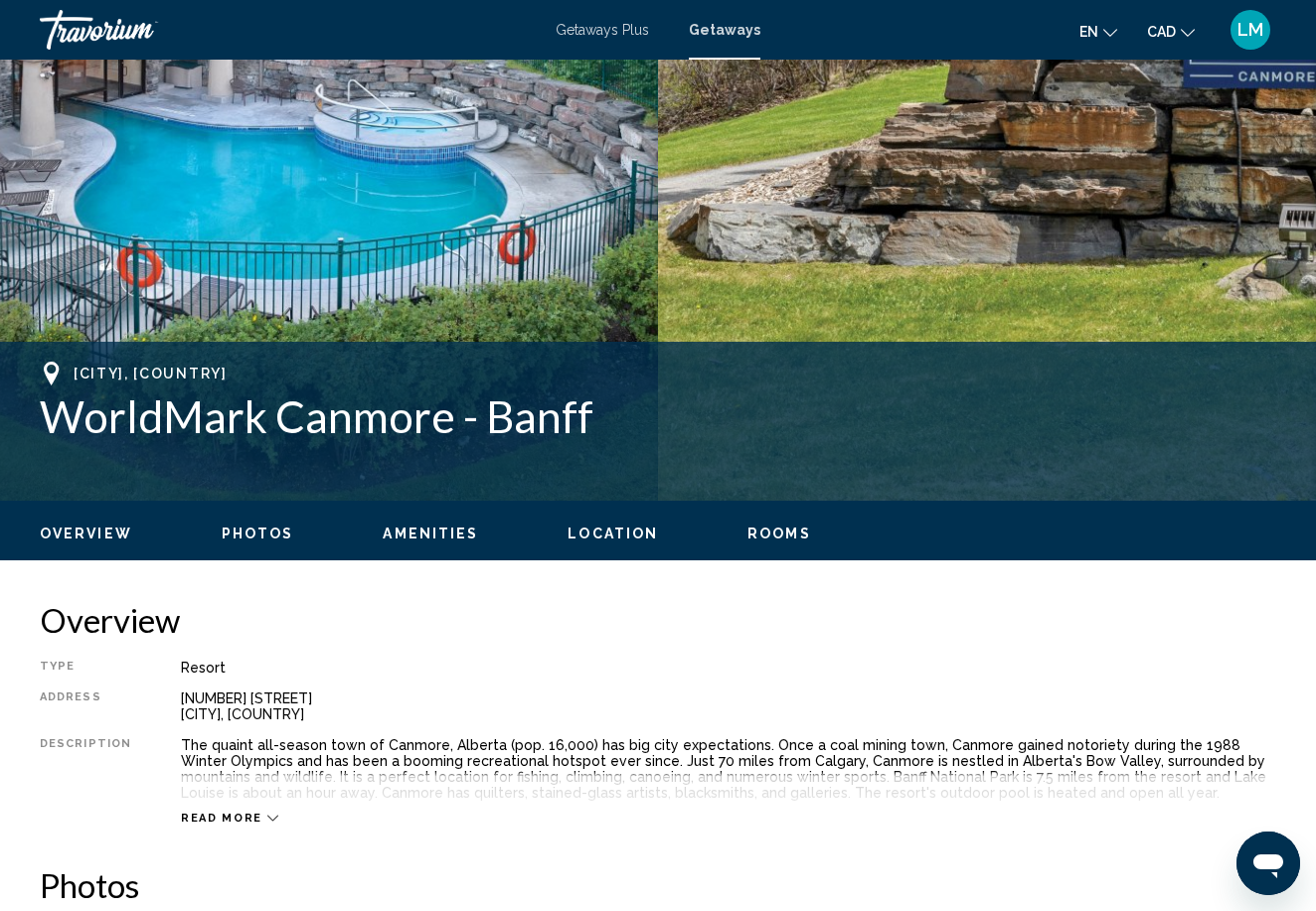 scroll, scrollTop: 505, scrollLeft: 0, axis: vertical 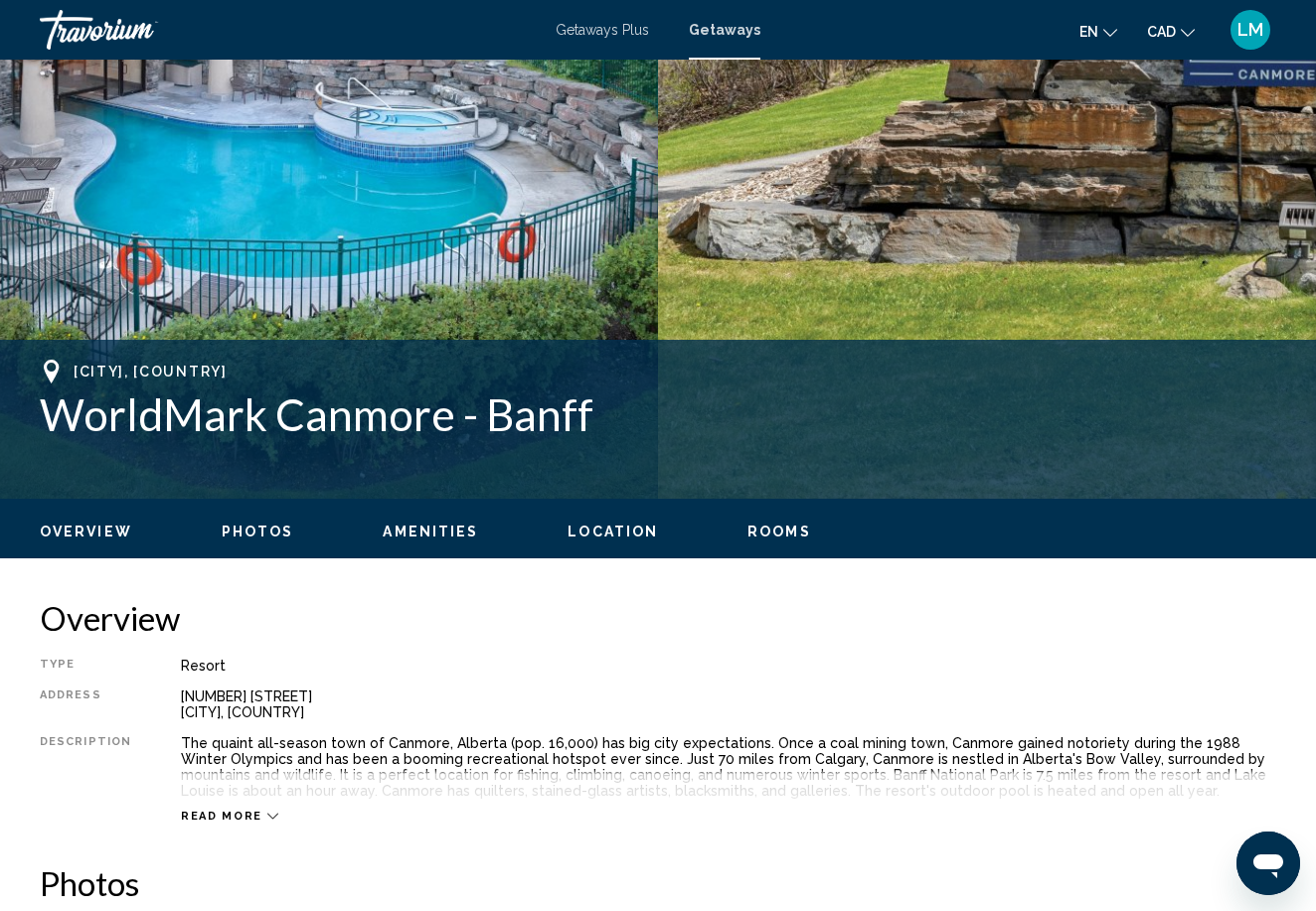 click on "Photos" at bounding box center [257, 531] 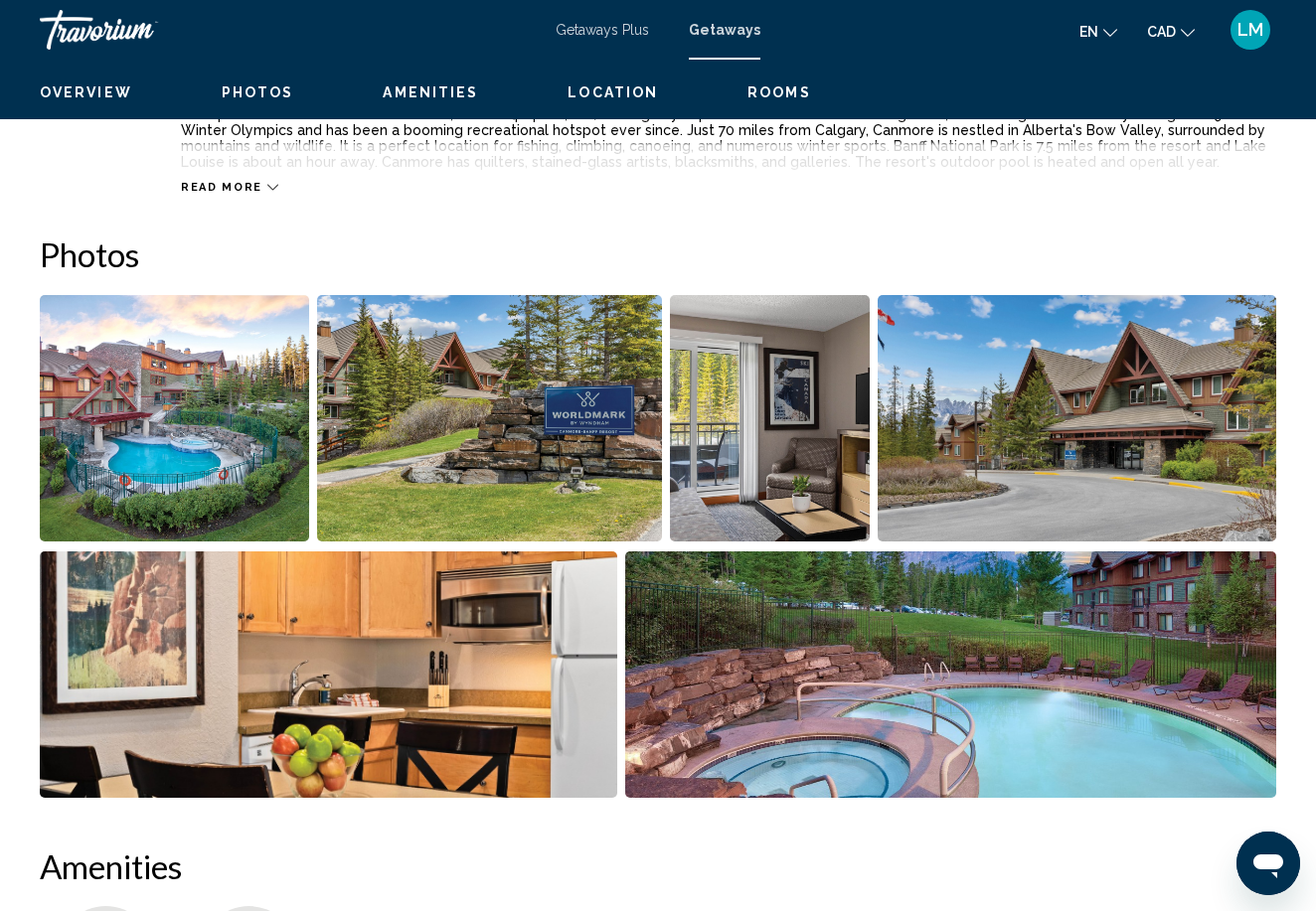 scroll, scrollTop: 1249, scrollLeft: 0, axis: vertical 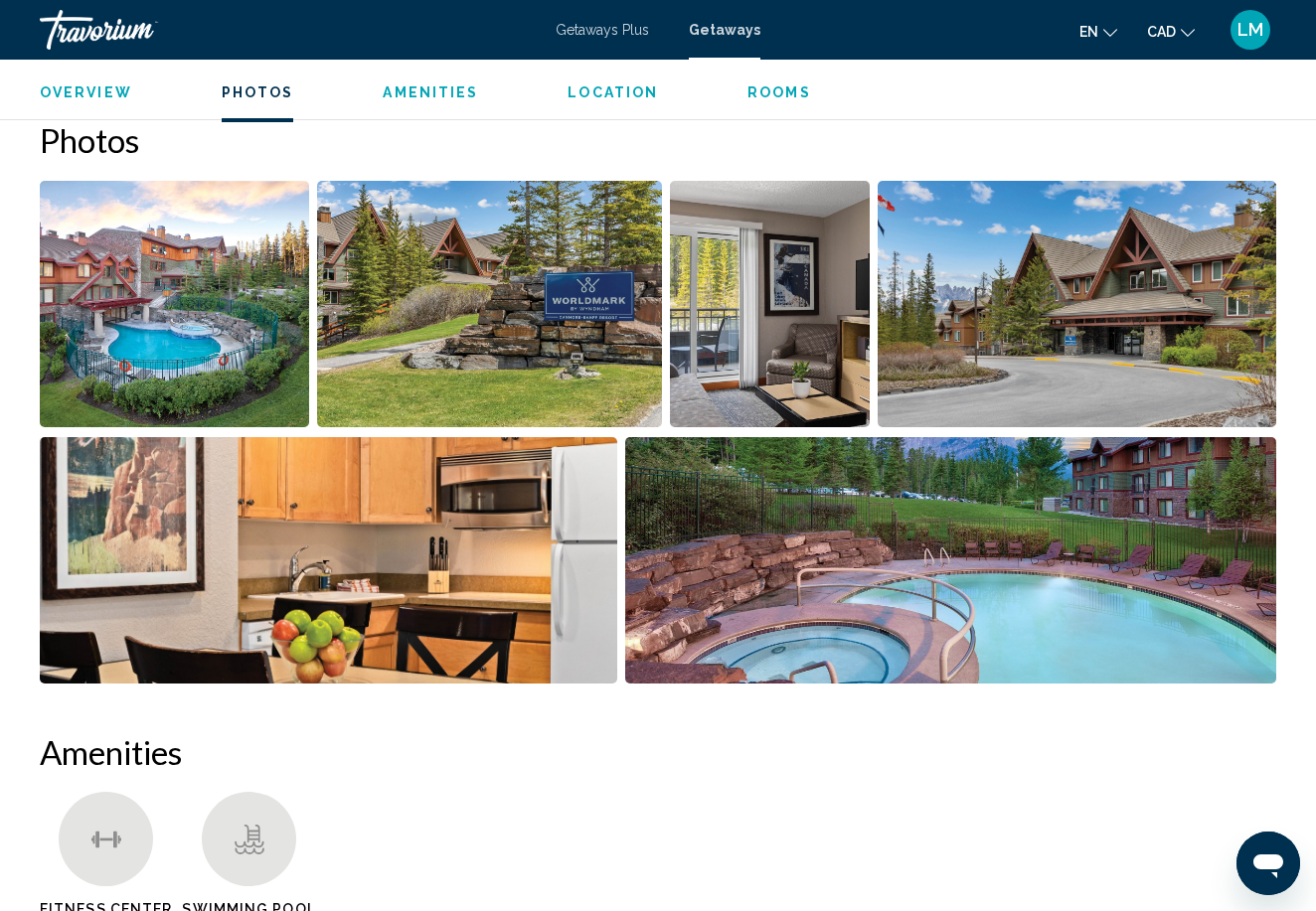 click at bounding box center [489, 304] 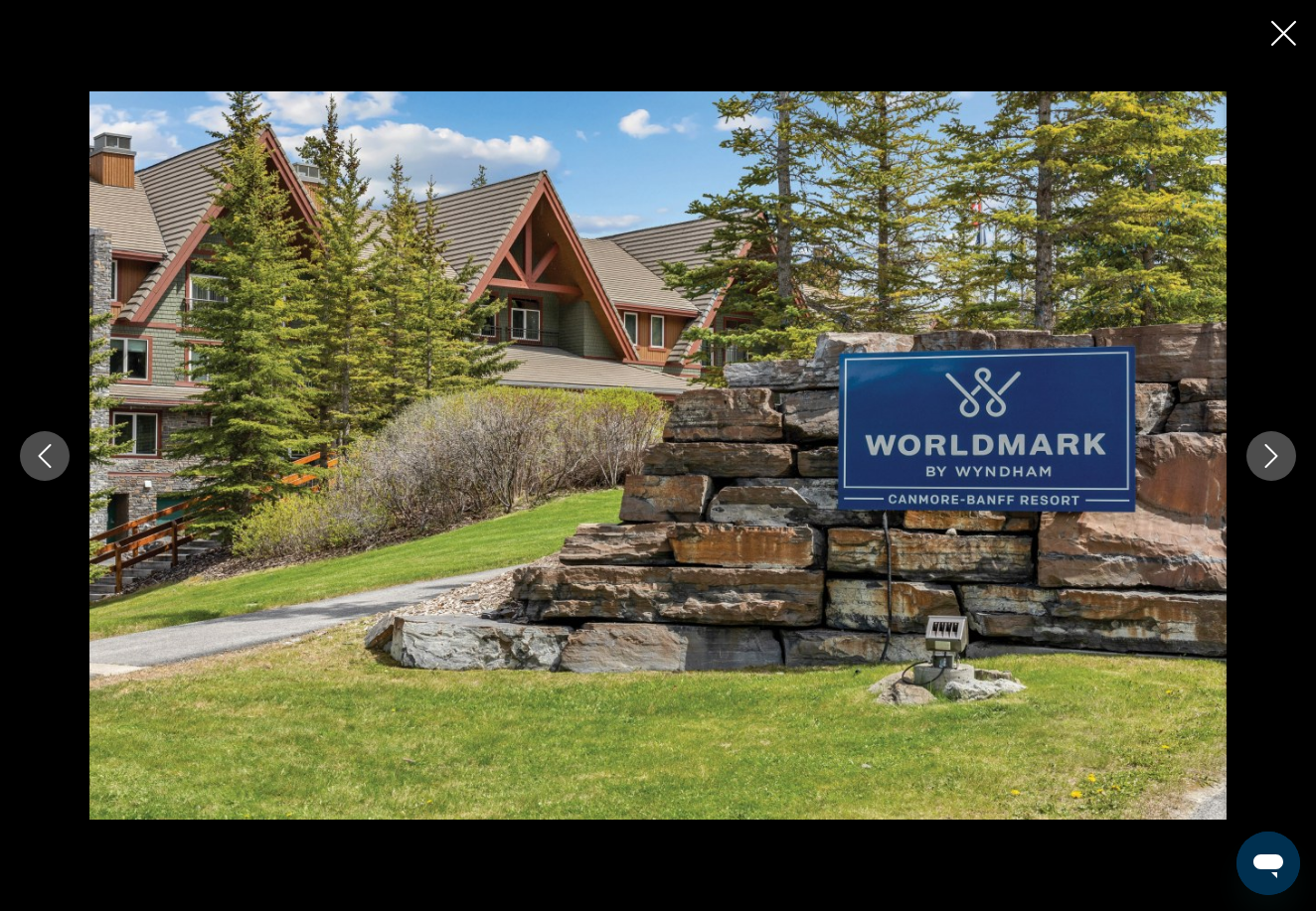 type 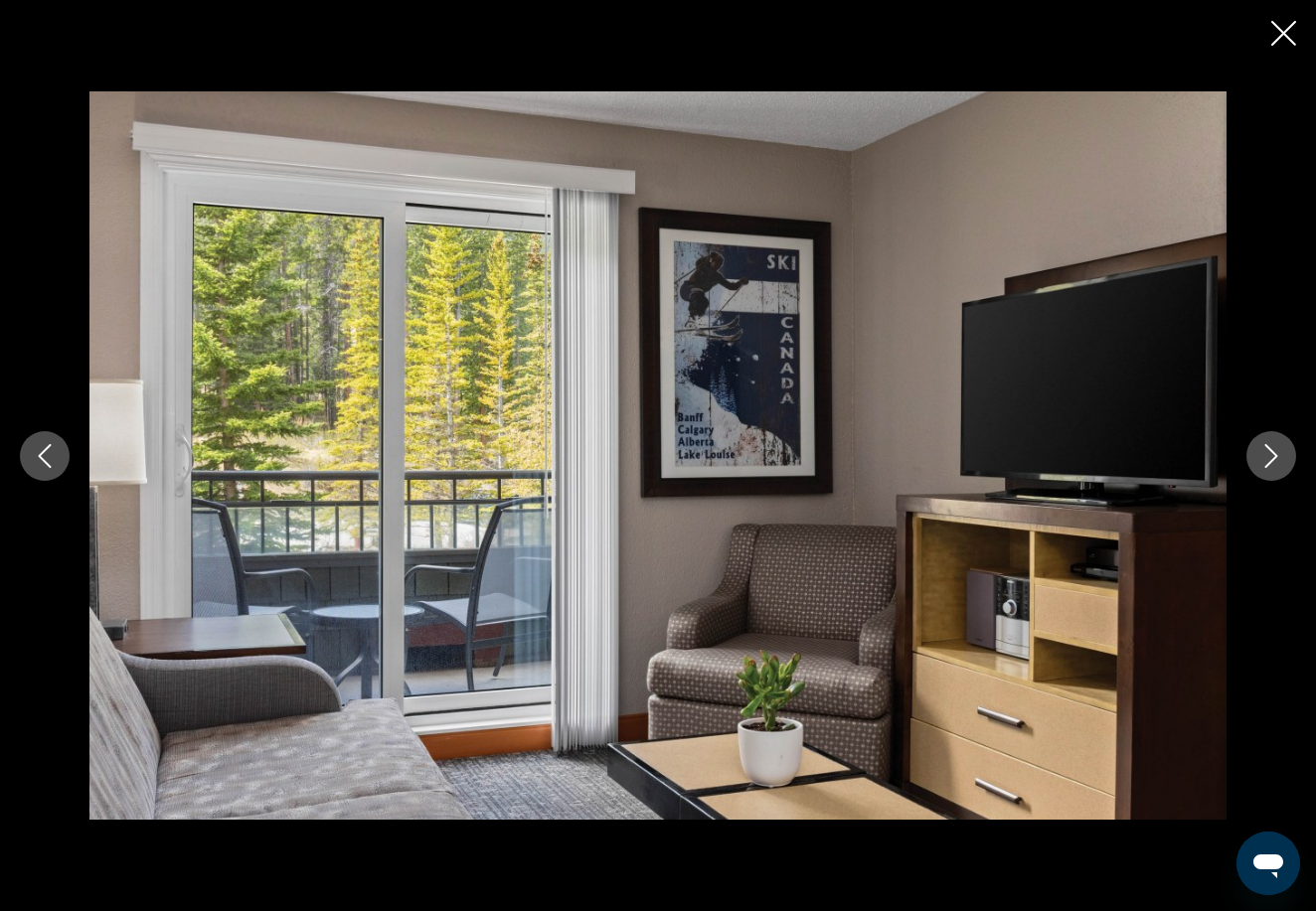 click 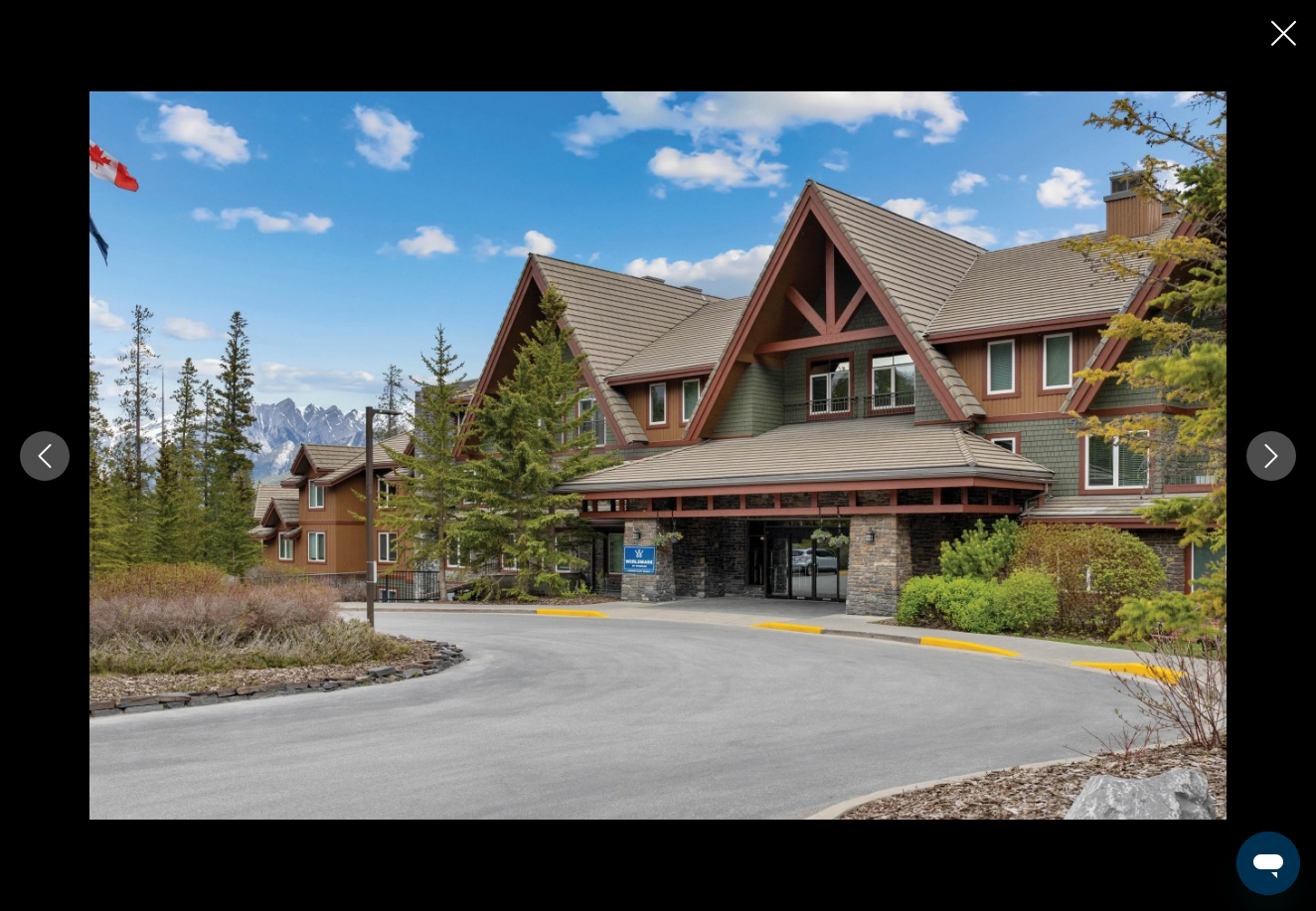 click 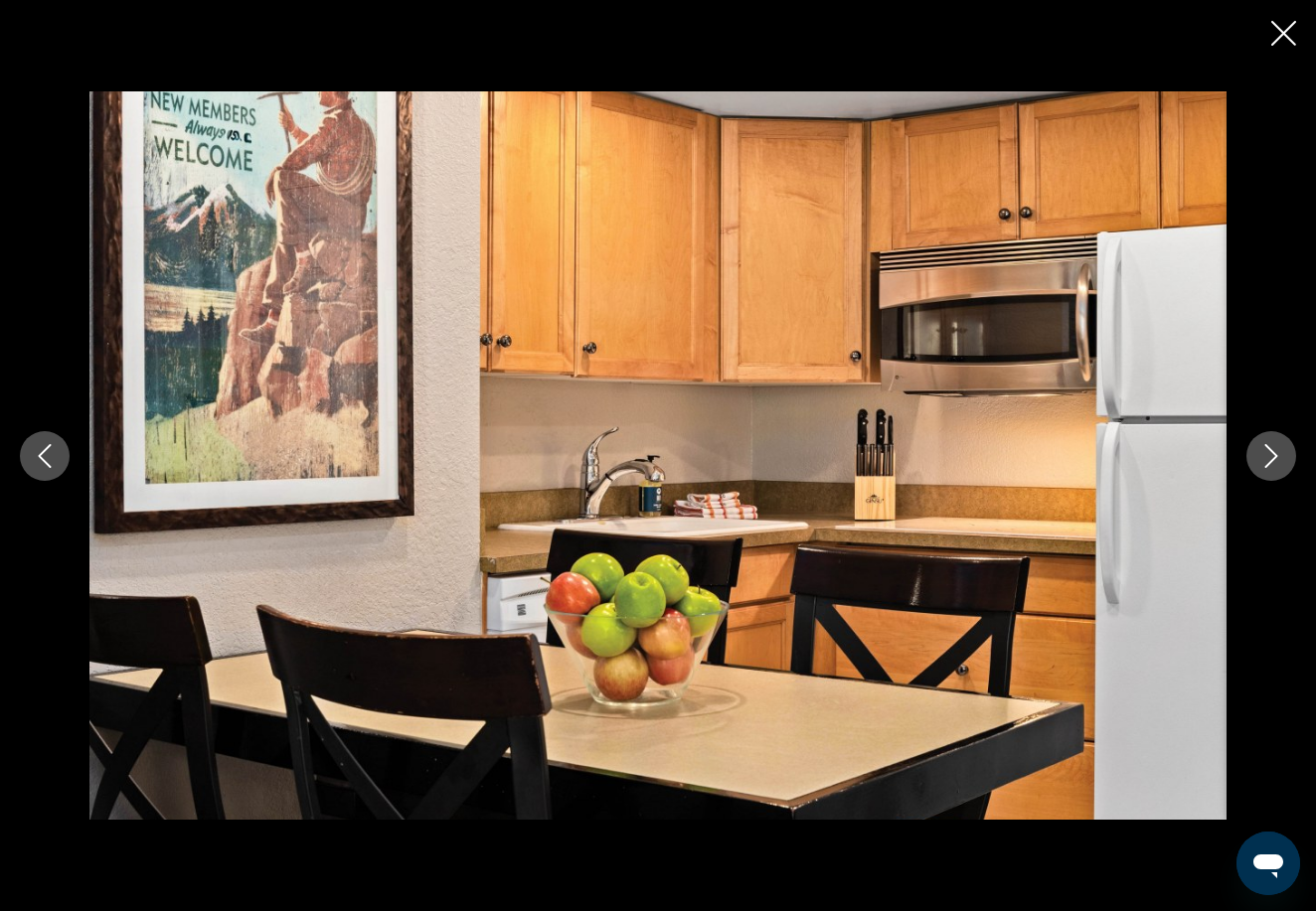 click 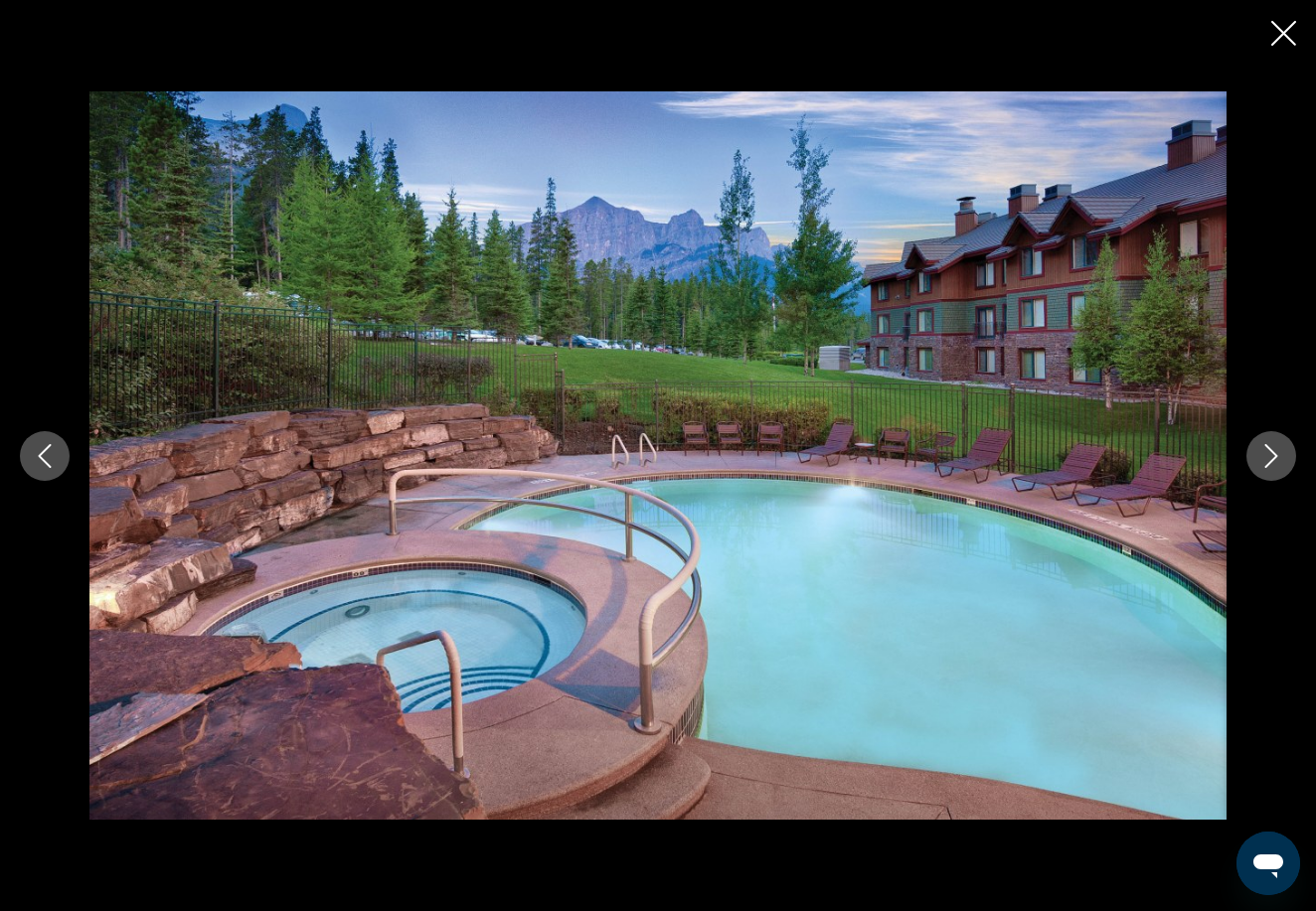 click at bounding box center [1271, 456] 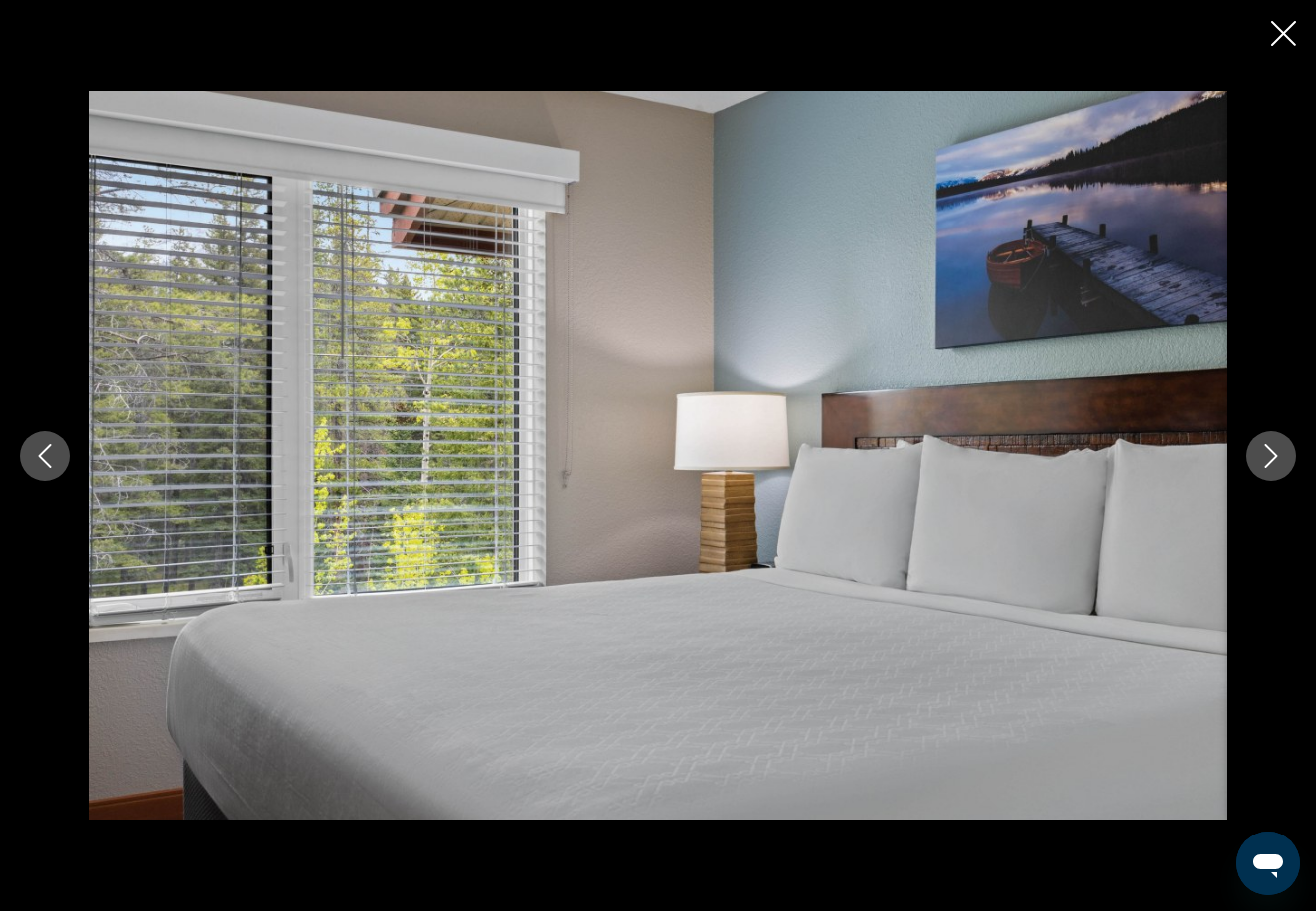 click 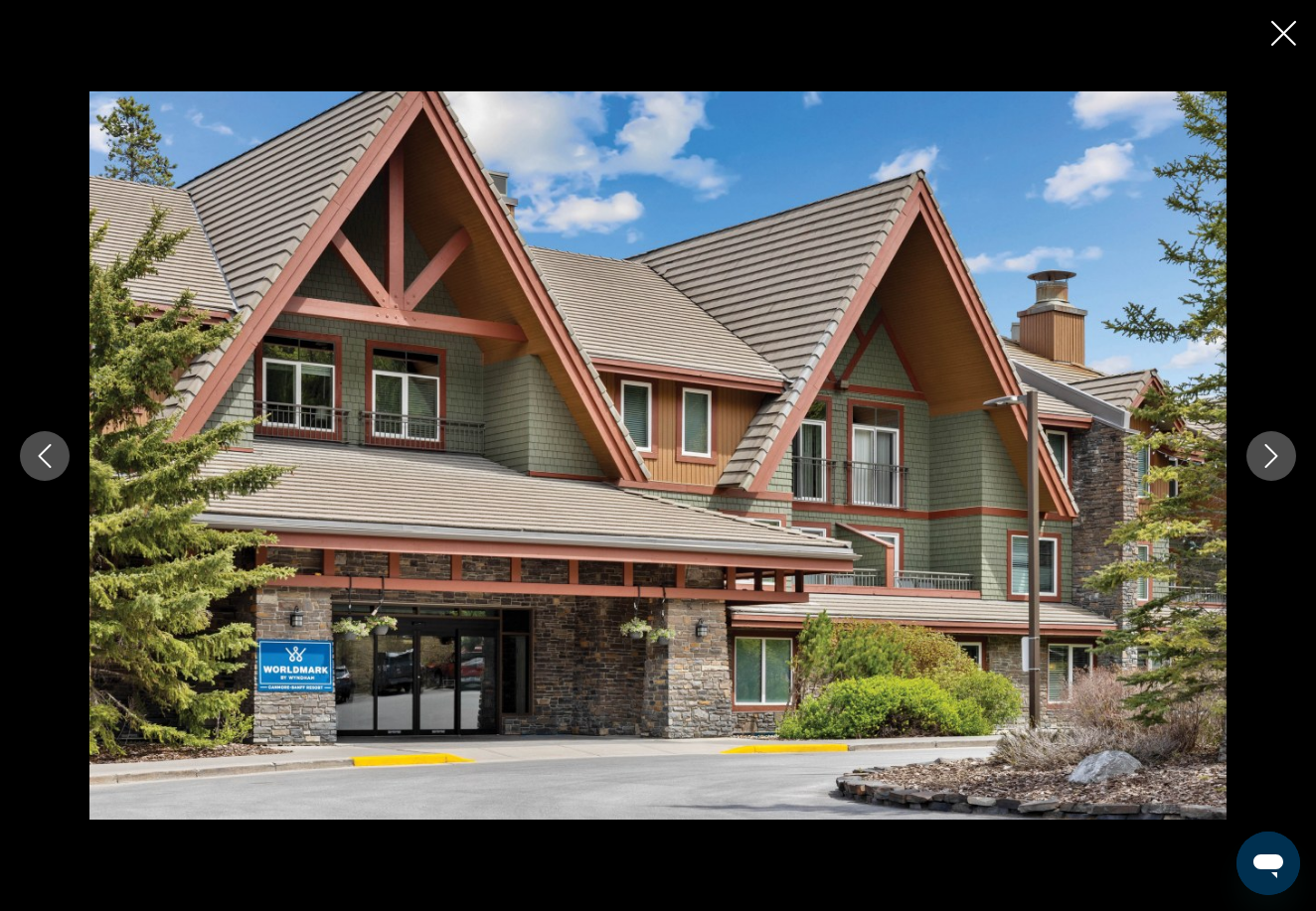 click 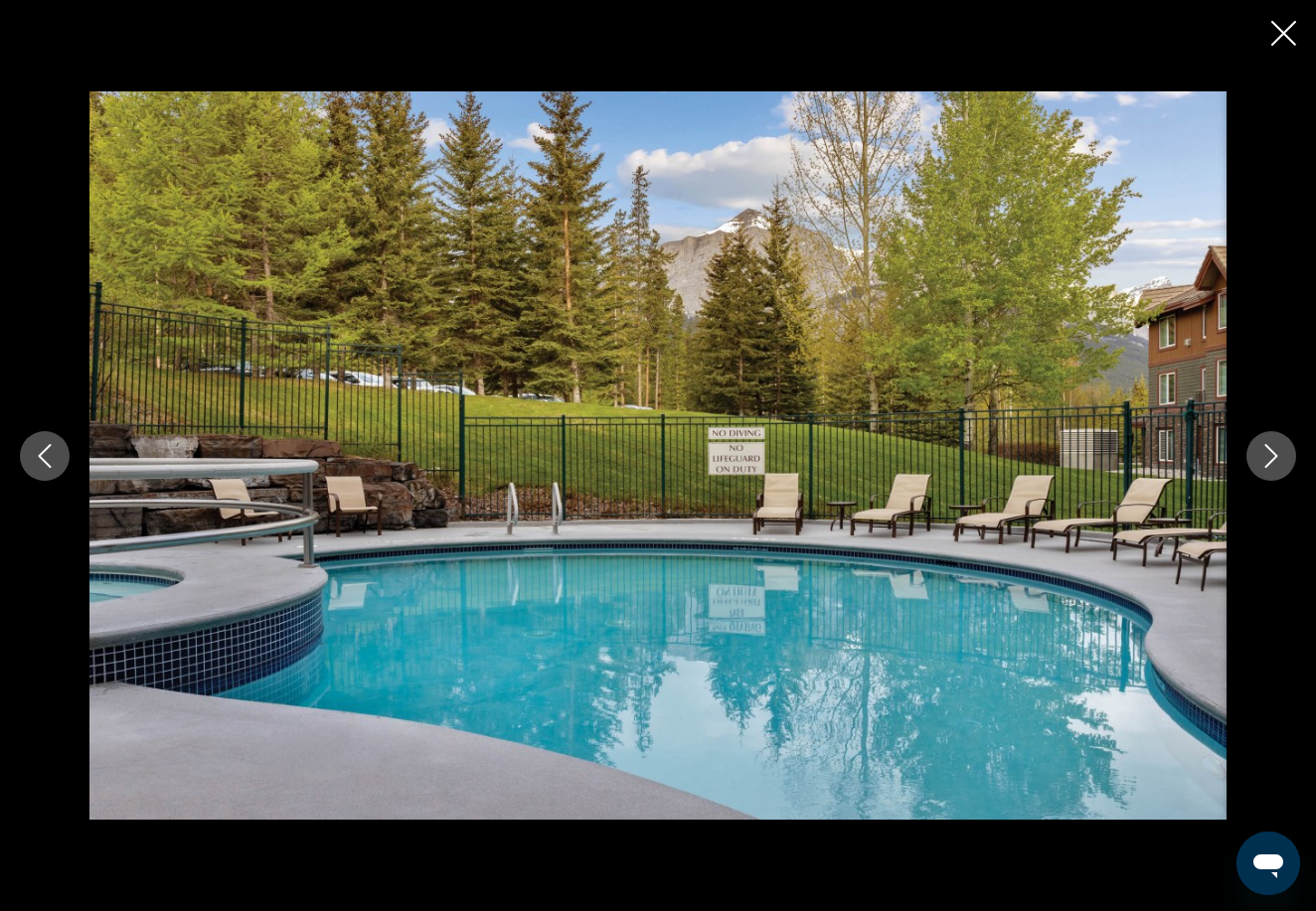 click 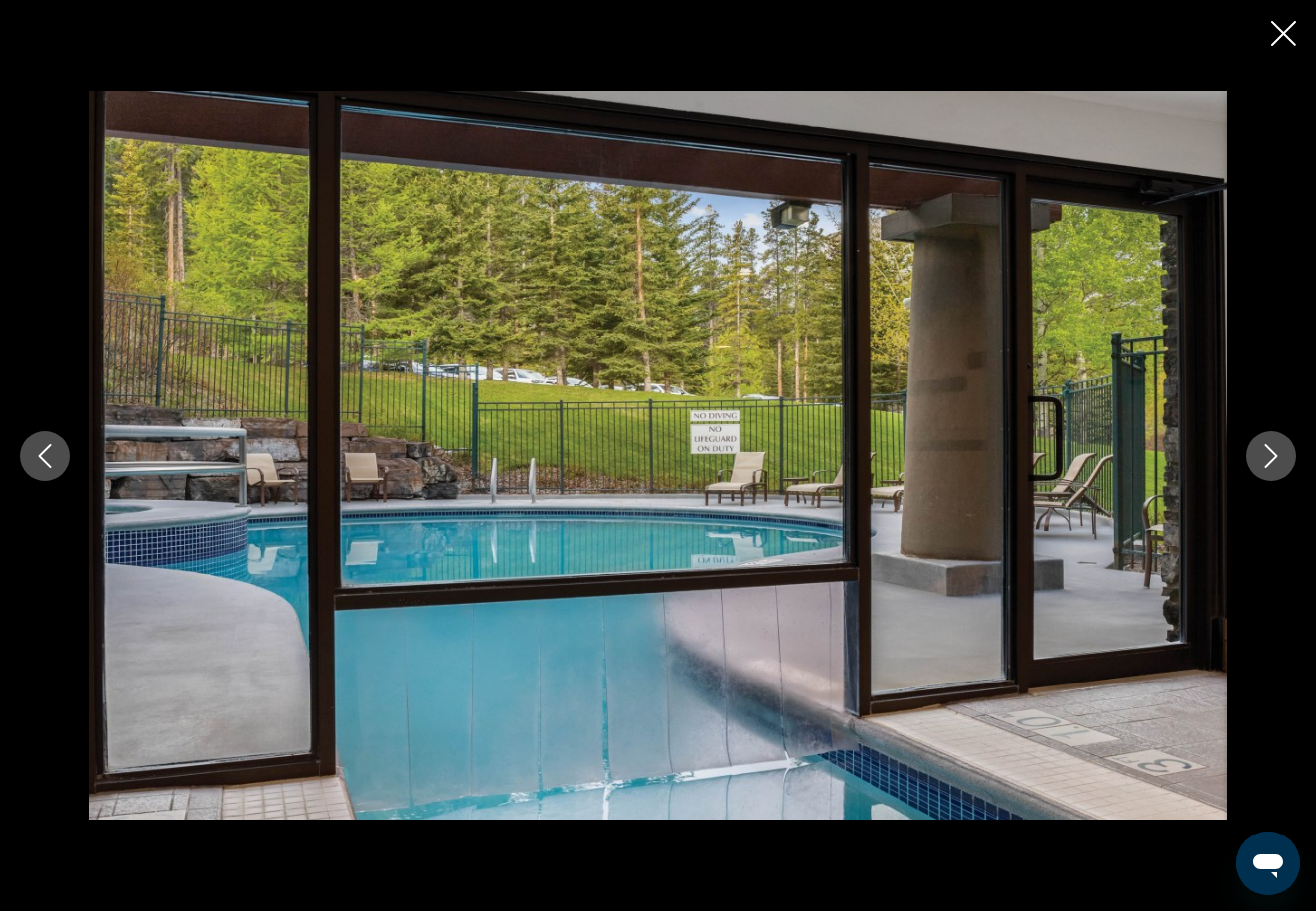 click 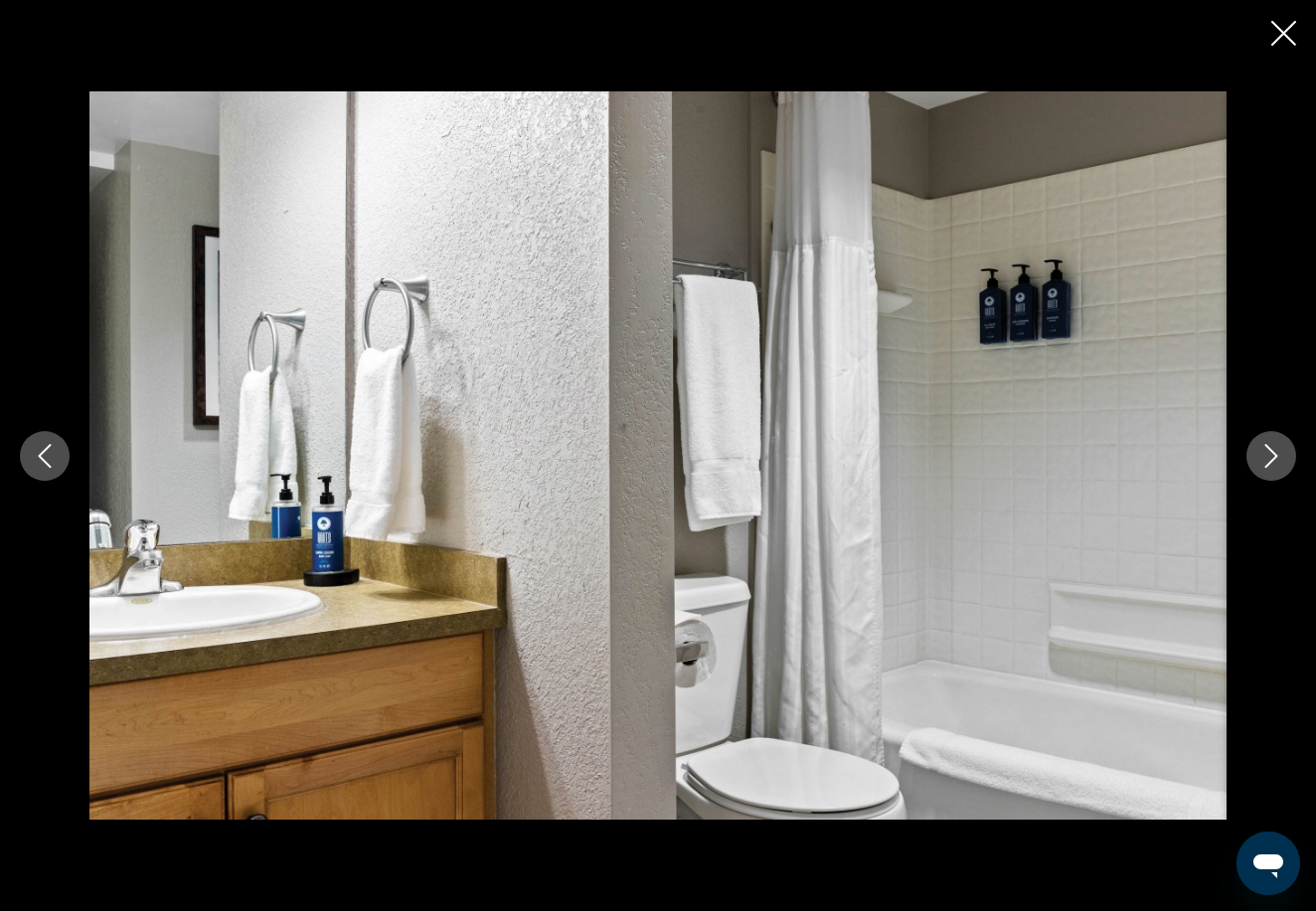 click 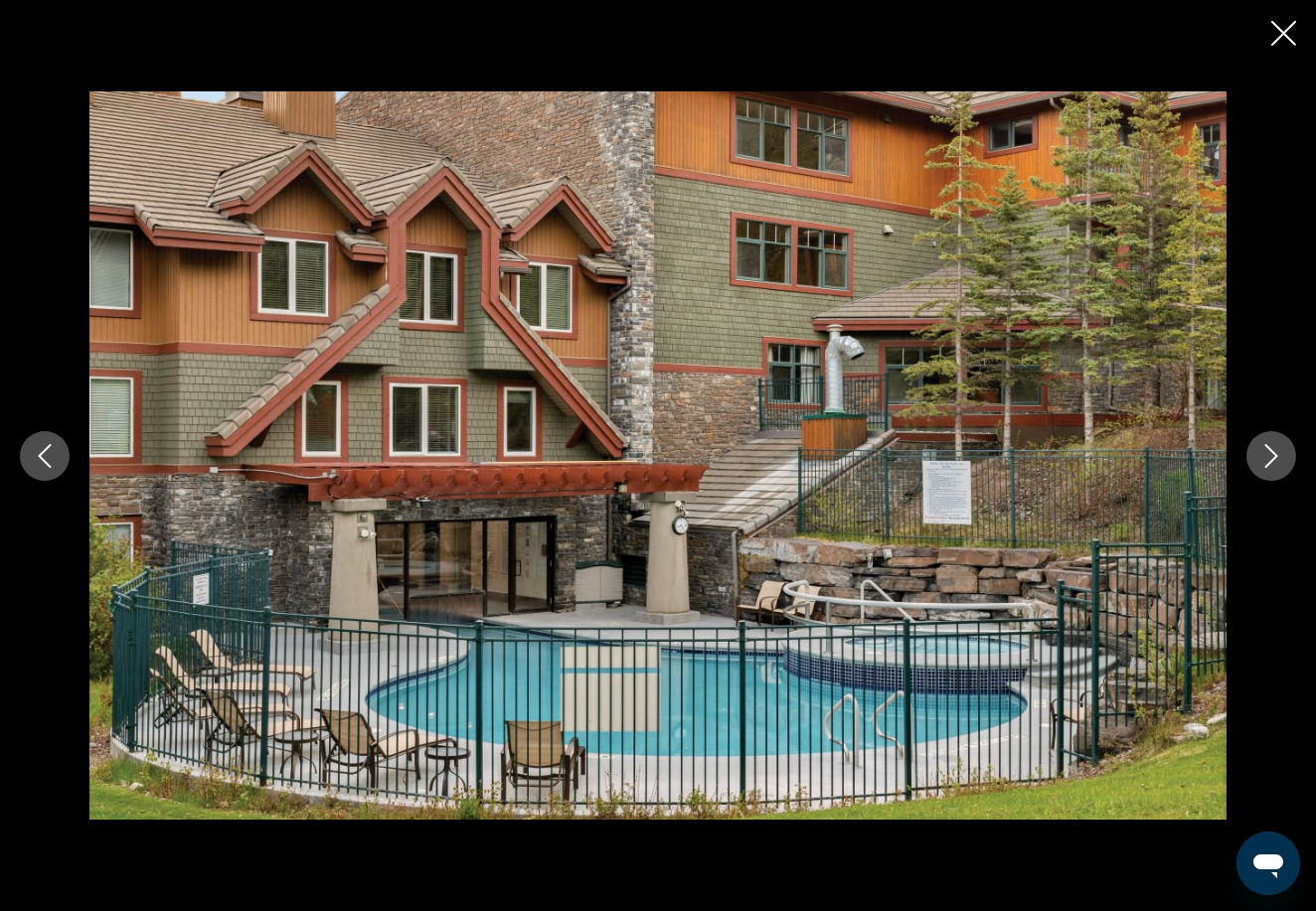 click 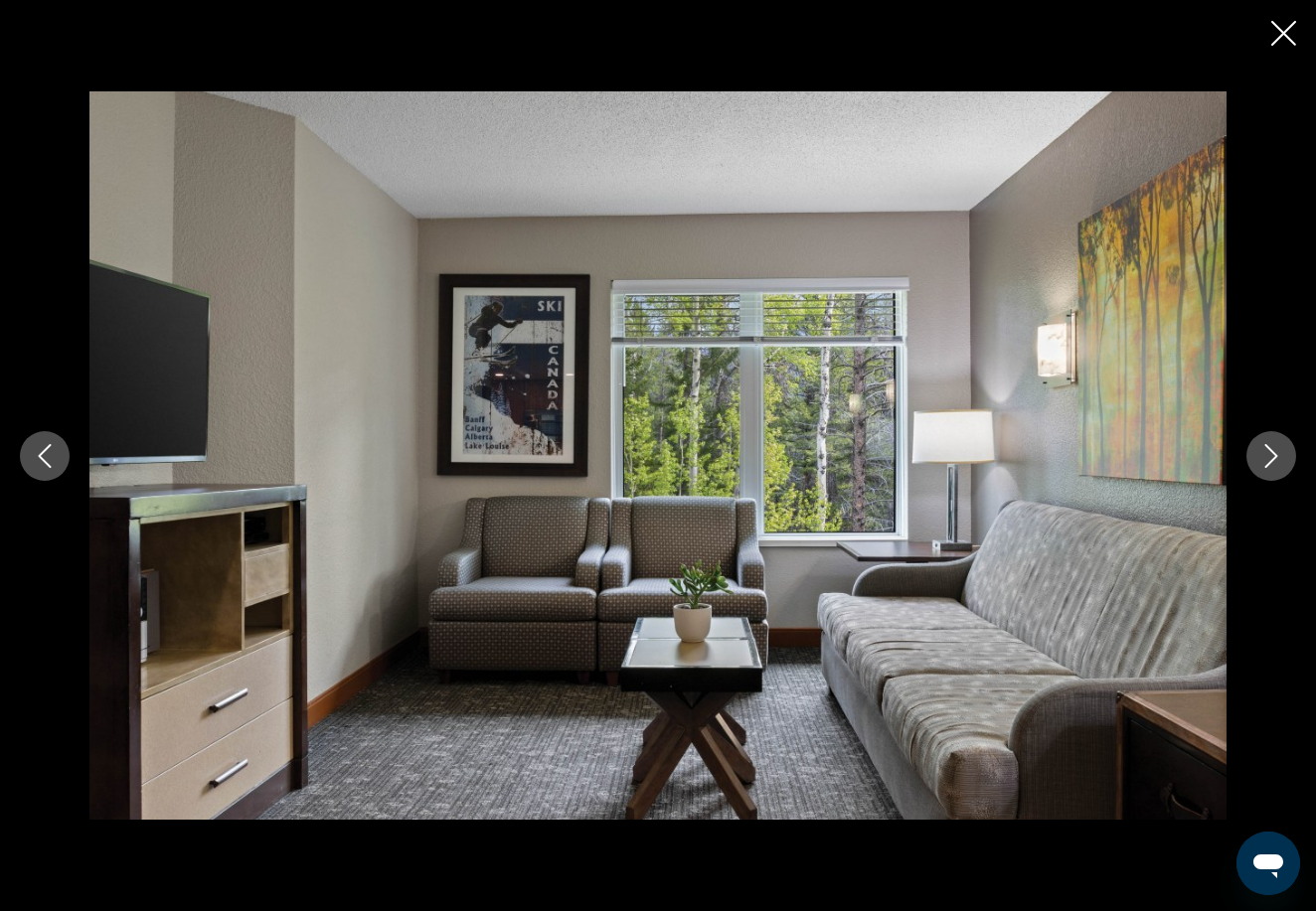 click 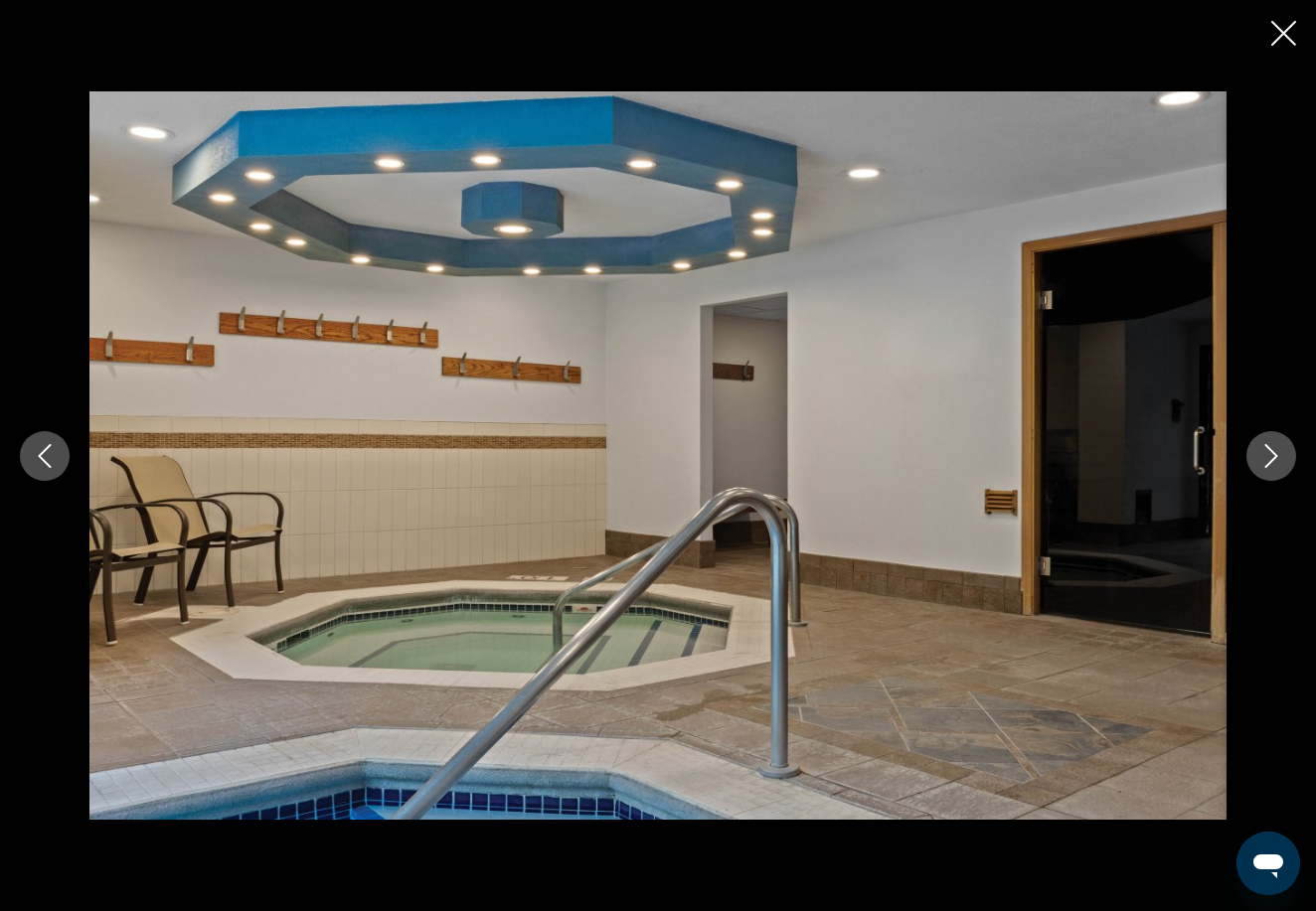 click 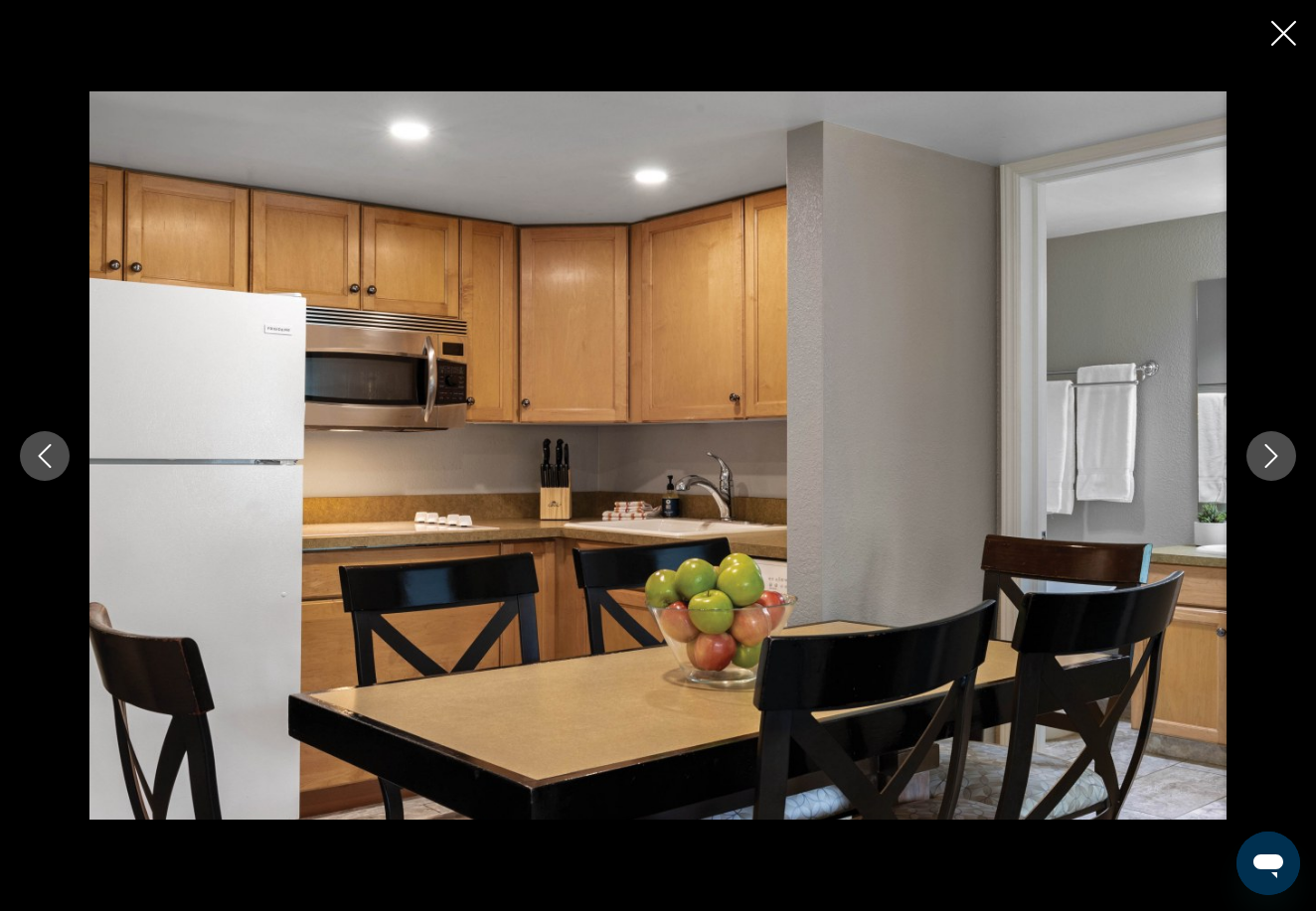 click 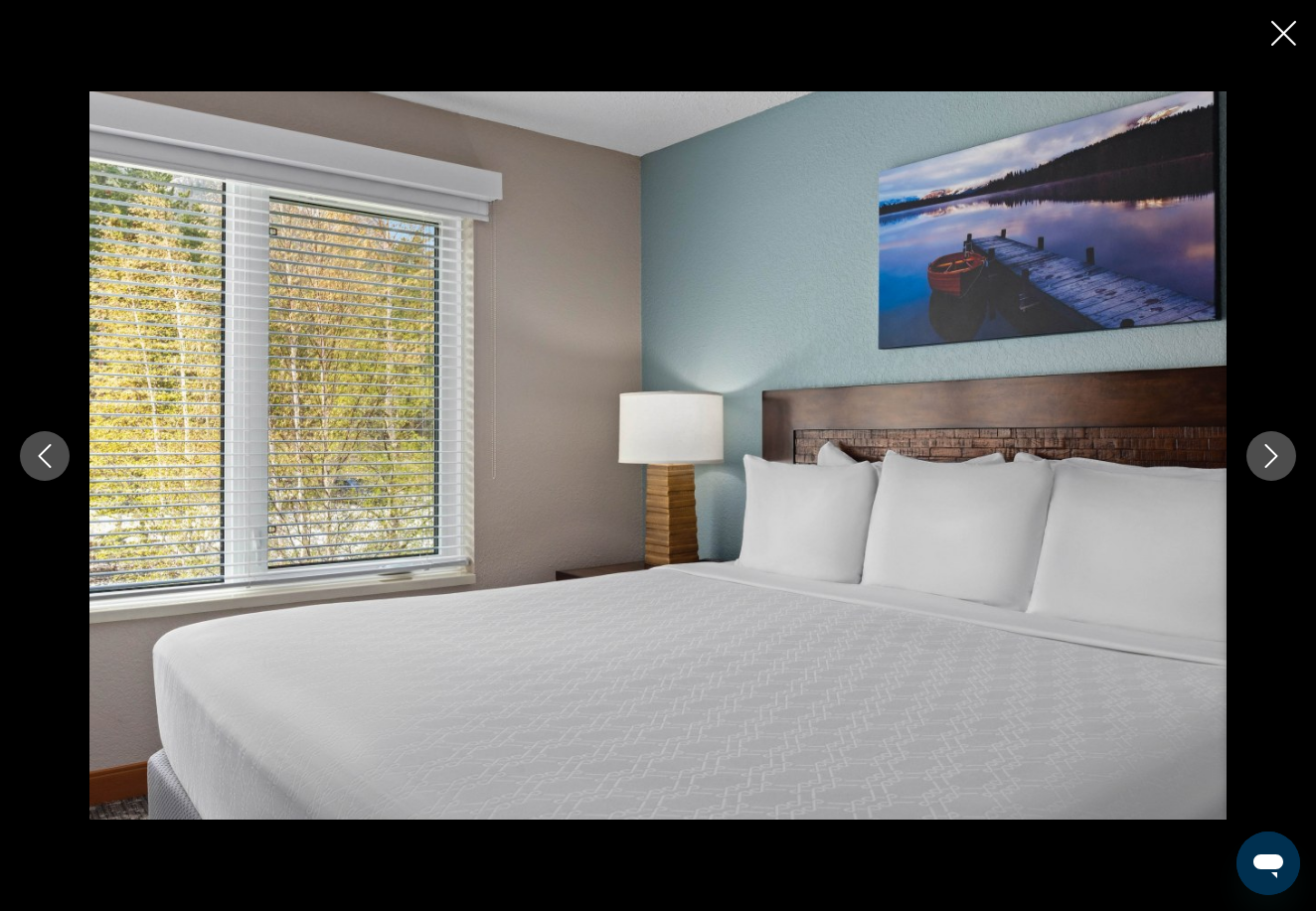 click 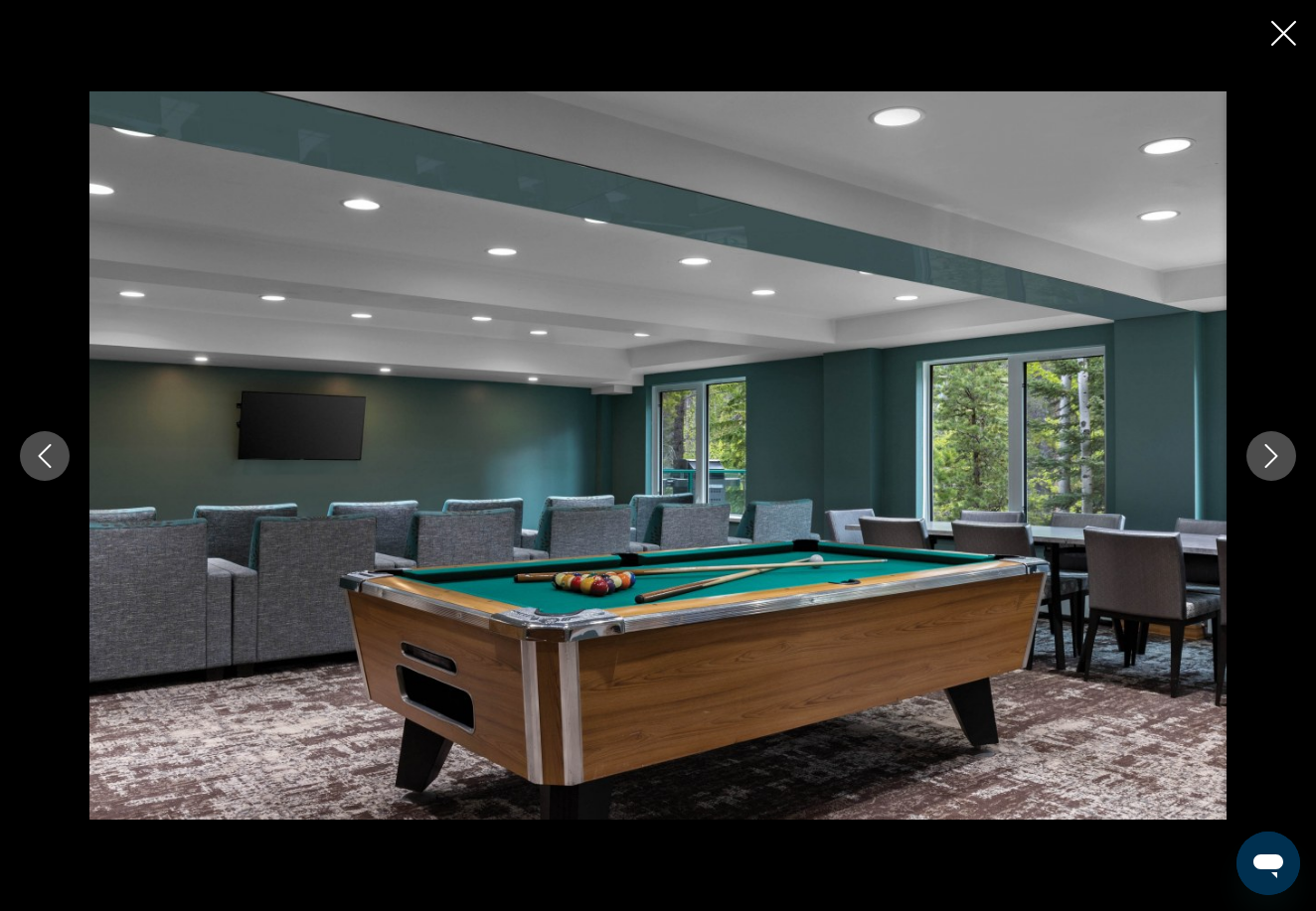click 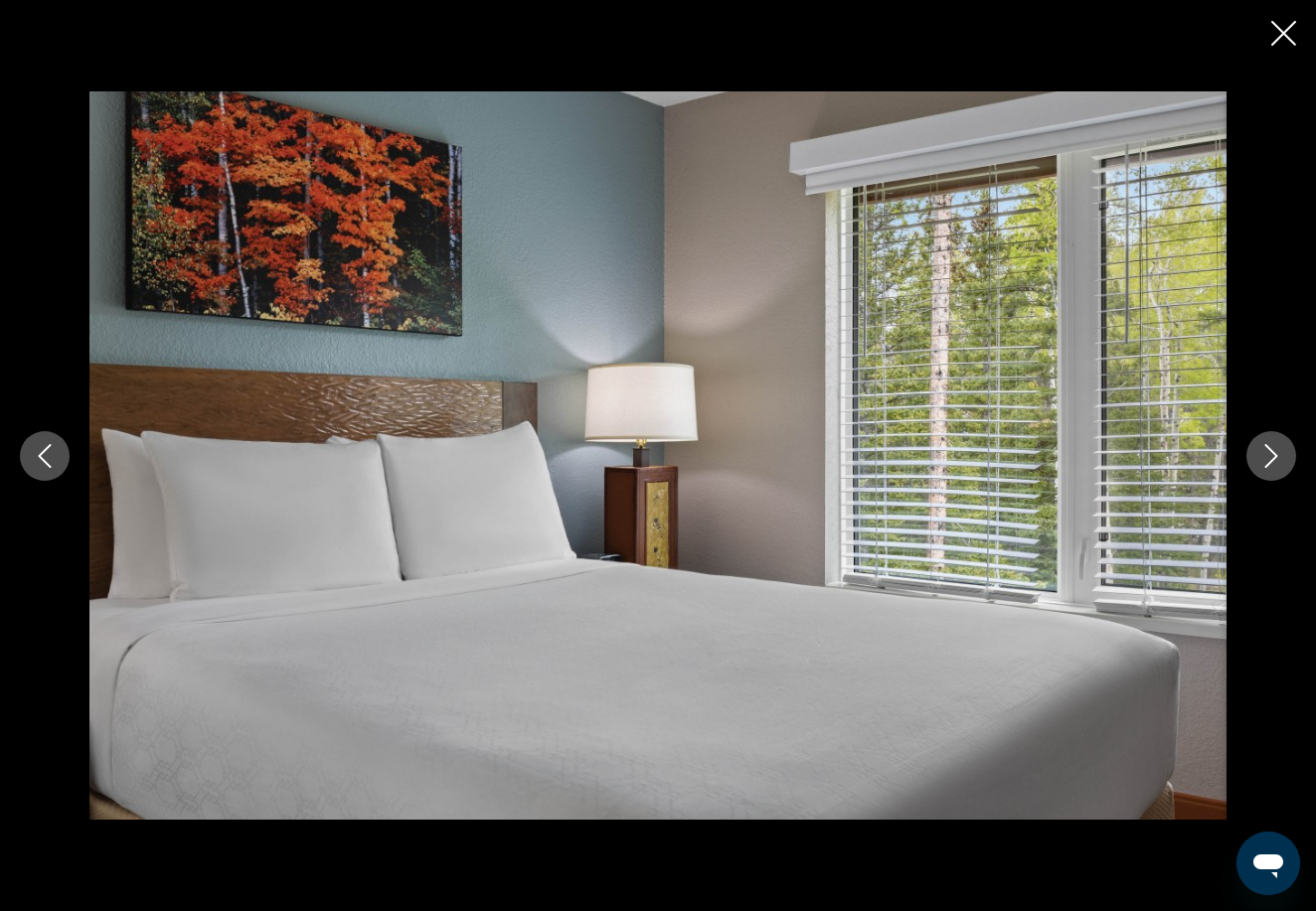 click 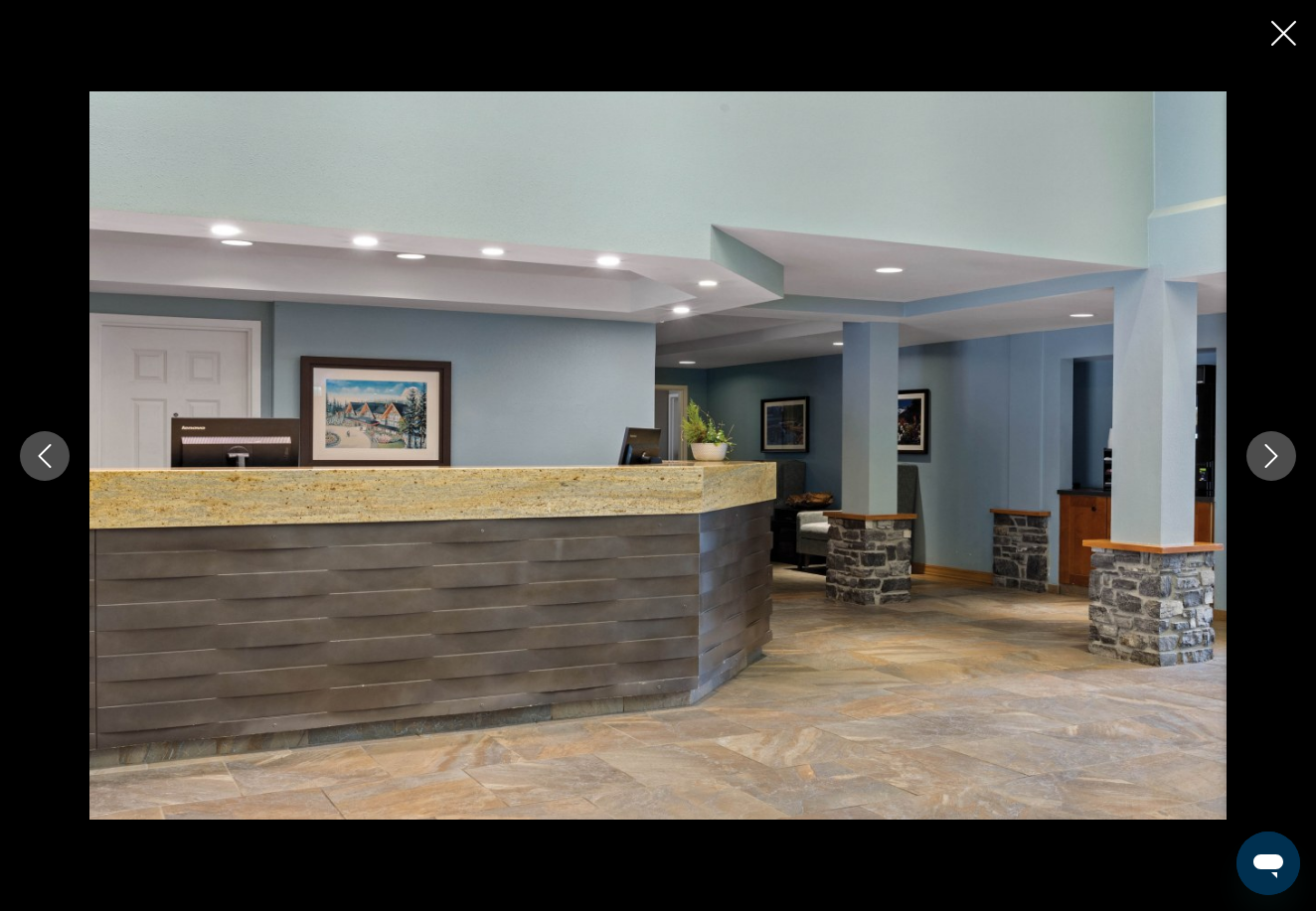 click 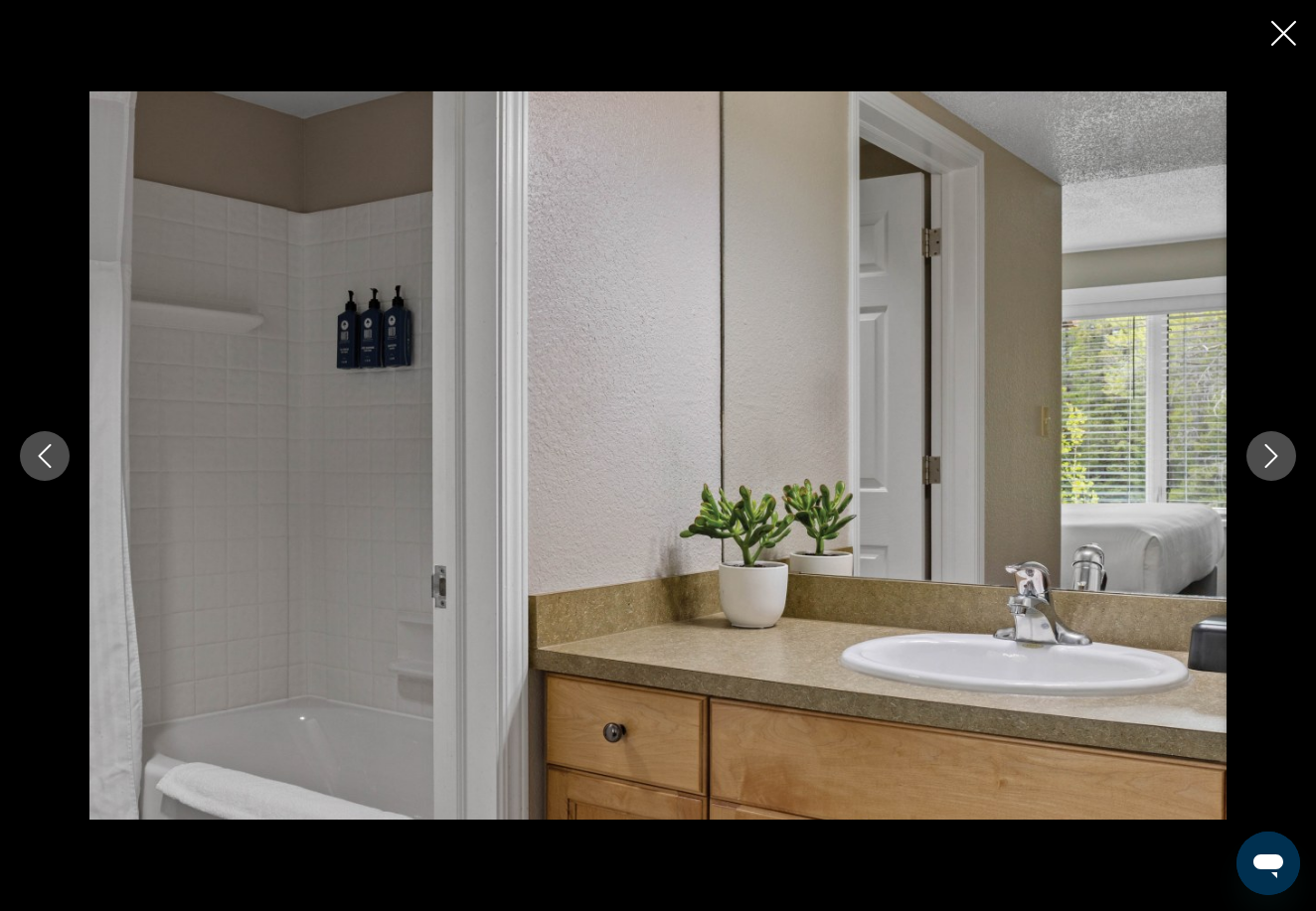 click 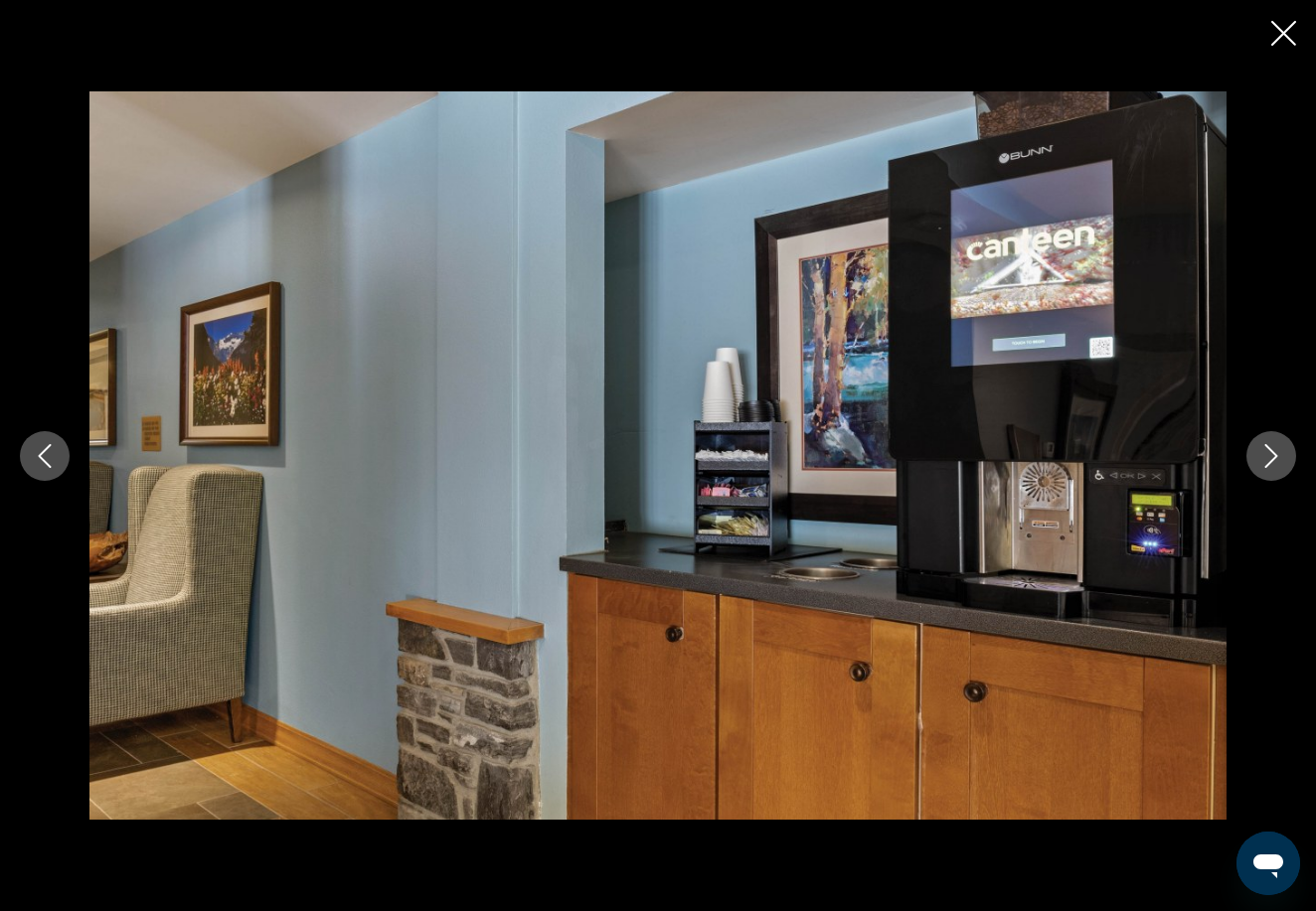 click at bounding box center [1271, 456] 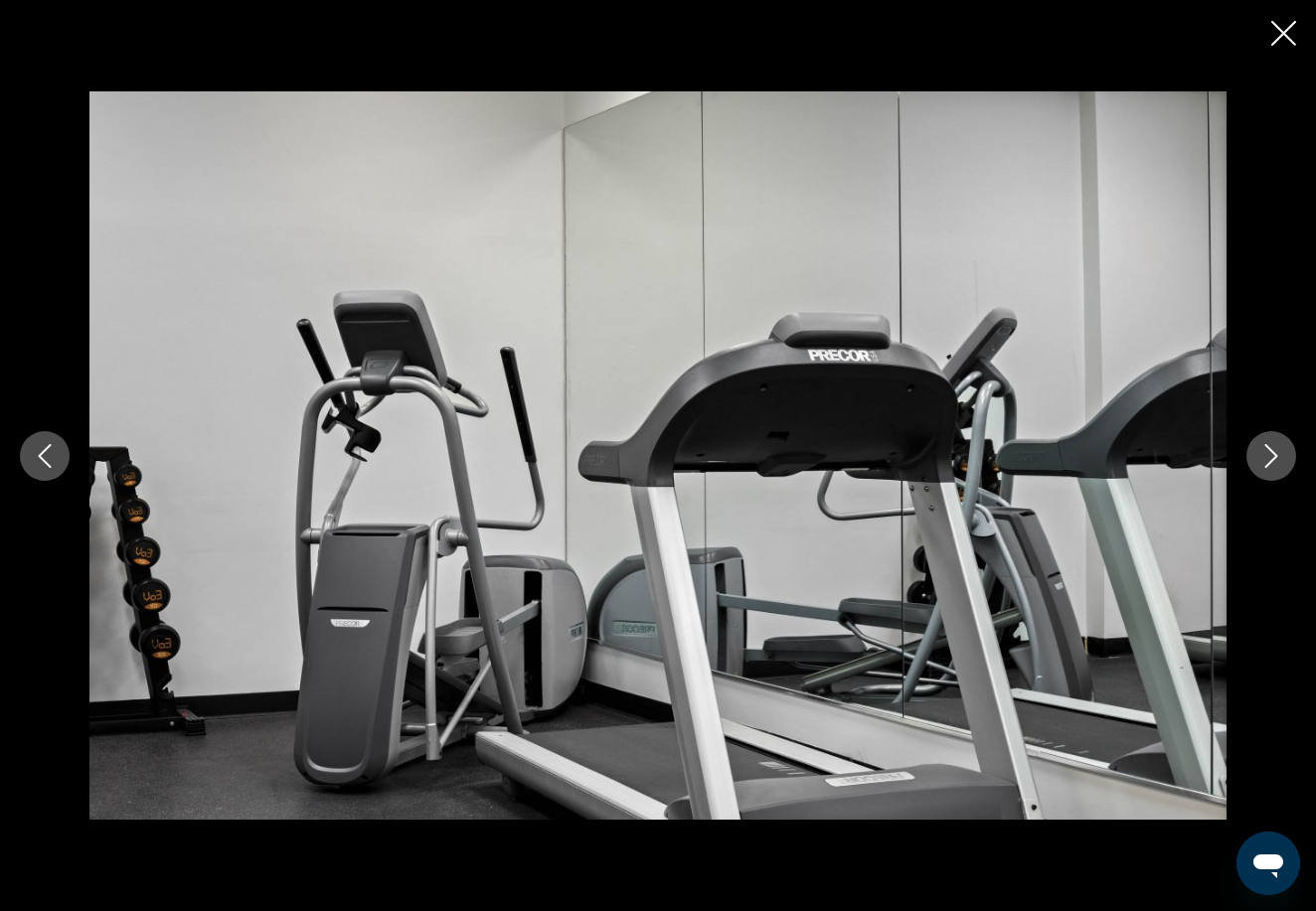 click at bounding box center (1271, 456) 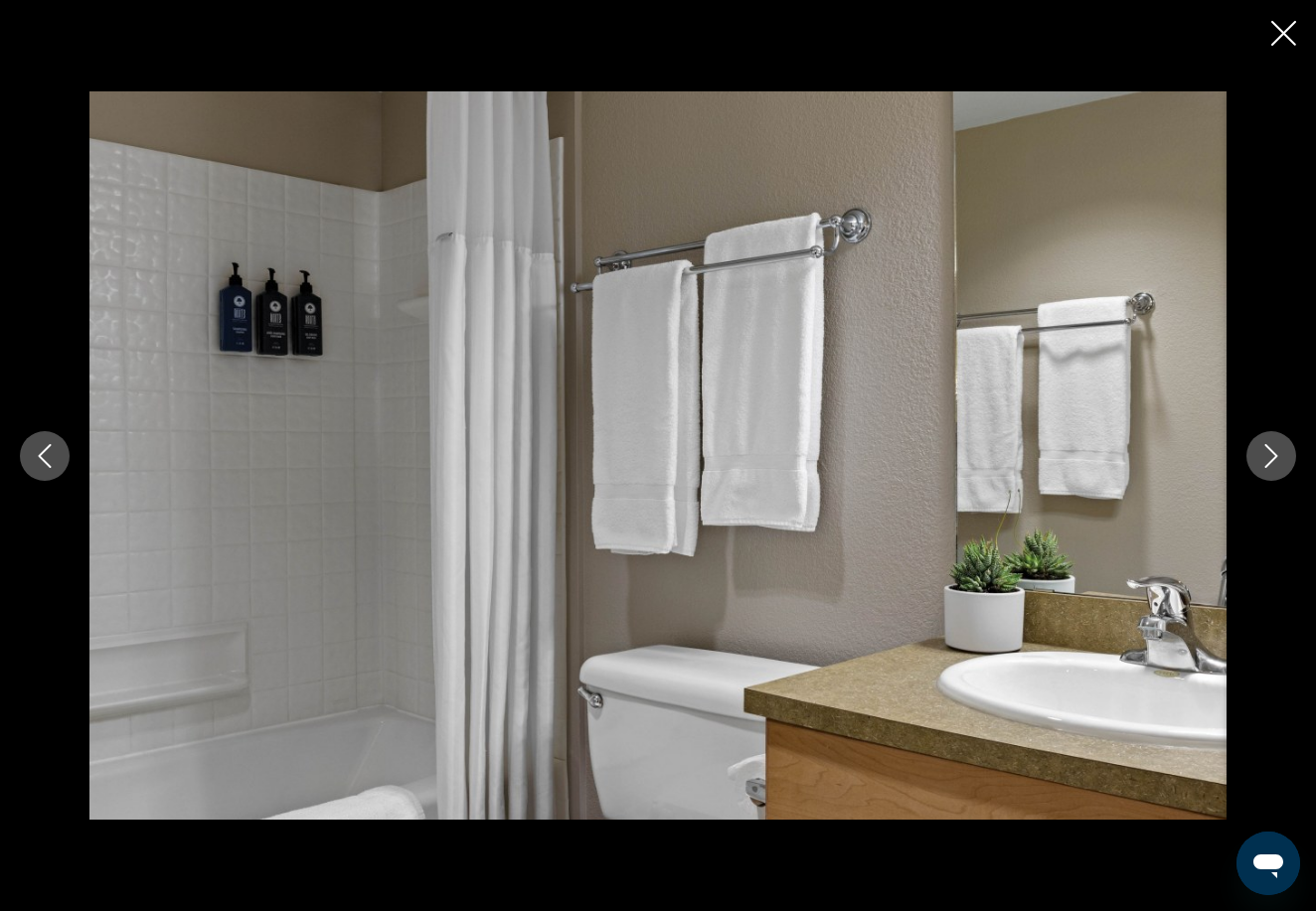 click 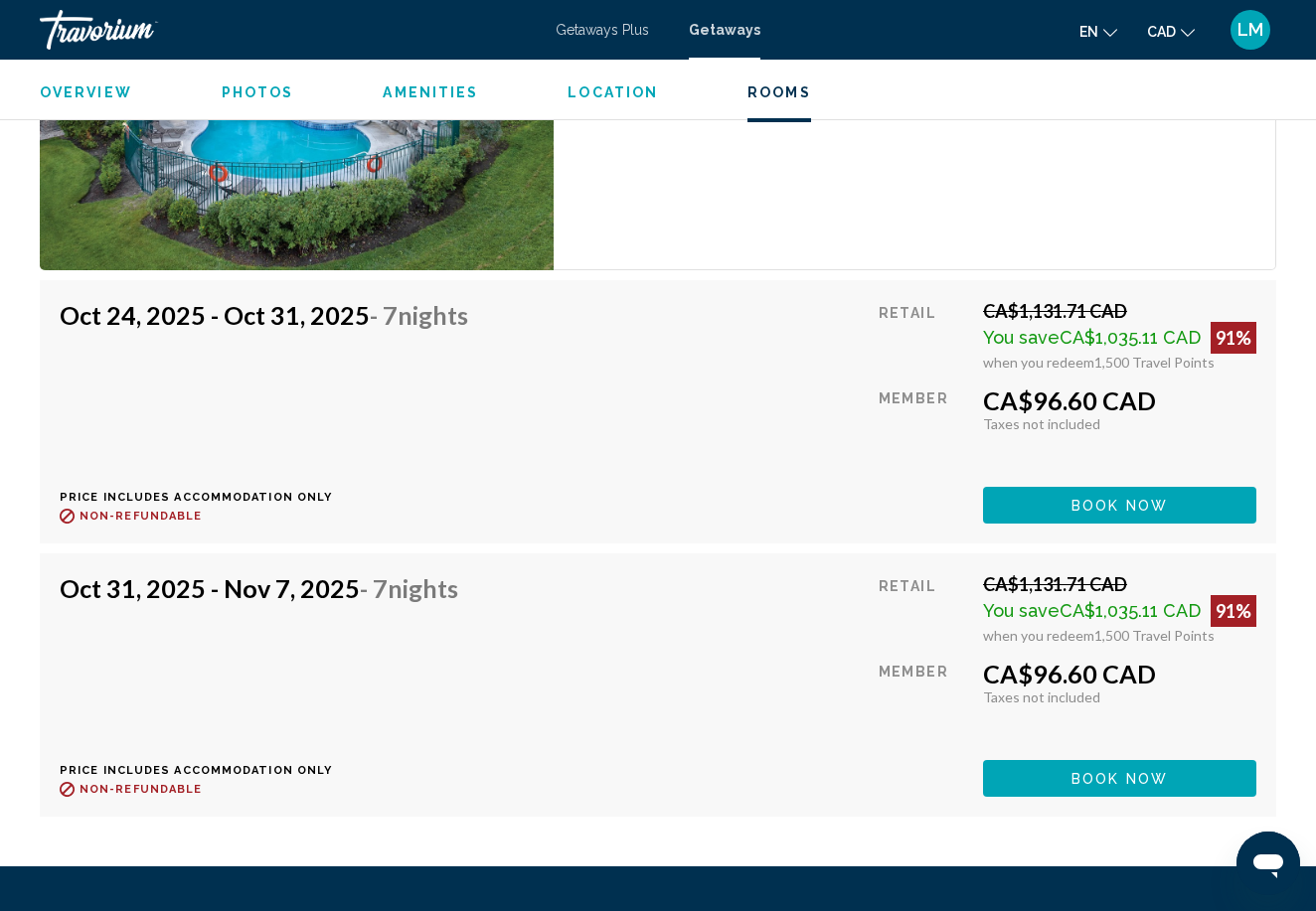scroll, scrollTop: 4007, scrollLeft: 0, axis: vertical 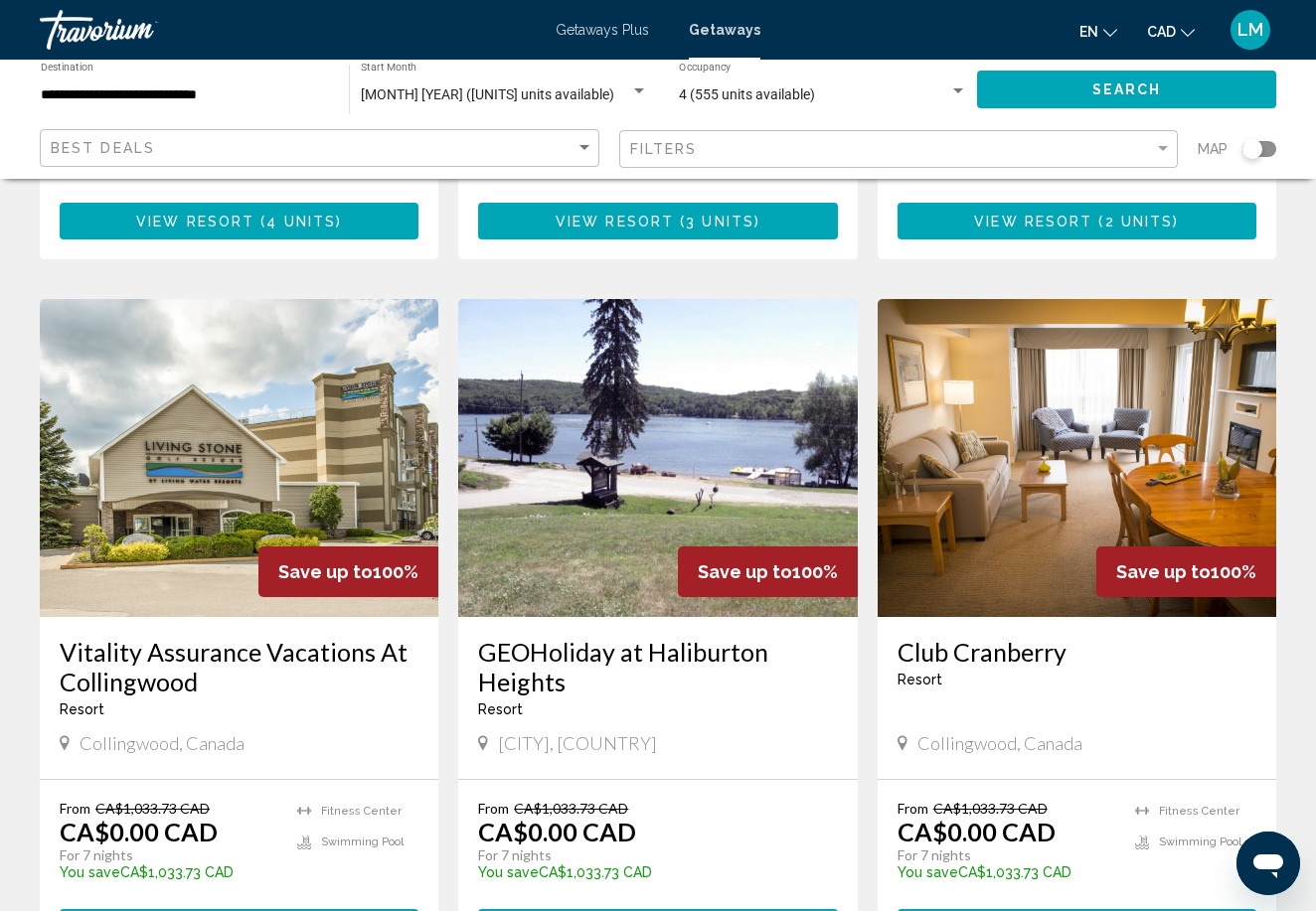 click on "Vitality Assurance Vacations At Collingwood" at bounding box center (239, 667) 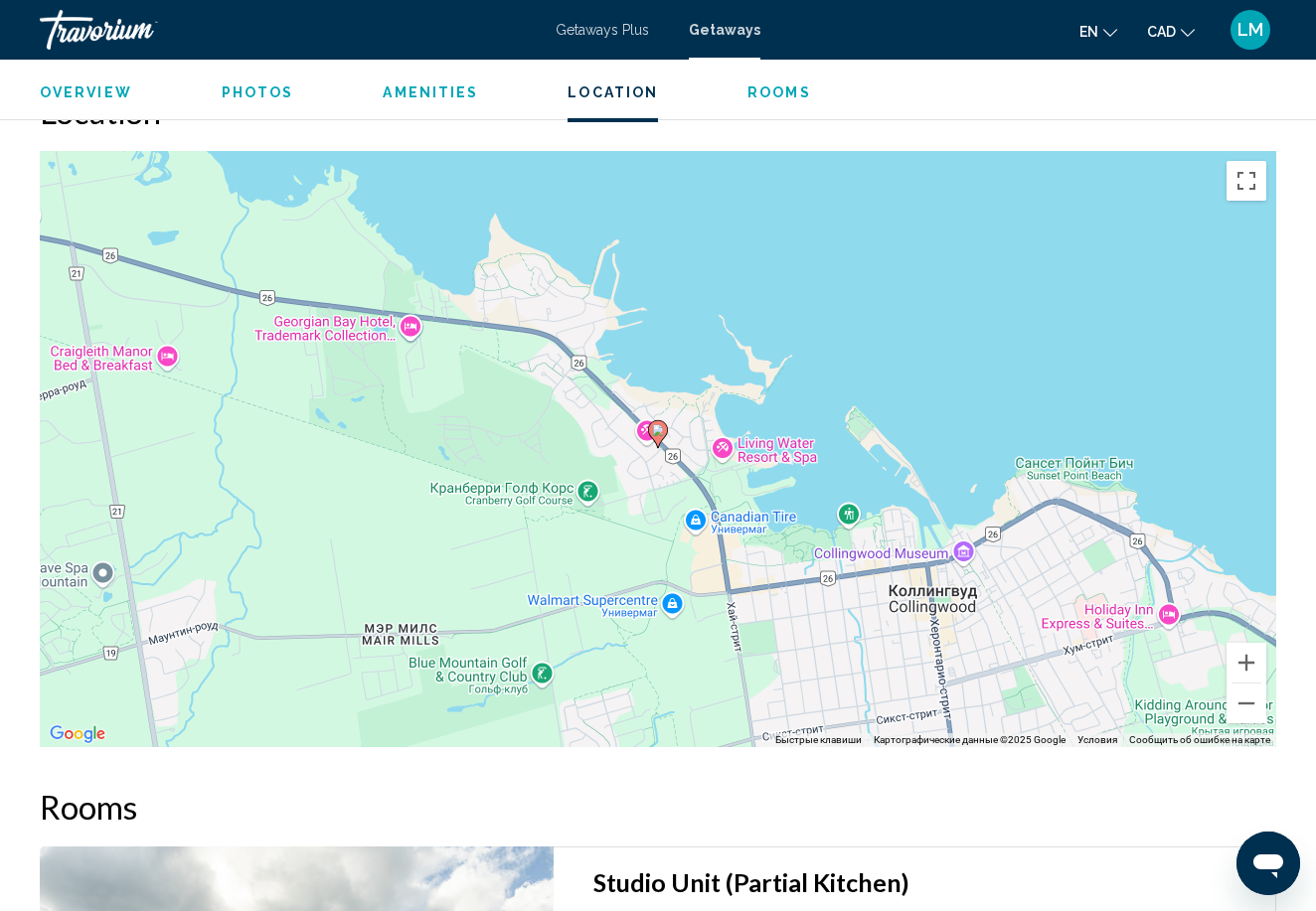 scroll, scrollTop: 3230, scrollLeft: 0, axis: vertical 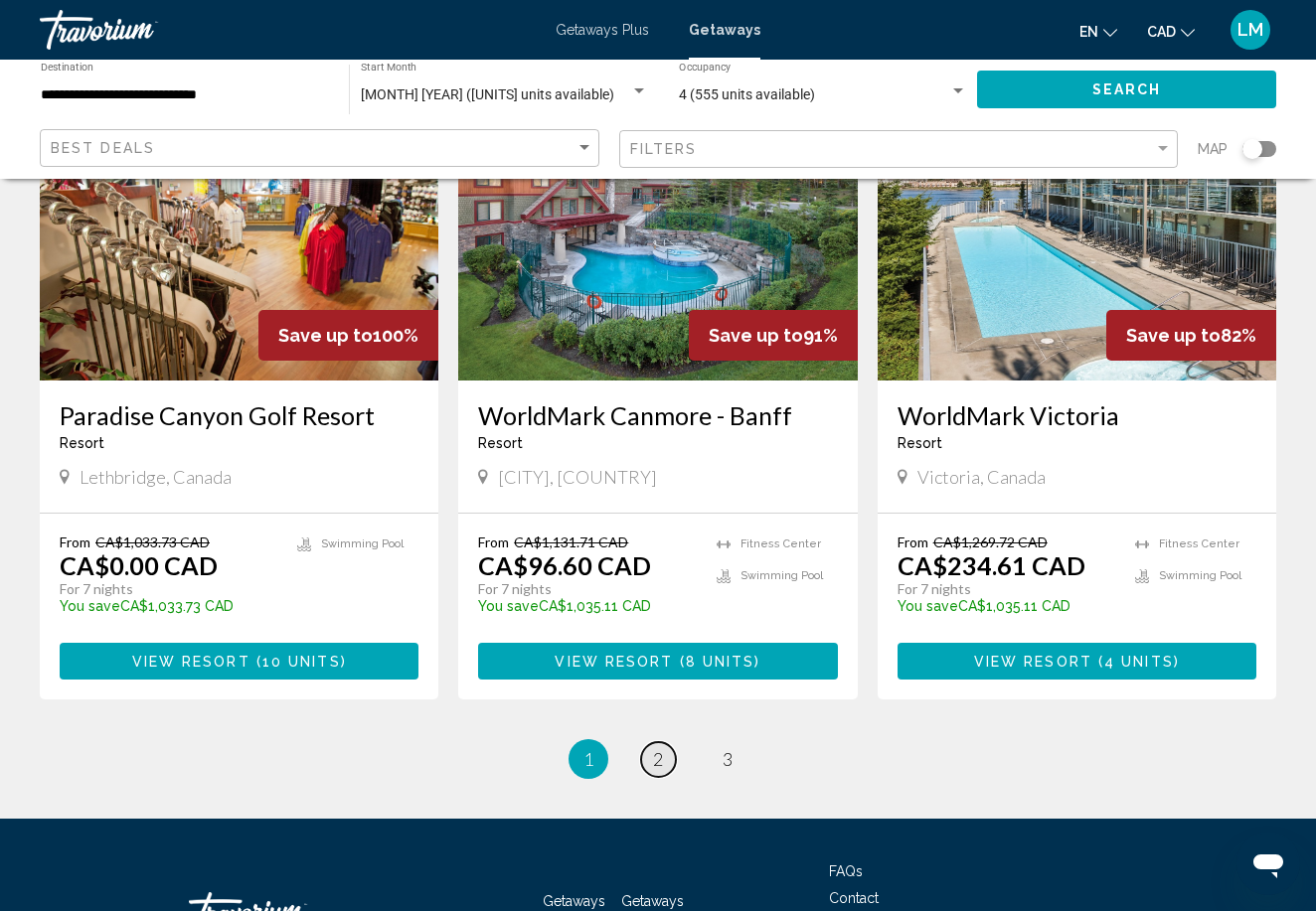 click on "2" at bounding box center [658, 759] 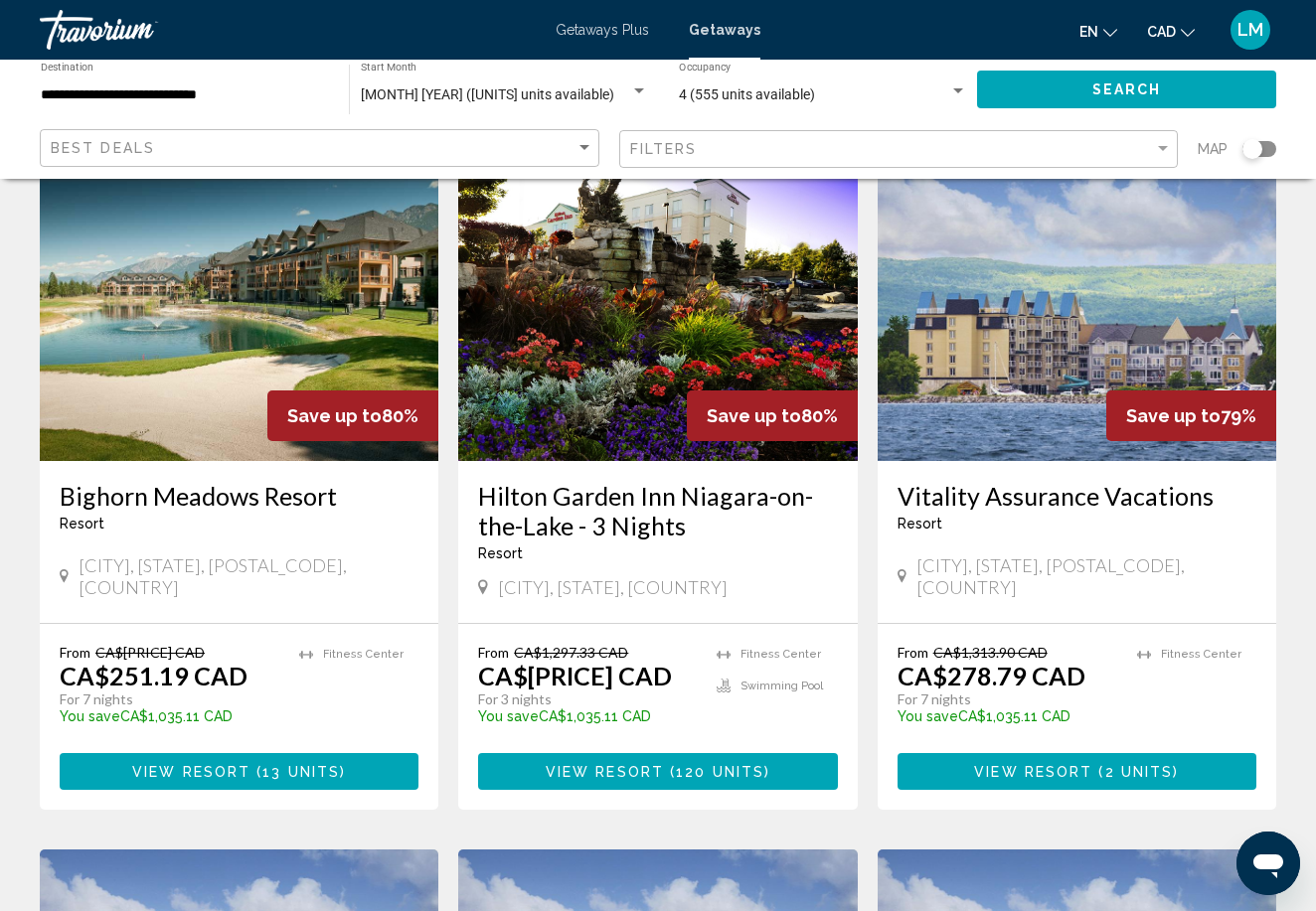 scroll, scrollTop: 131, scrollLeft: 0, axis: vertical 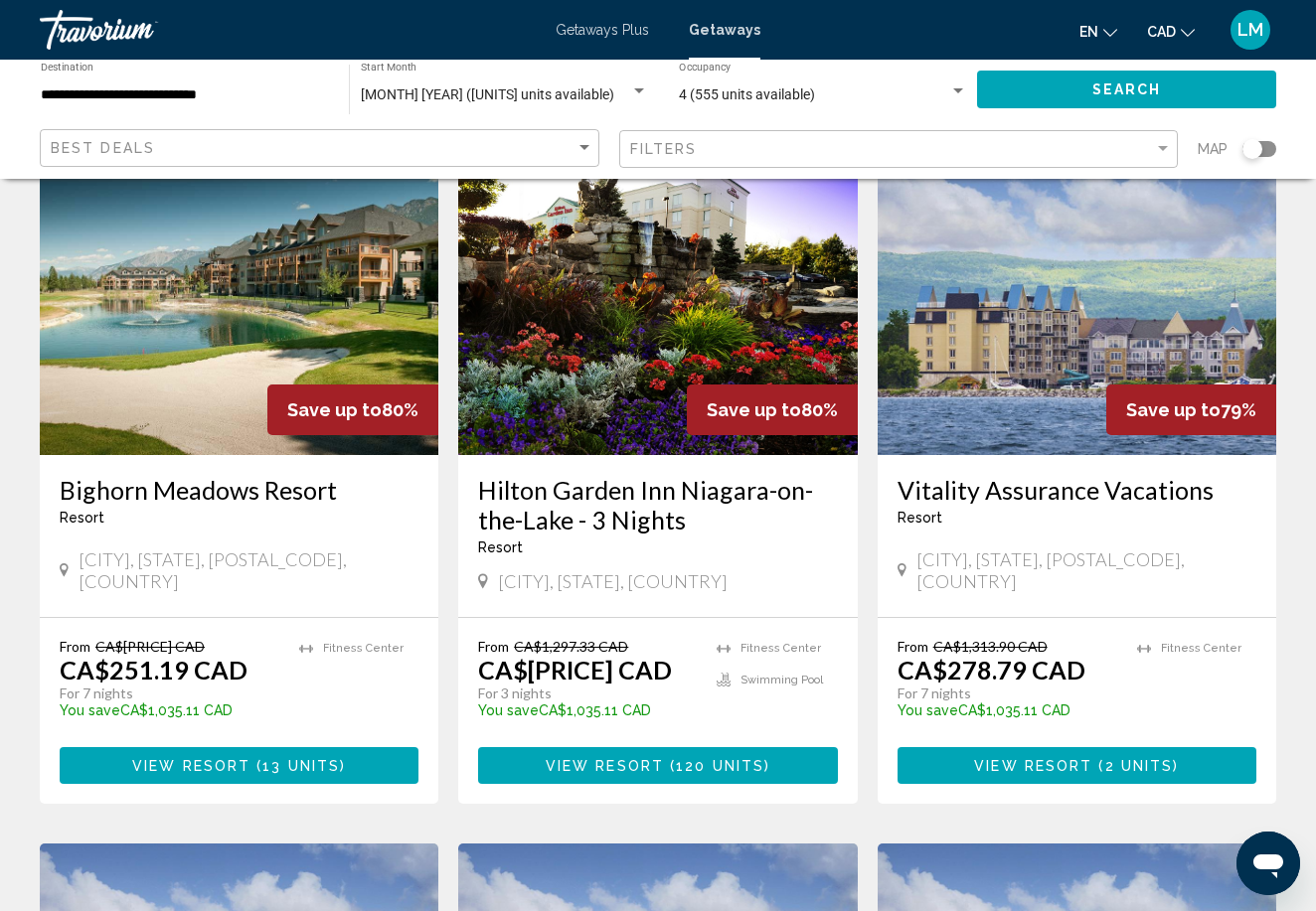 click on "Hilton Garden Inn Niagara-on-the-Lake - 3 Nights" at bounding box center [657, 505] 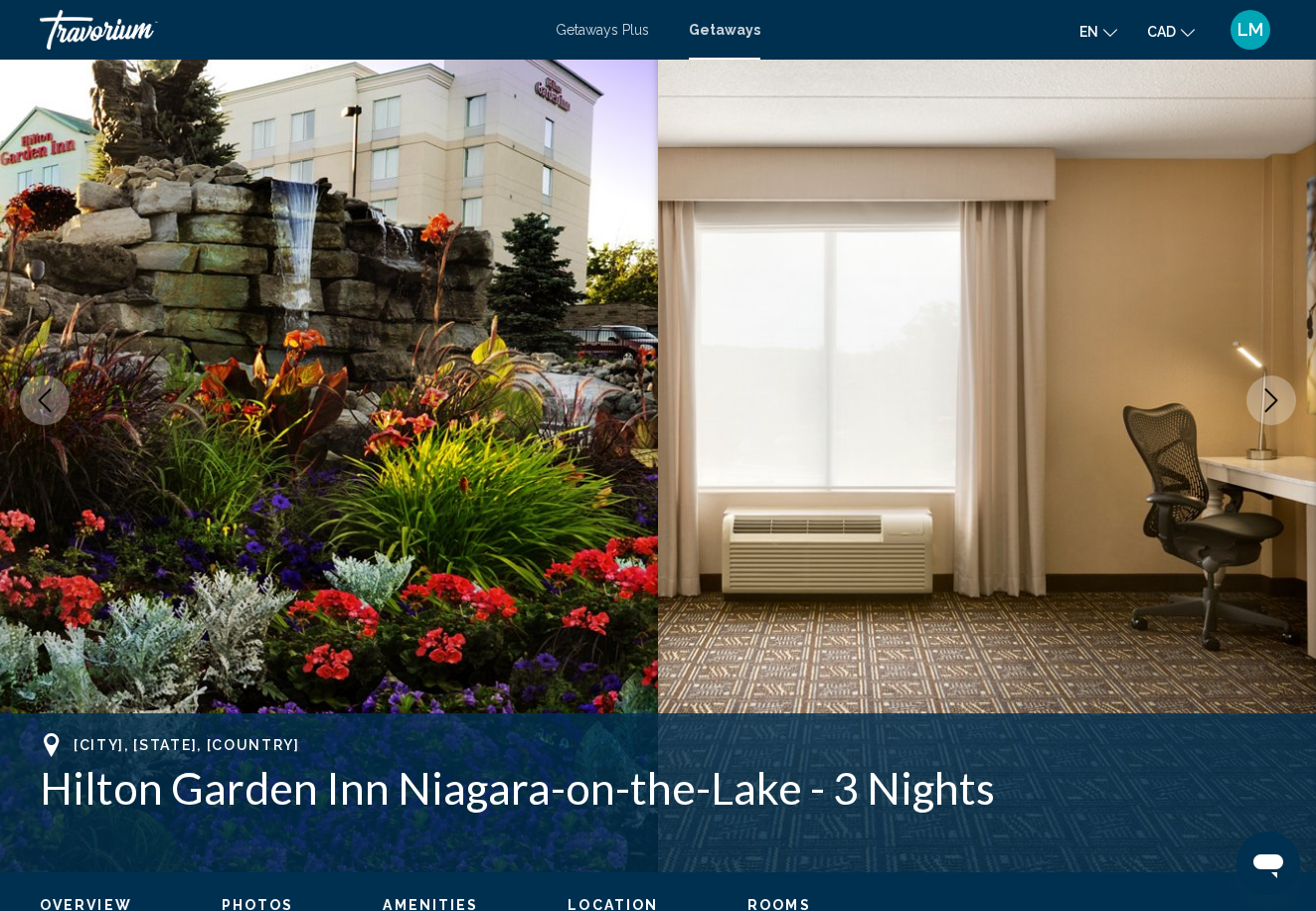 scroll, scrollTop: 0, scrollLeft: 0, axis: both 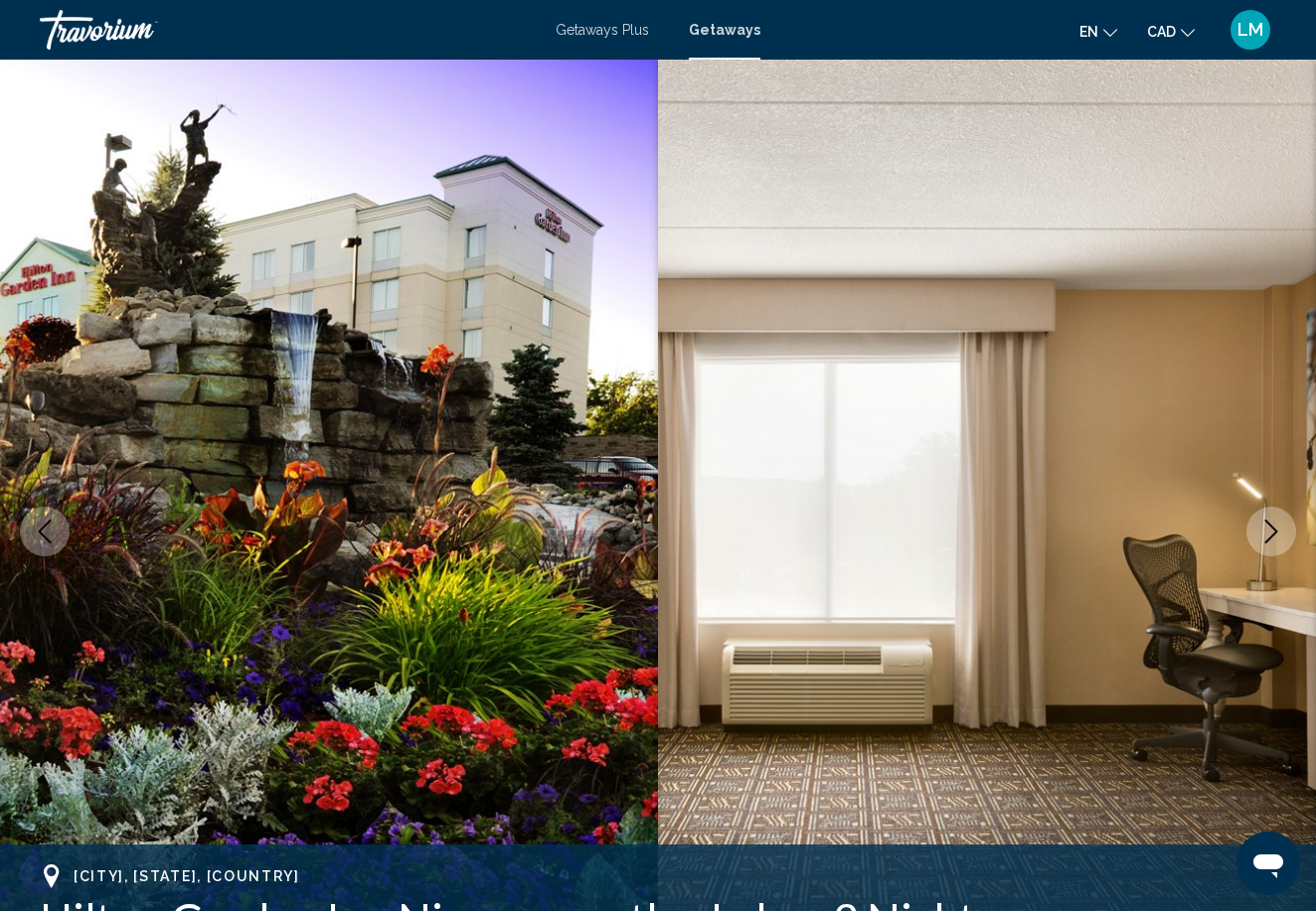 click at bounding box center (1271, 531) 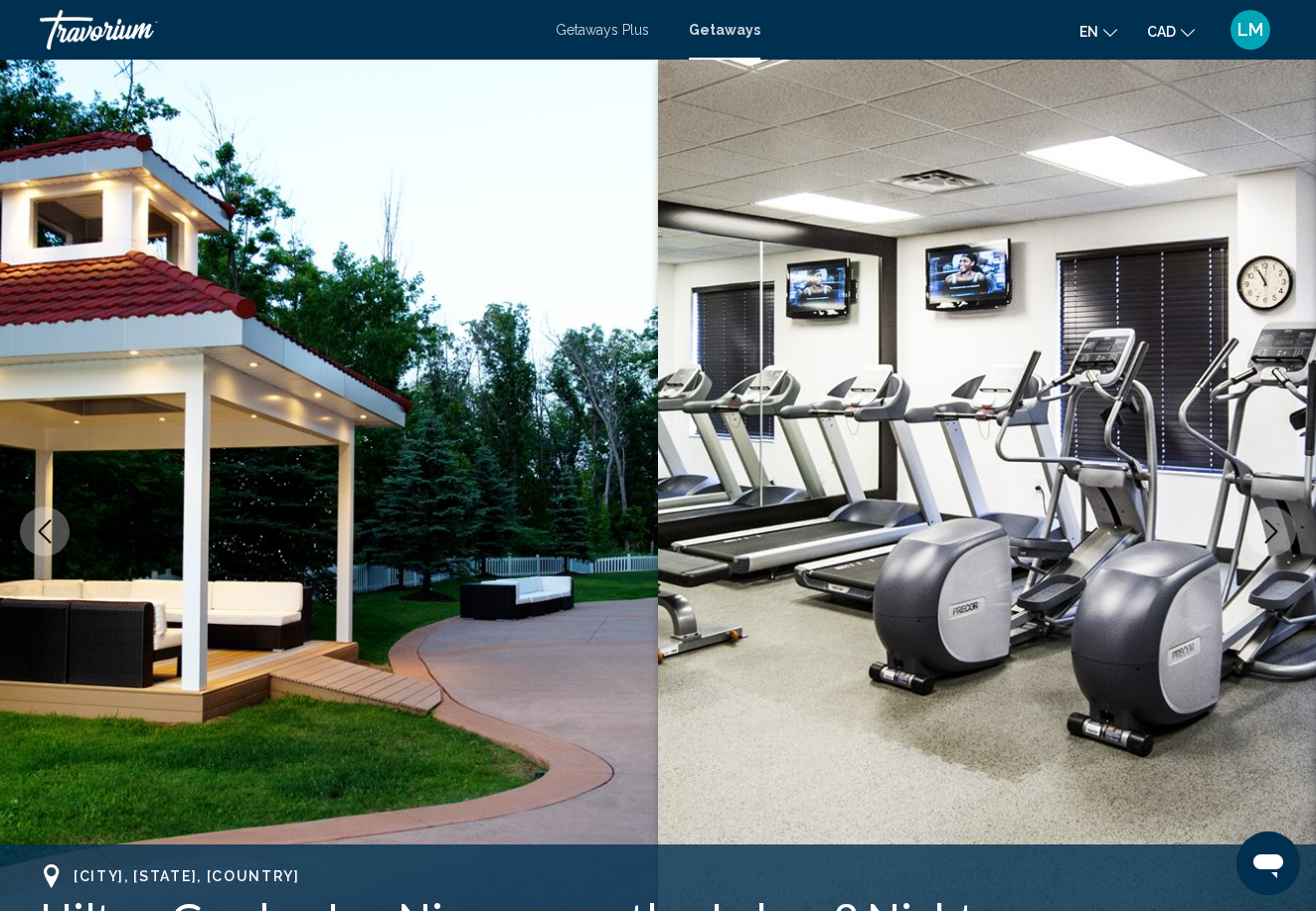 click at bounding box center (1271, 531) 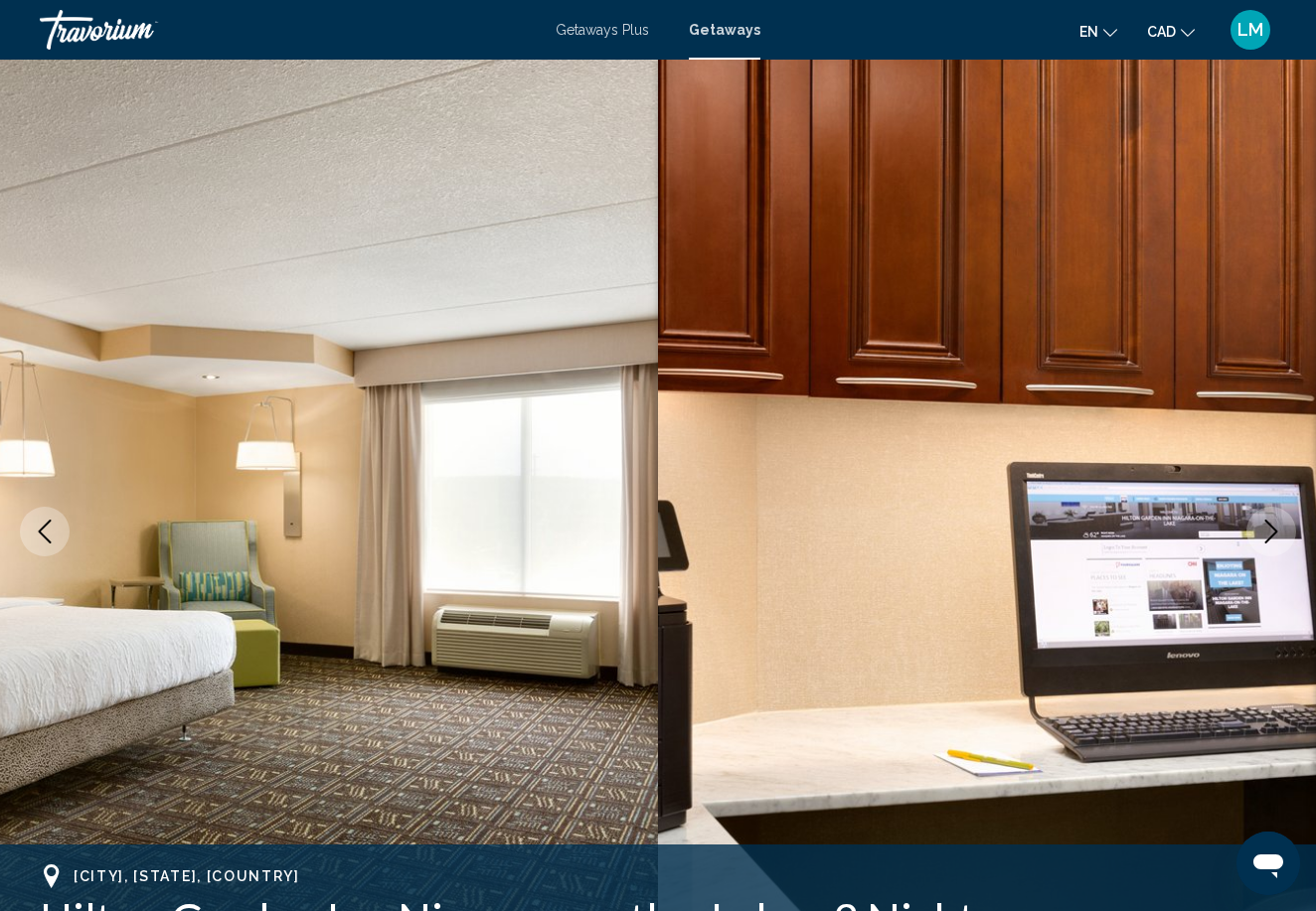 click at bounding box center (1271, 531) 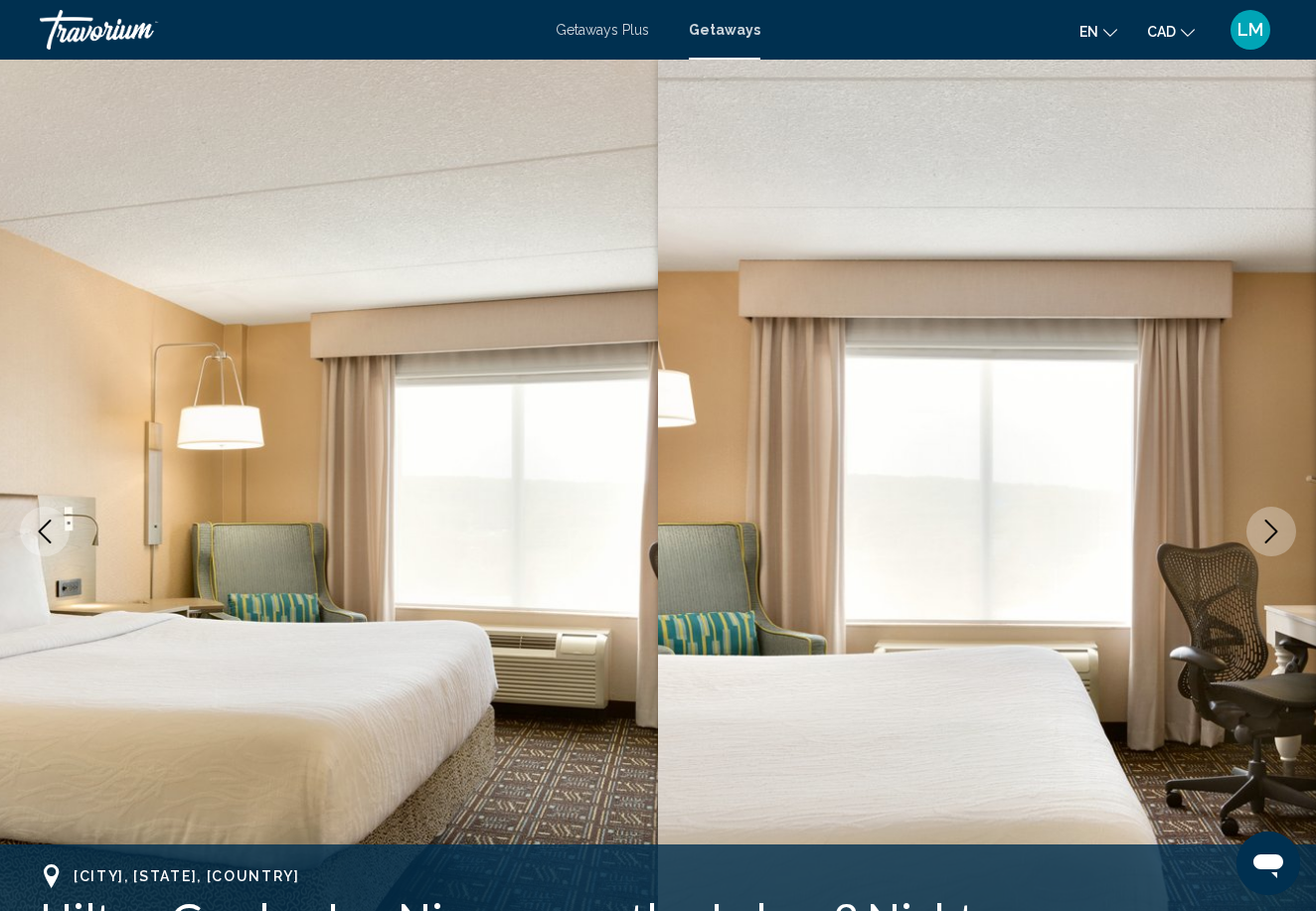 click at bounding box center [1271, 531] 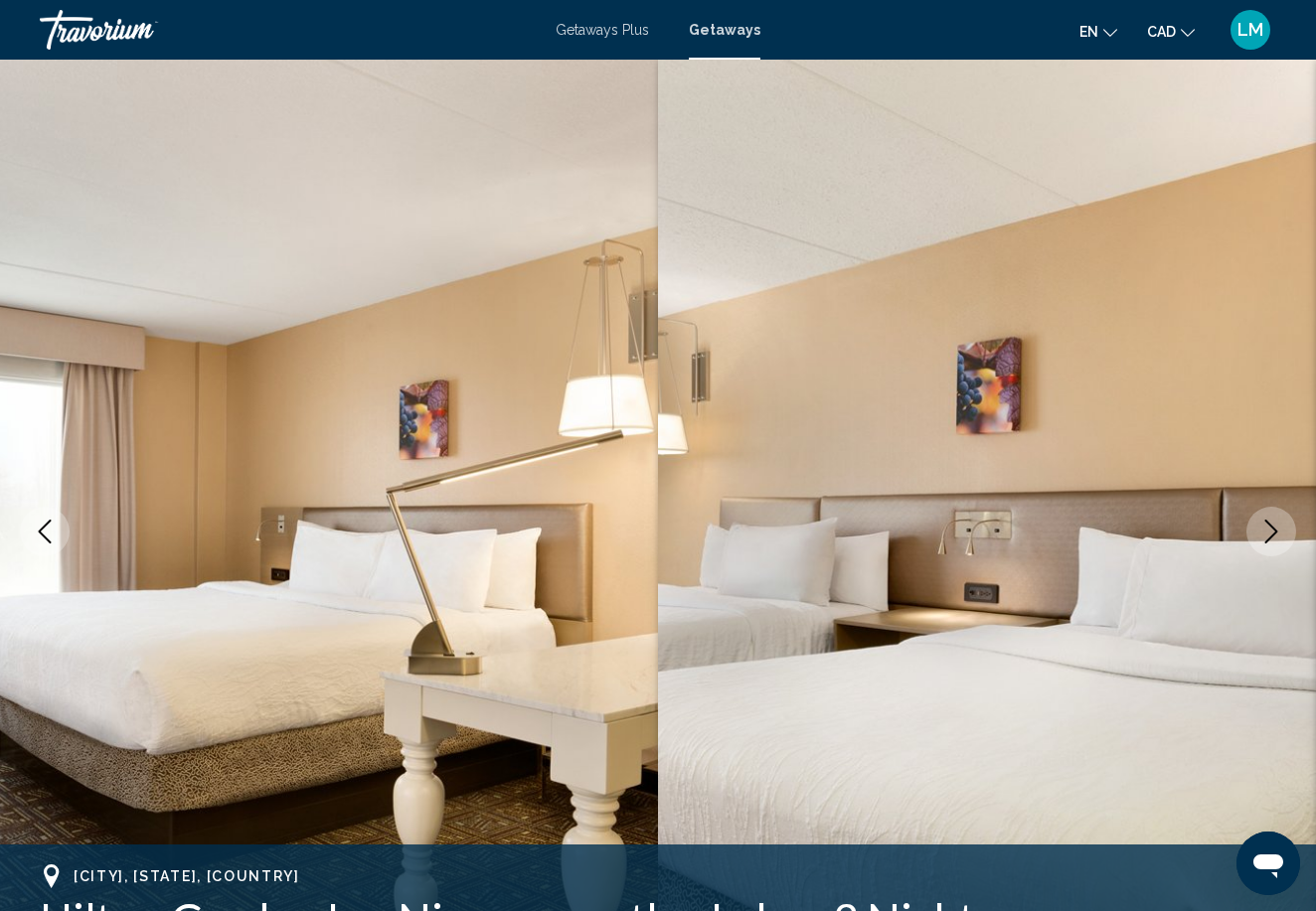 click at bounding box center [1271, 531] 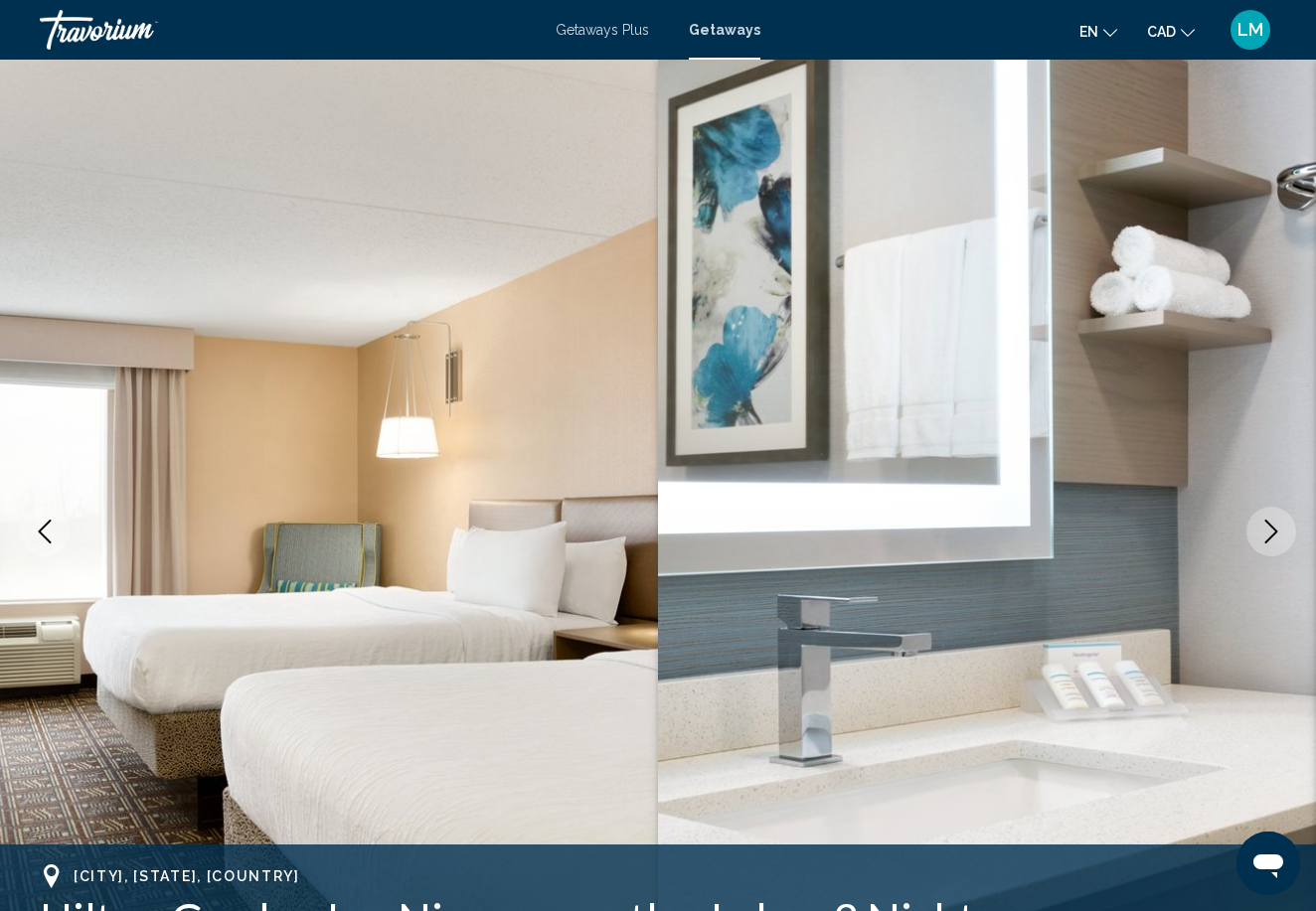click at bounding box center [1271, 531] 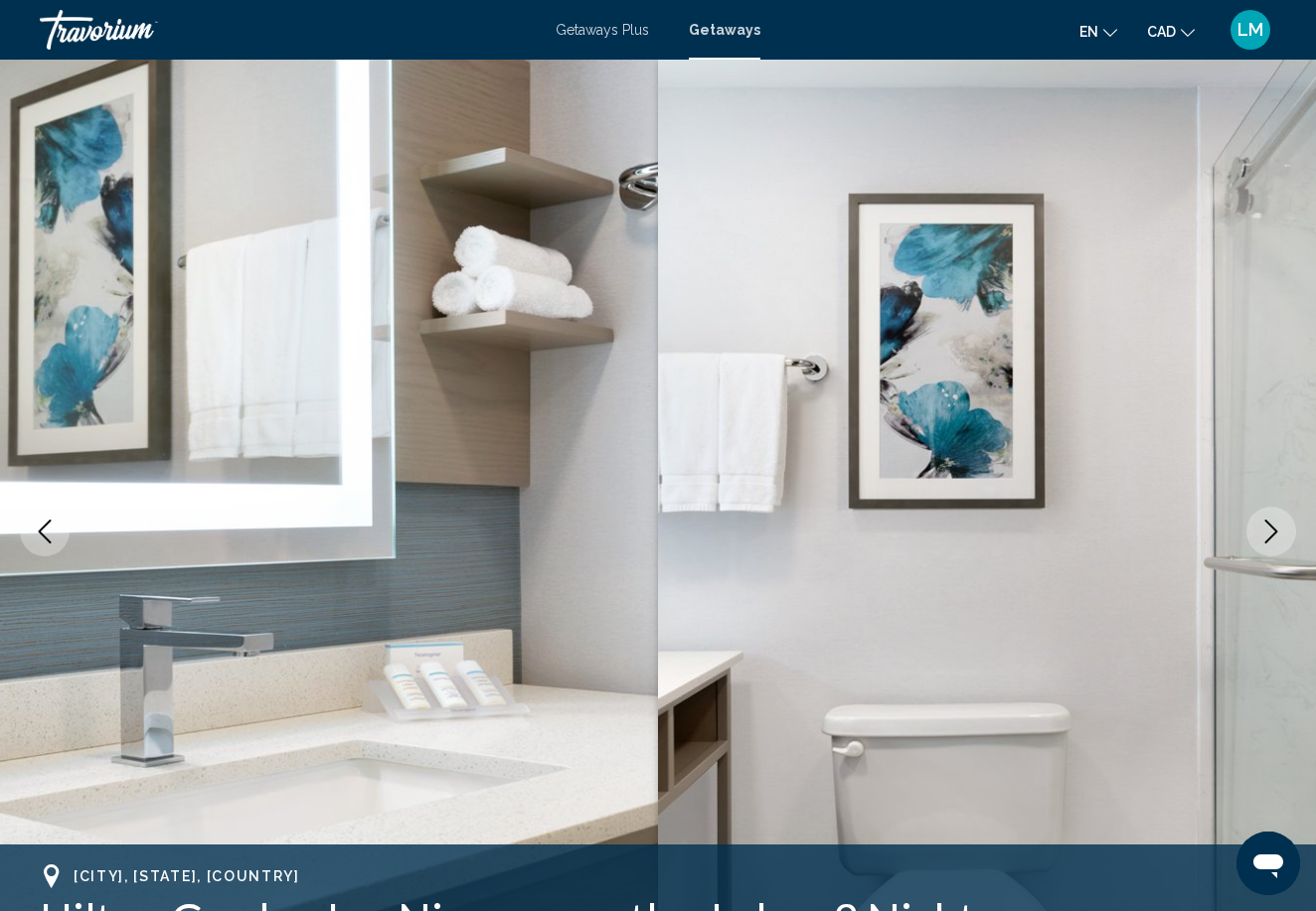 click at bounding box center (1271, 531) 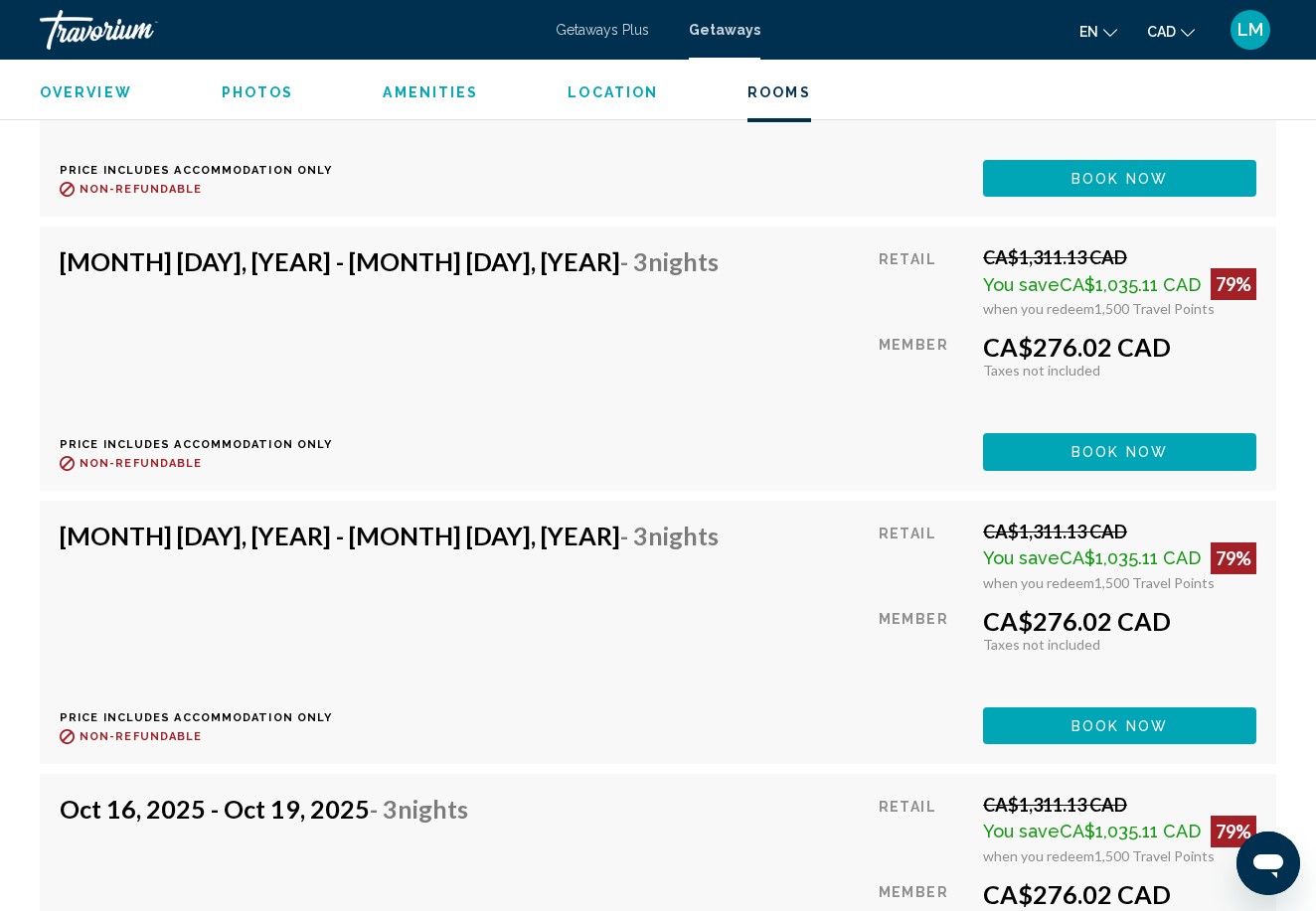scroll, scrollTop: 6885, scrollLeft: 0, axis: vertical 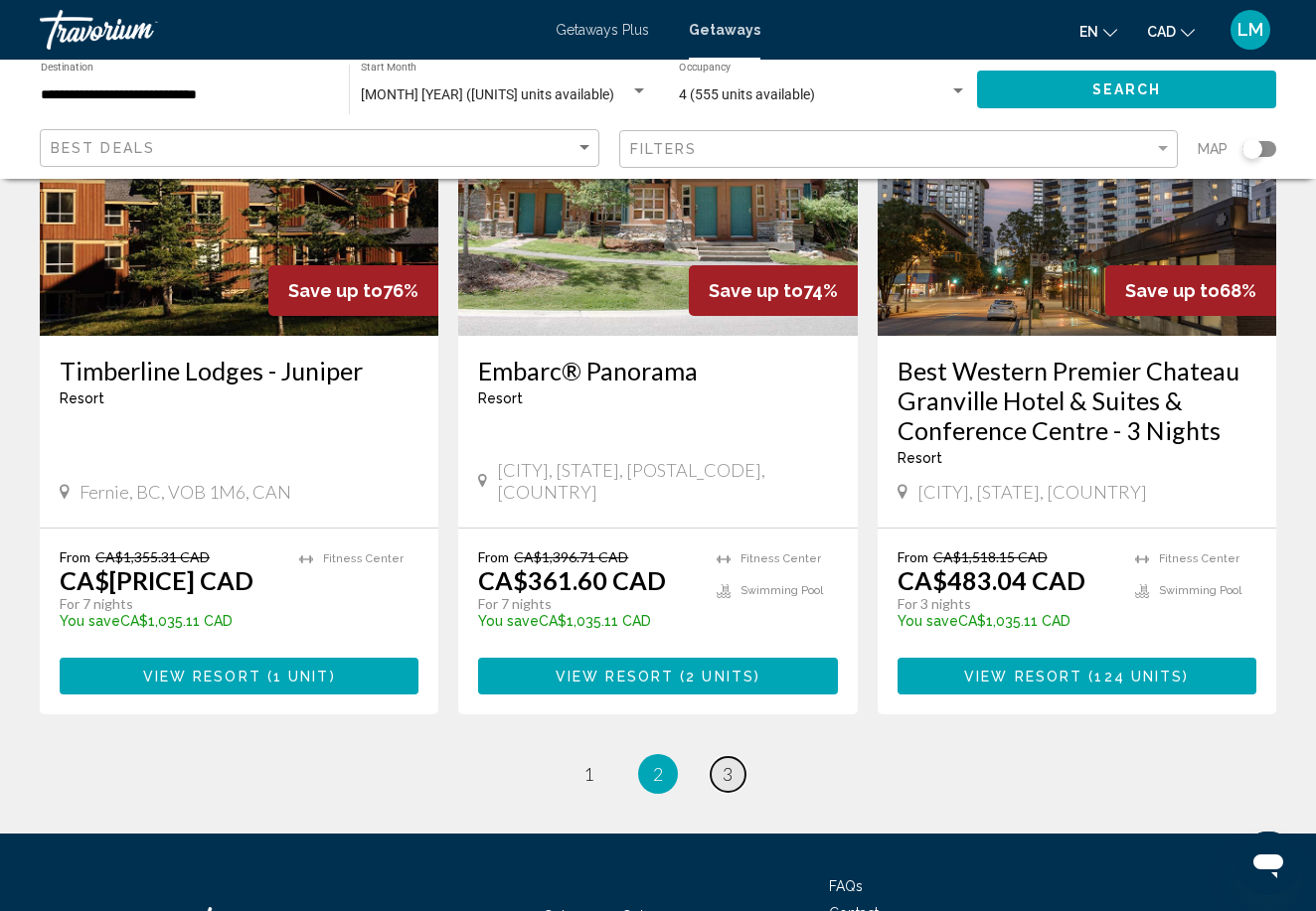 click on "3" at bounding box center [728, 774] 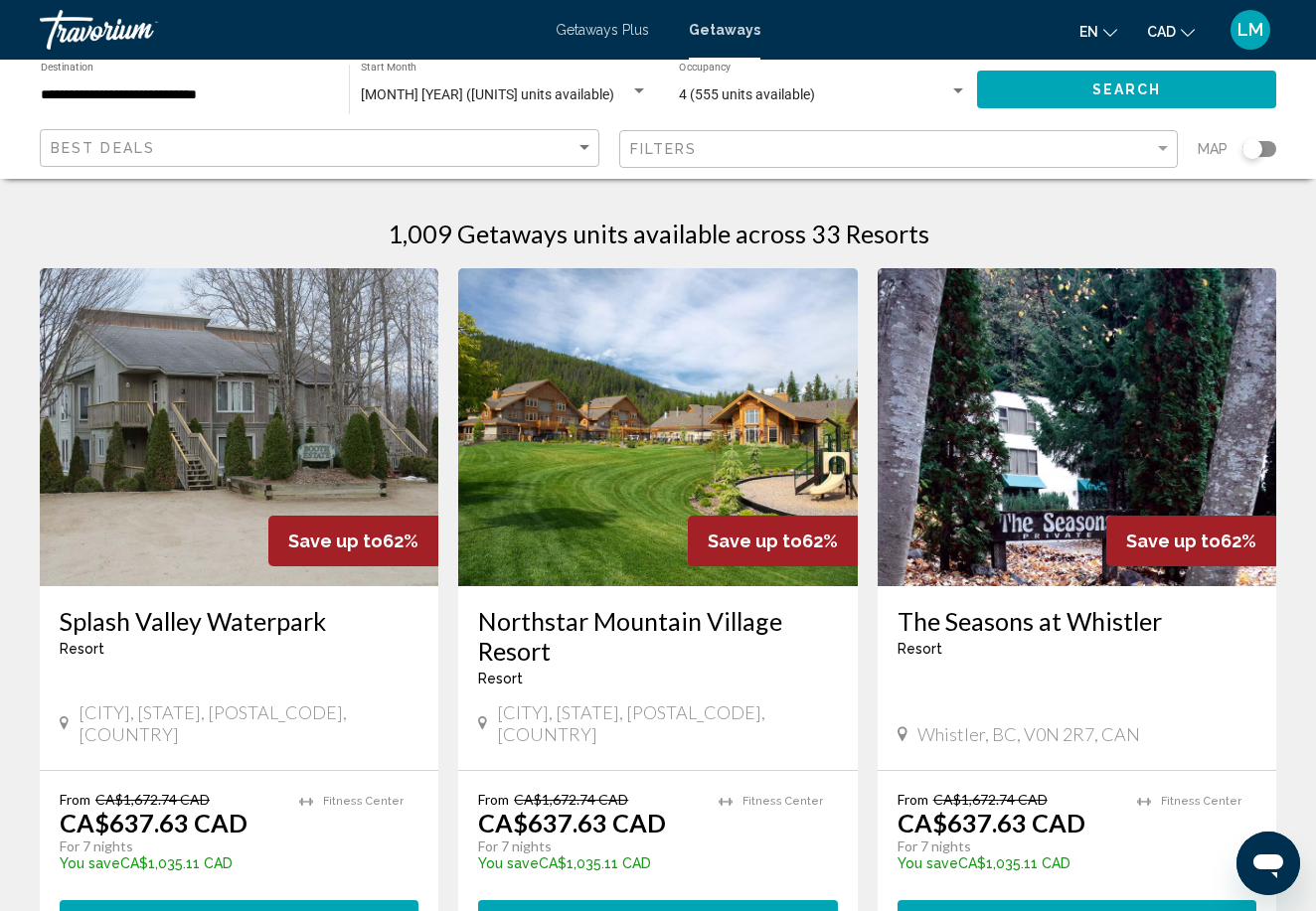 scroll, scrollTop: 0, scrollLeft: 0, axis: both 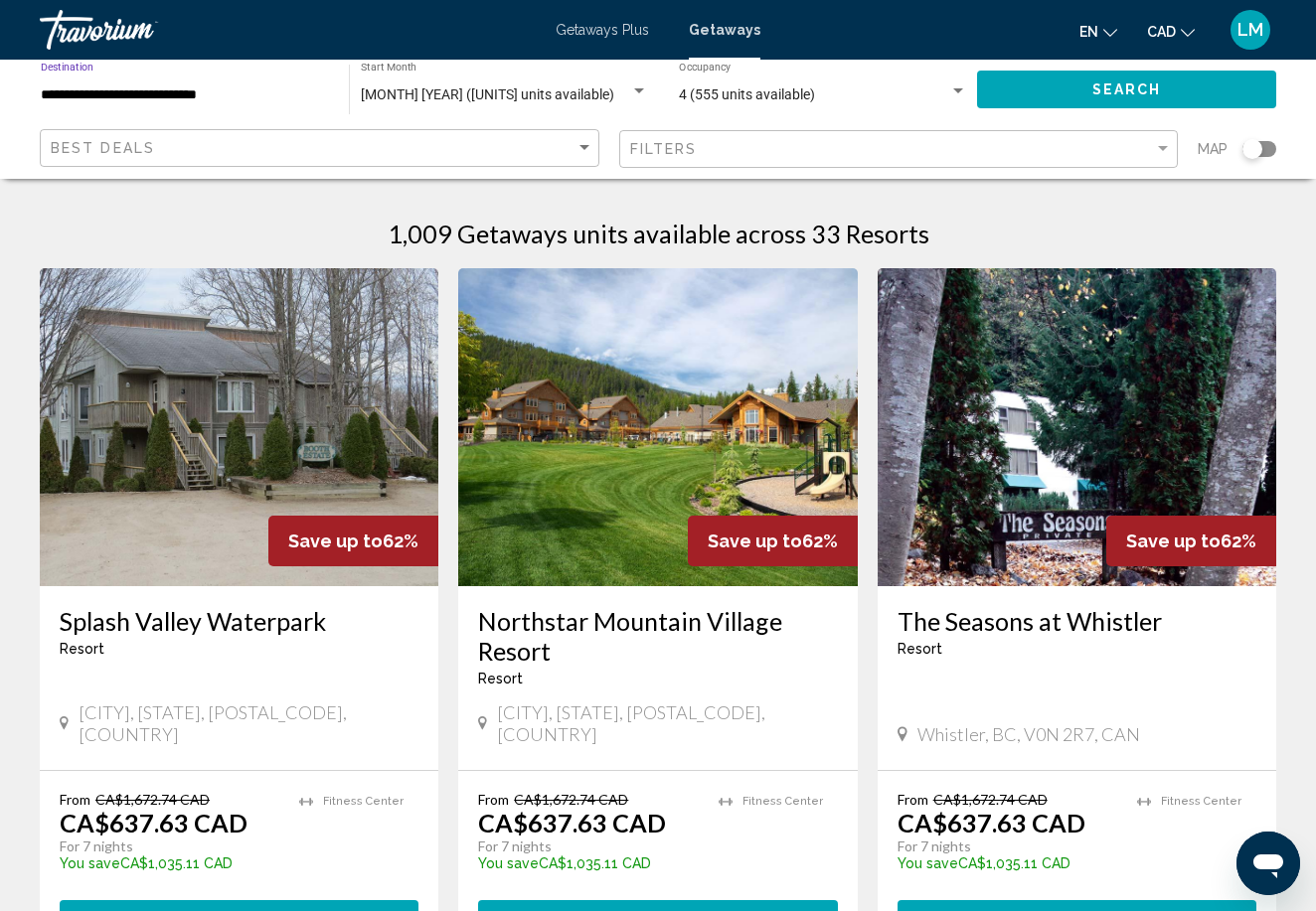 click on "**********" at bounding box center [185, 95] 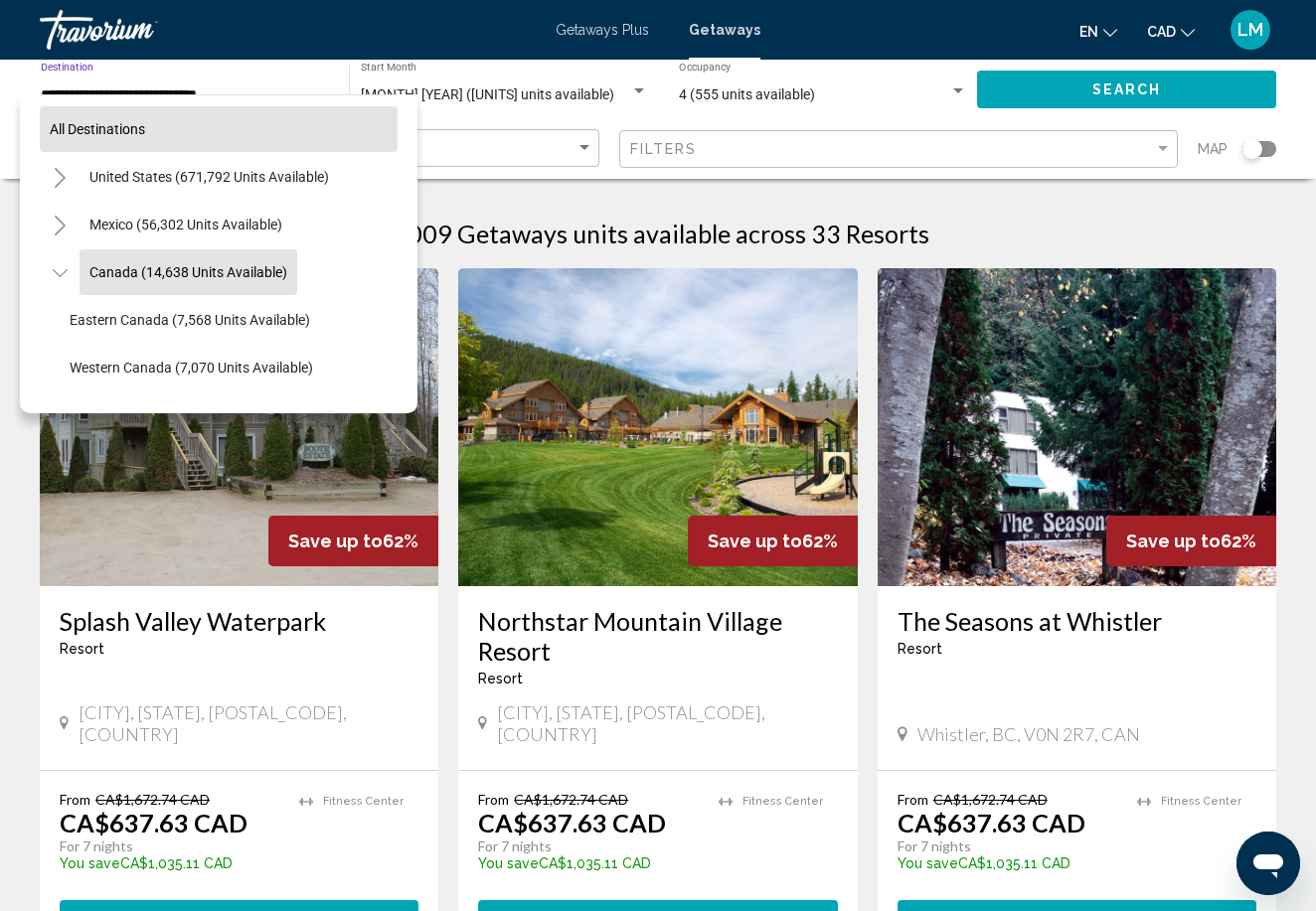 scroll, scrollTop: 23, scrollLeft: 0, axis: vertical 